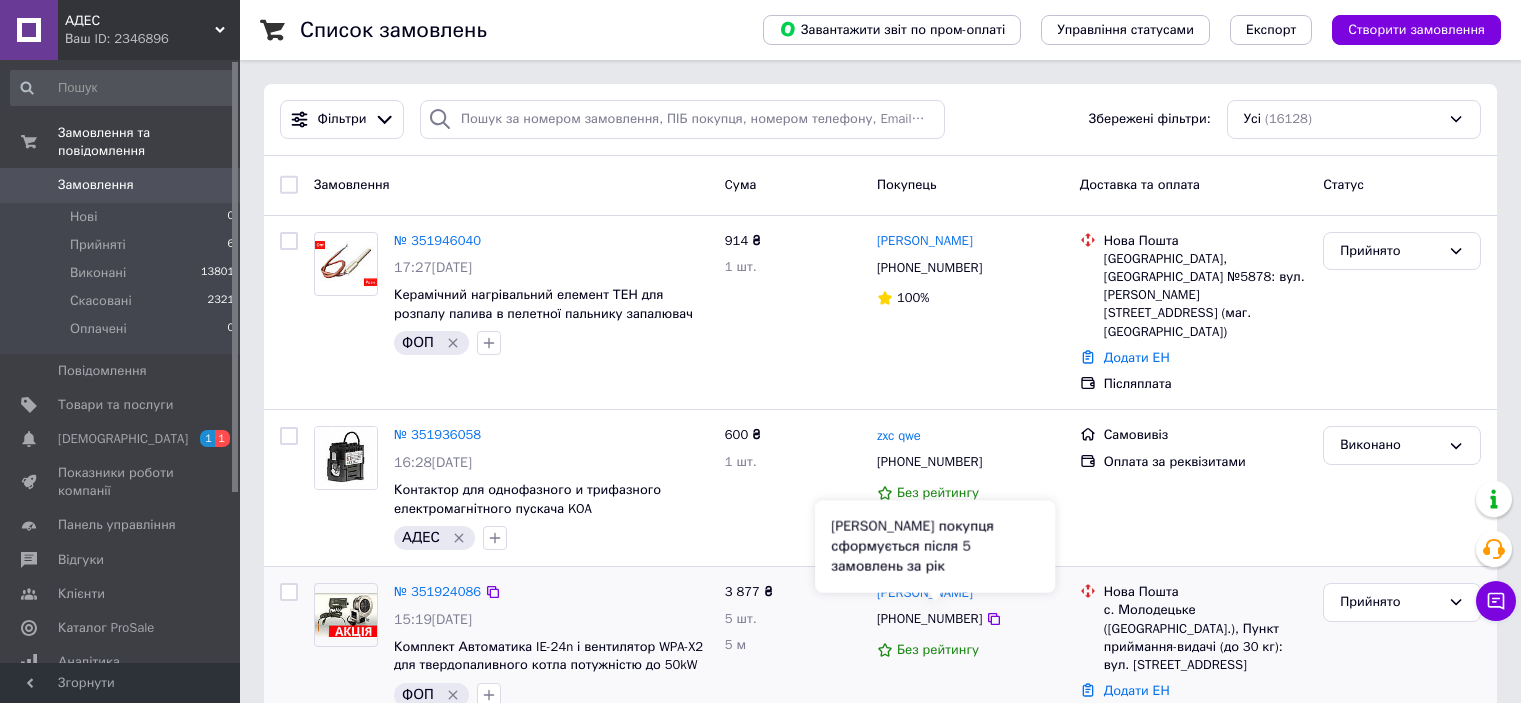 scroll, scrollTop: 0, scrollLeft: 0, axis: both 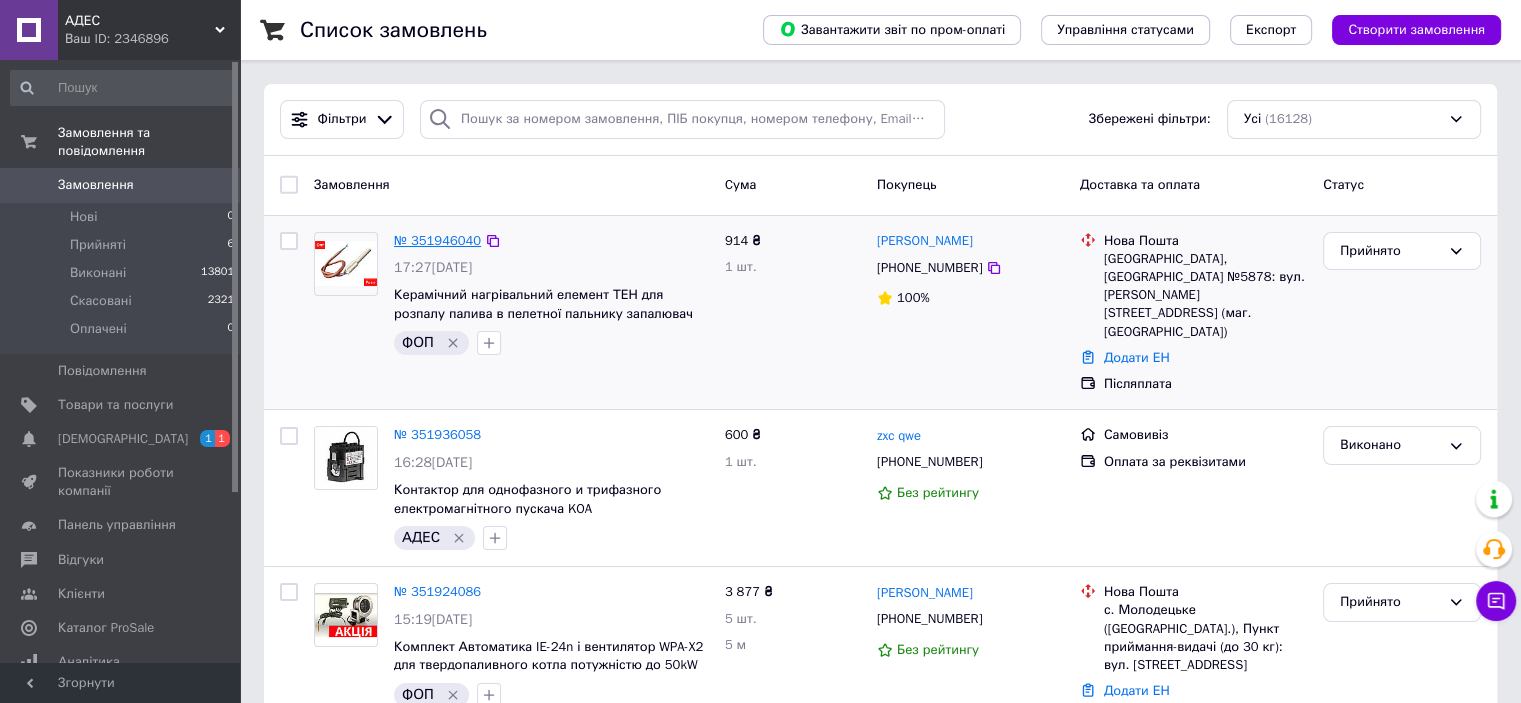 click on "№ 351946040" at bounding box center [437, 240] 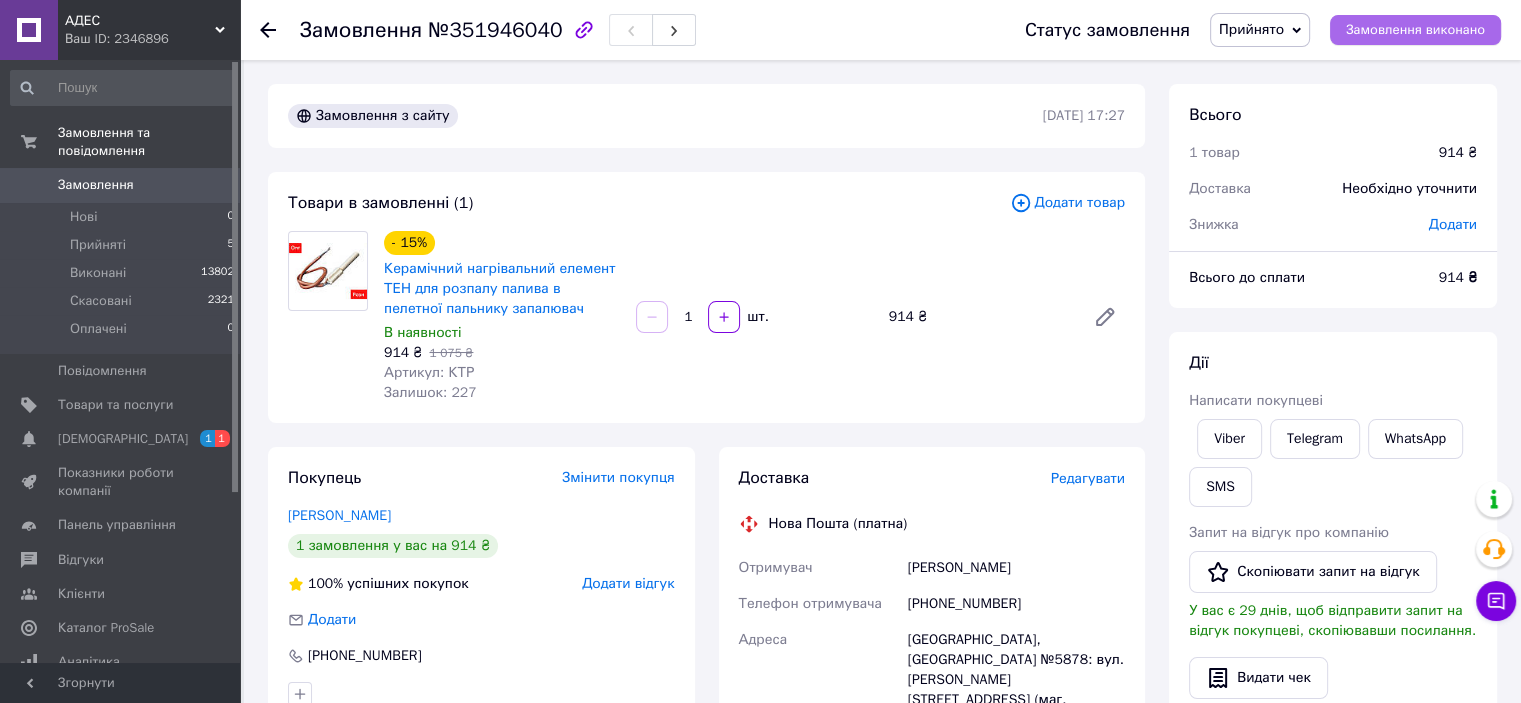 click on "Замовлення виконано" at bounding box center [1415, 30] 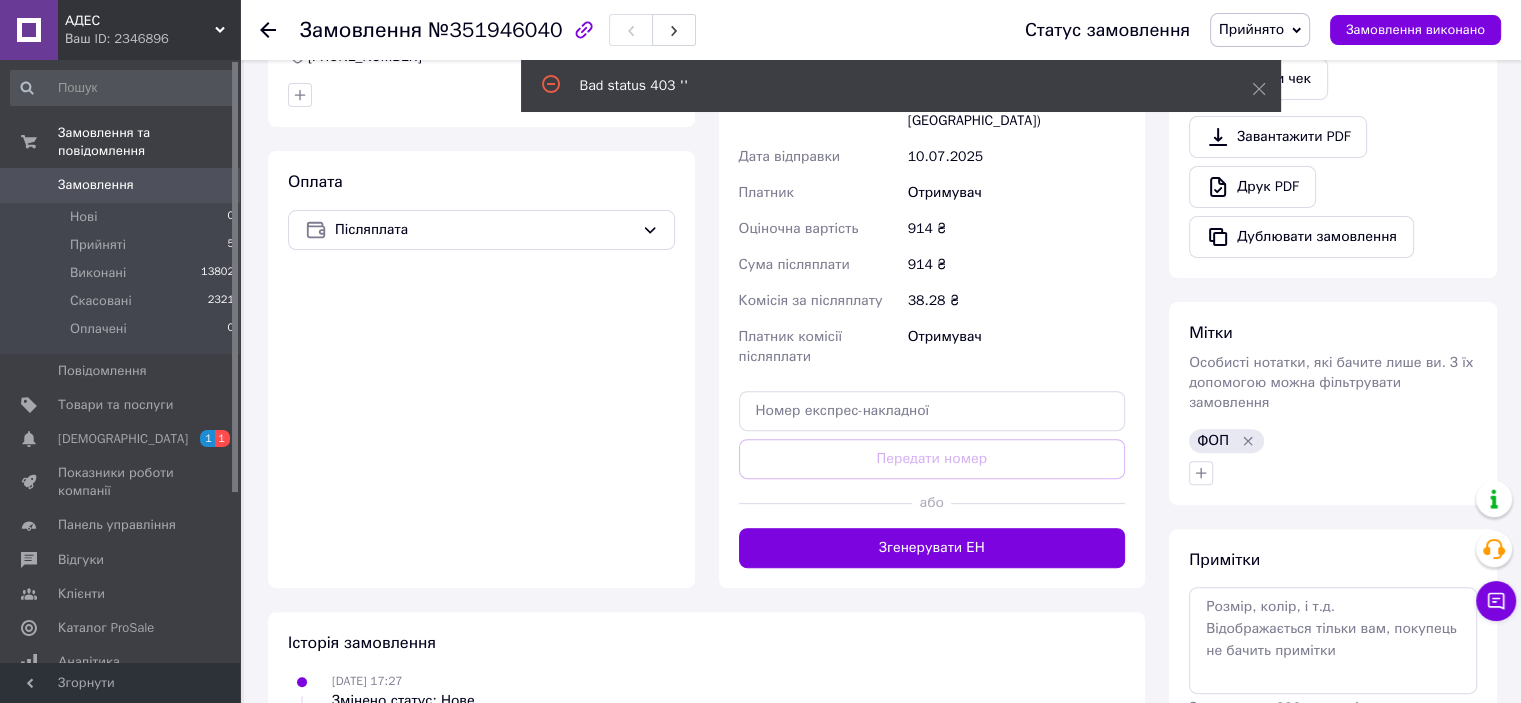 scroll, scrollTop: 600, scrollLeft: 0, axis: vertical 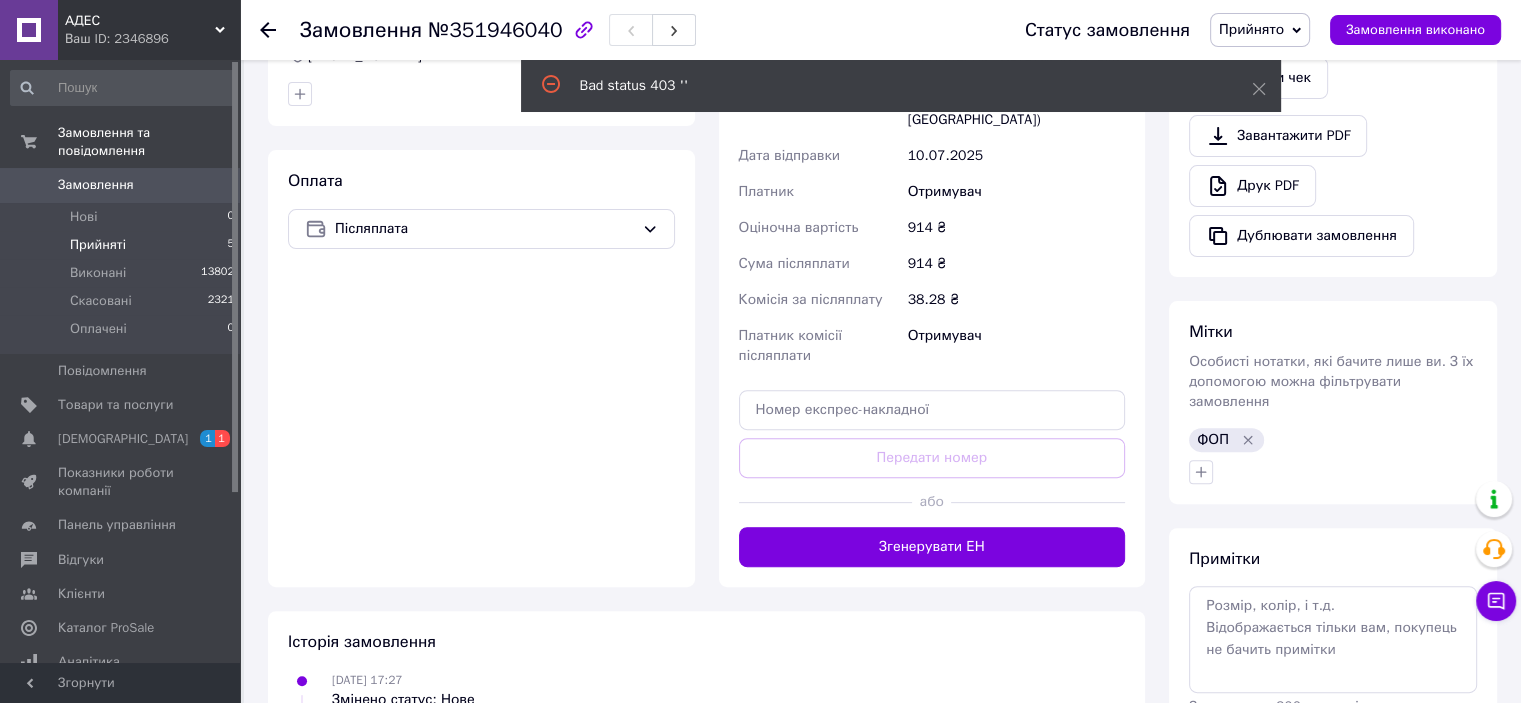 click on "Прийняті 5" at bounding box center [123, 245] 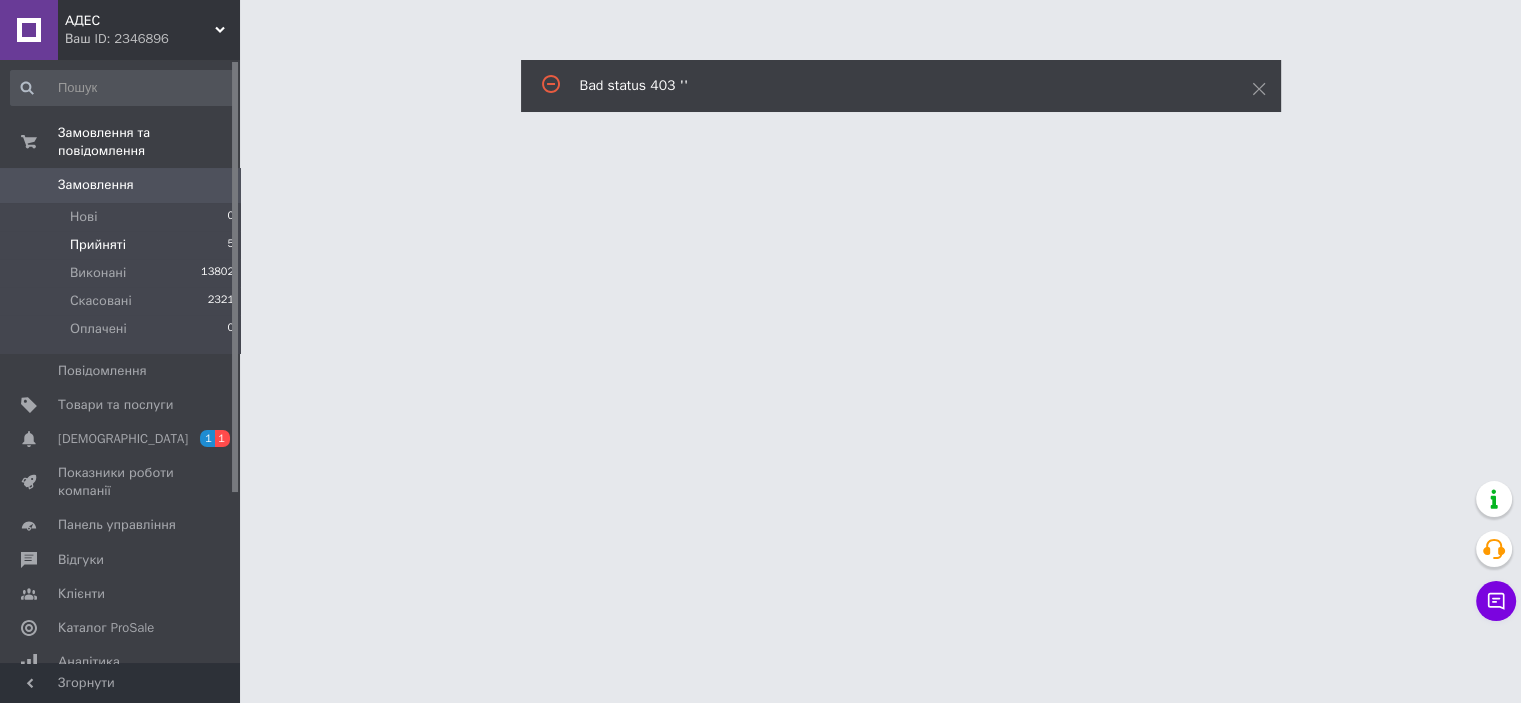 scroll, scrollTop: 0, scrollLeft: 0, axis: both 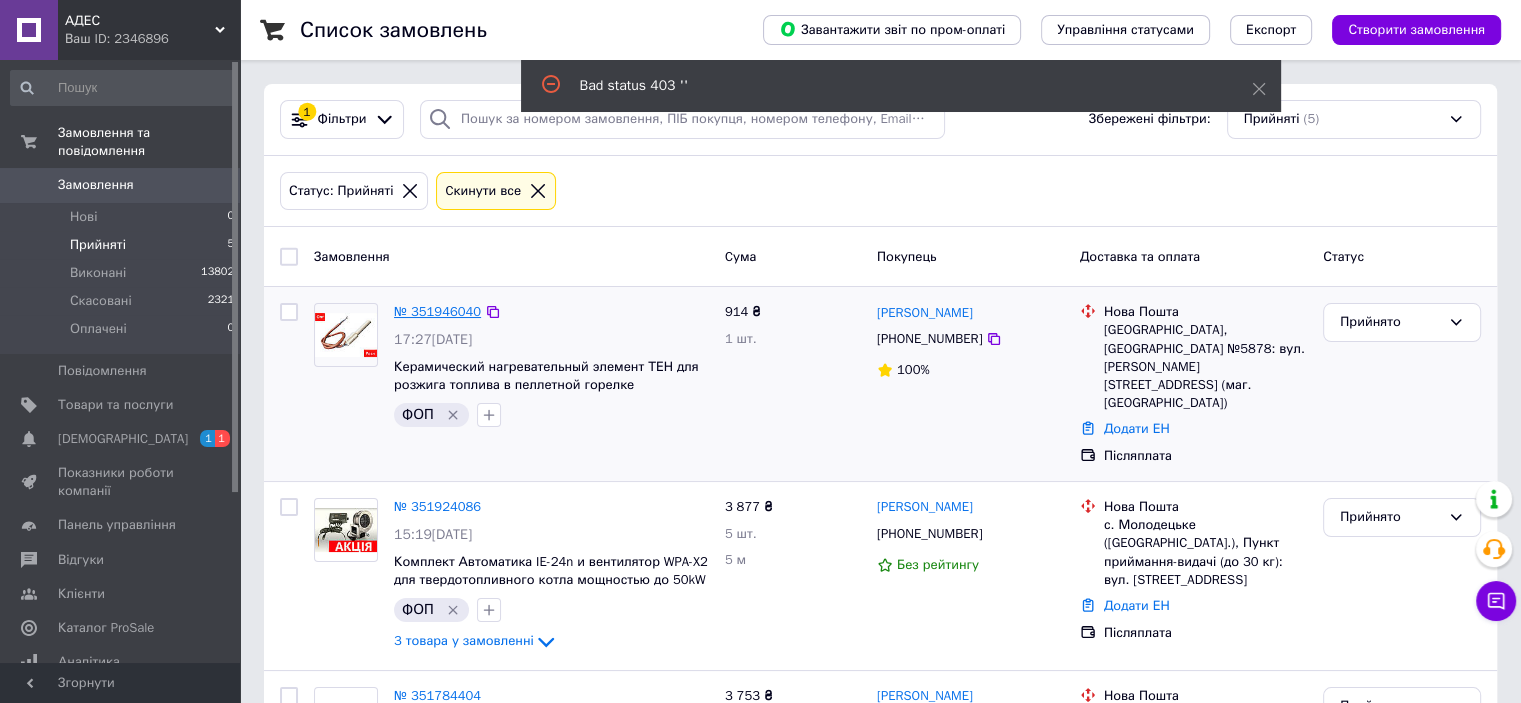 click on "№ 351946040" at bounding box center [437, 311] 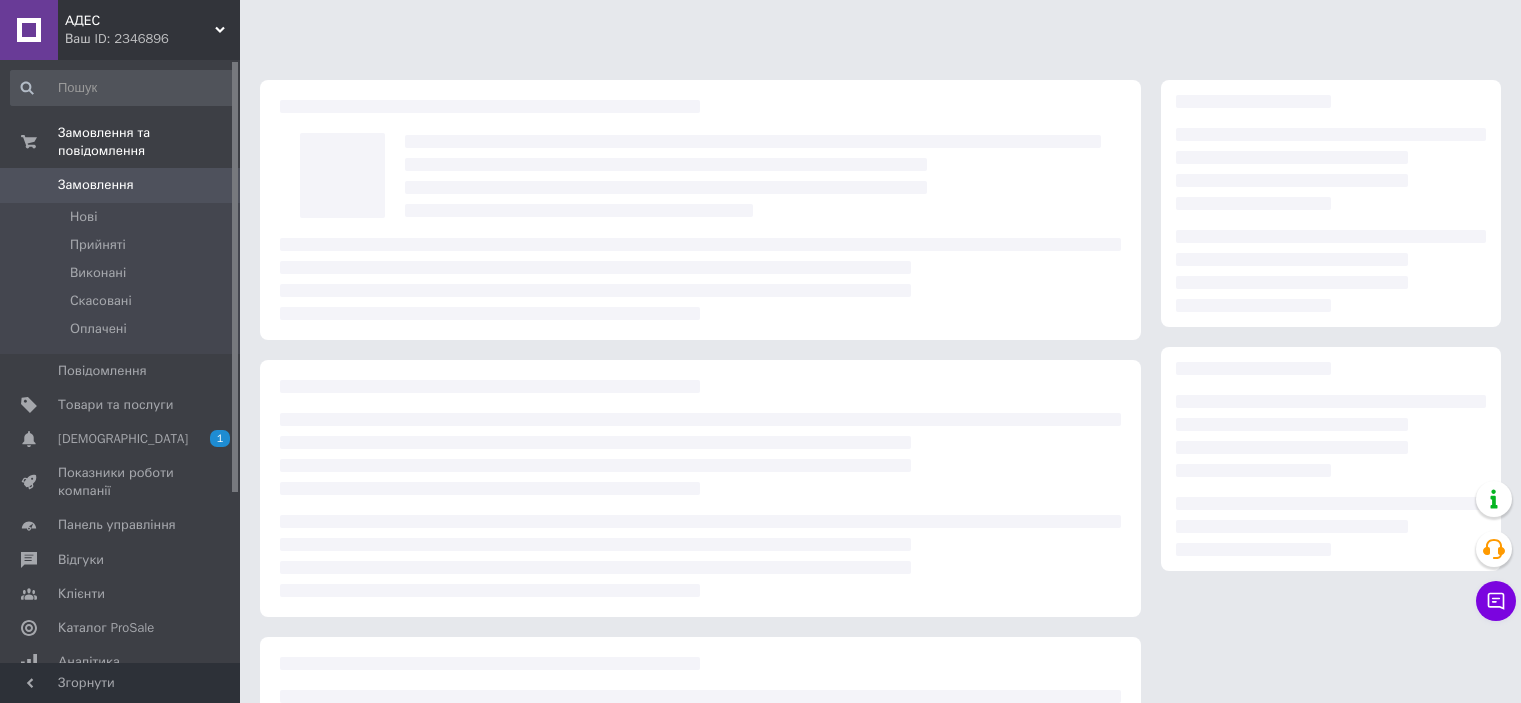 scroll, scrollTop: 0, scrollLeft: 0, axis: both 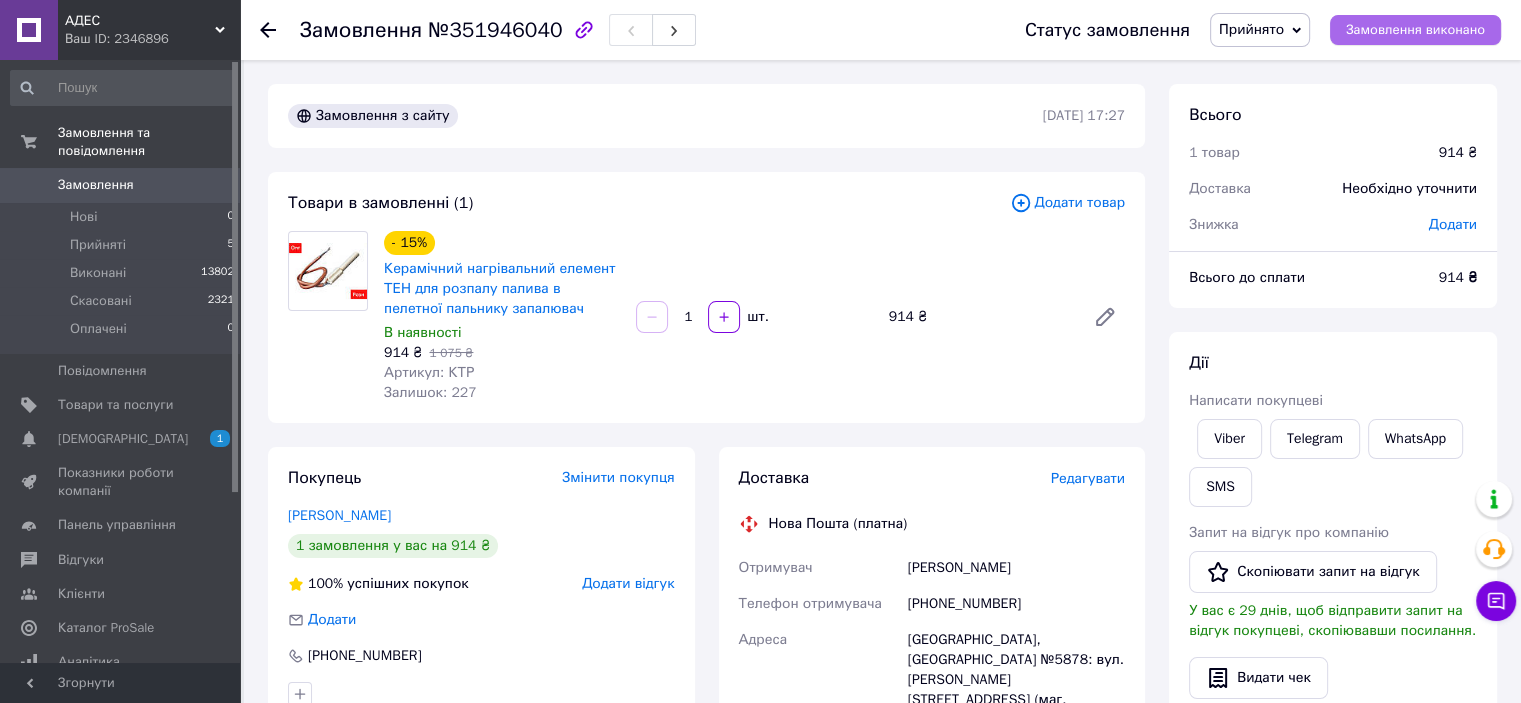 click on "Замовлення виконано" at bounding box center (1415, 30) 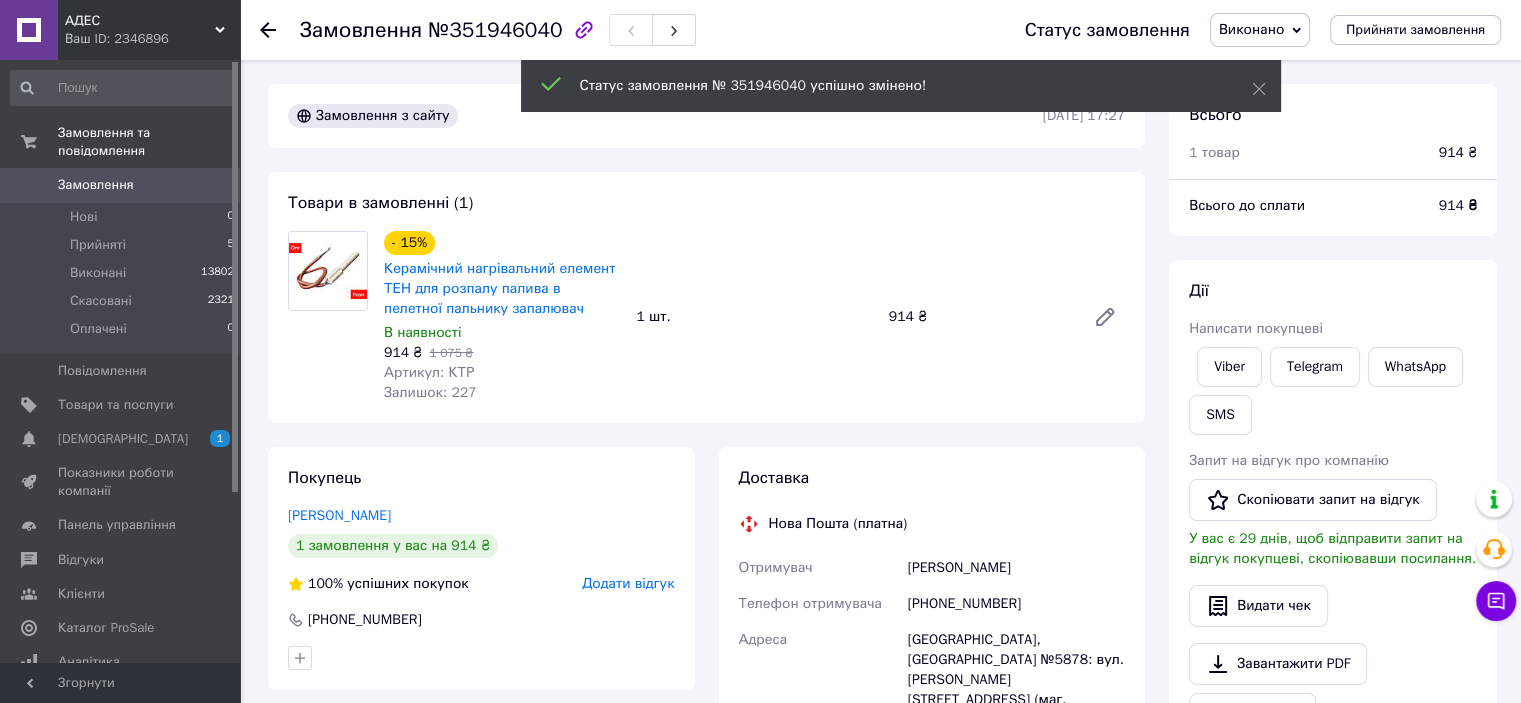 click on "Прийняті 5" at bounding box center (123, 245) 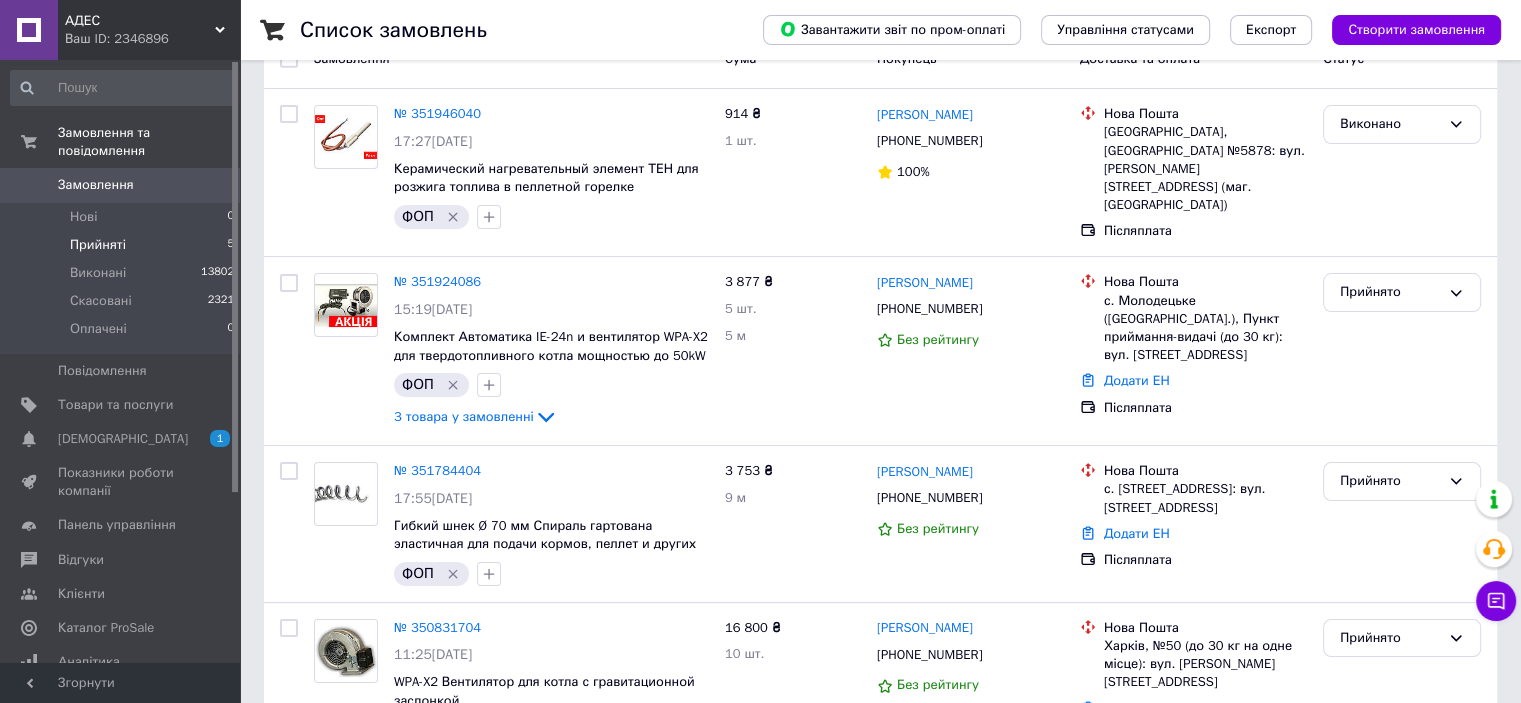 scroll, scrollTop: 200, scrollLeft: 0, axis: vertical 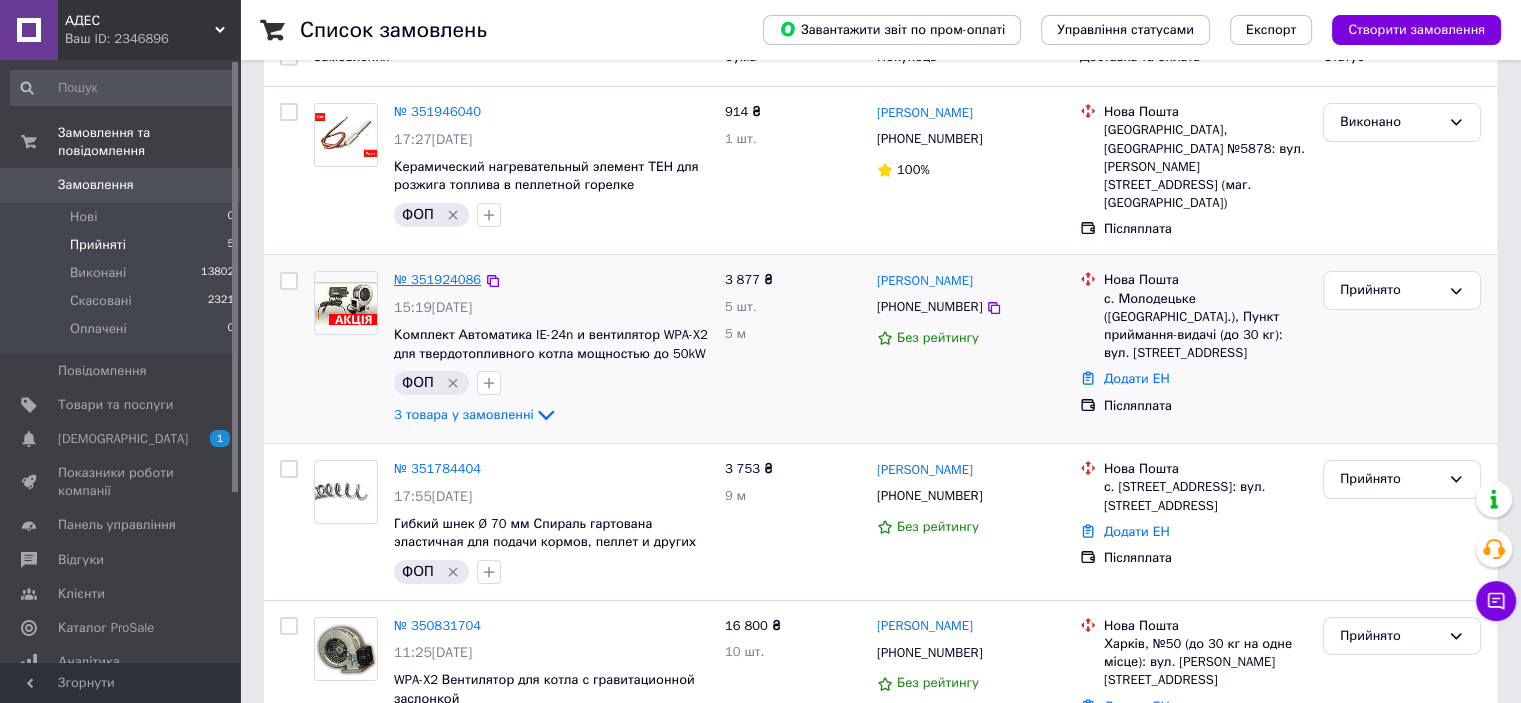 click on "№ 351924086" at bounding box center (437, 279) 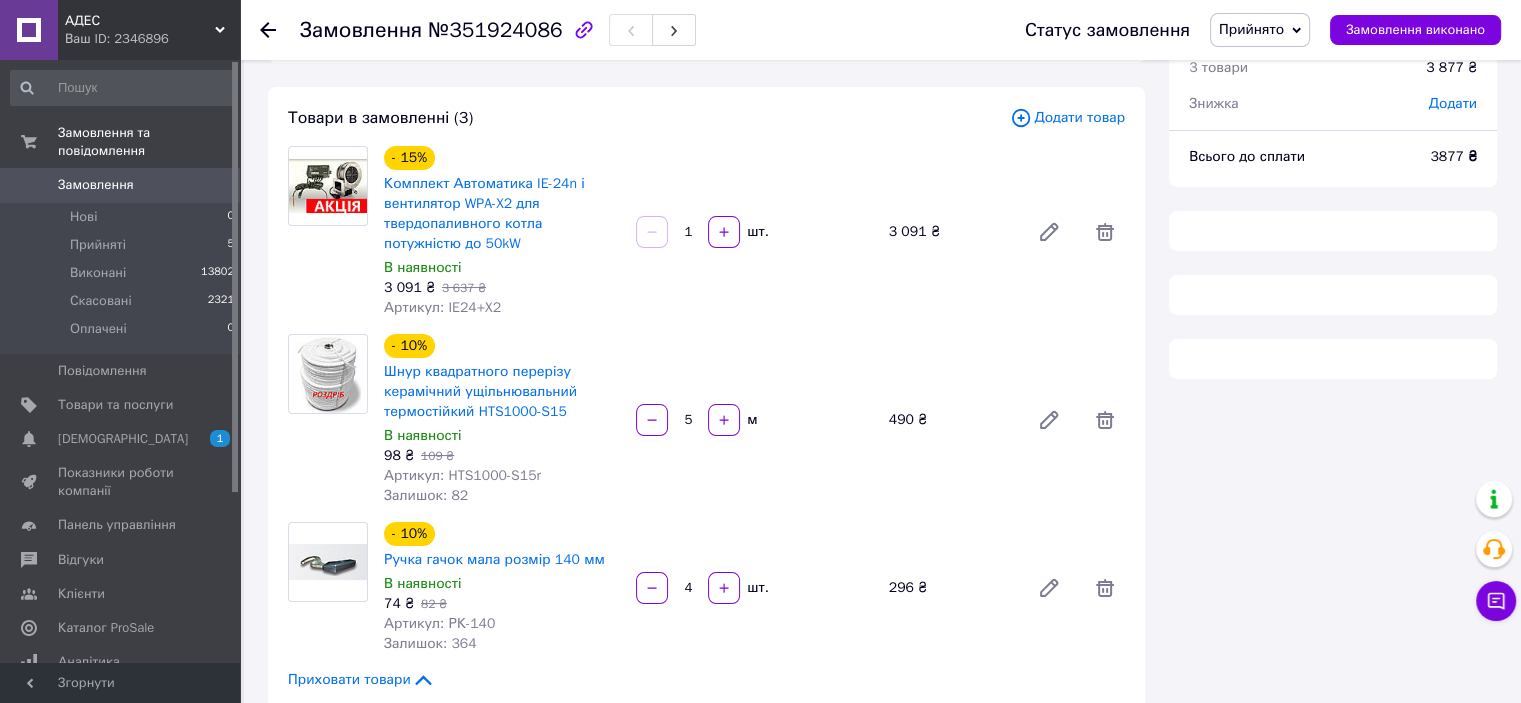 scroll, scrollTop: 0, scrollLeft: 0, axis: both 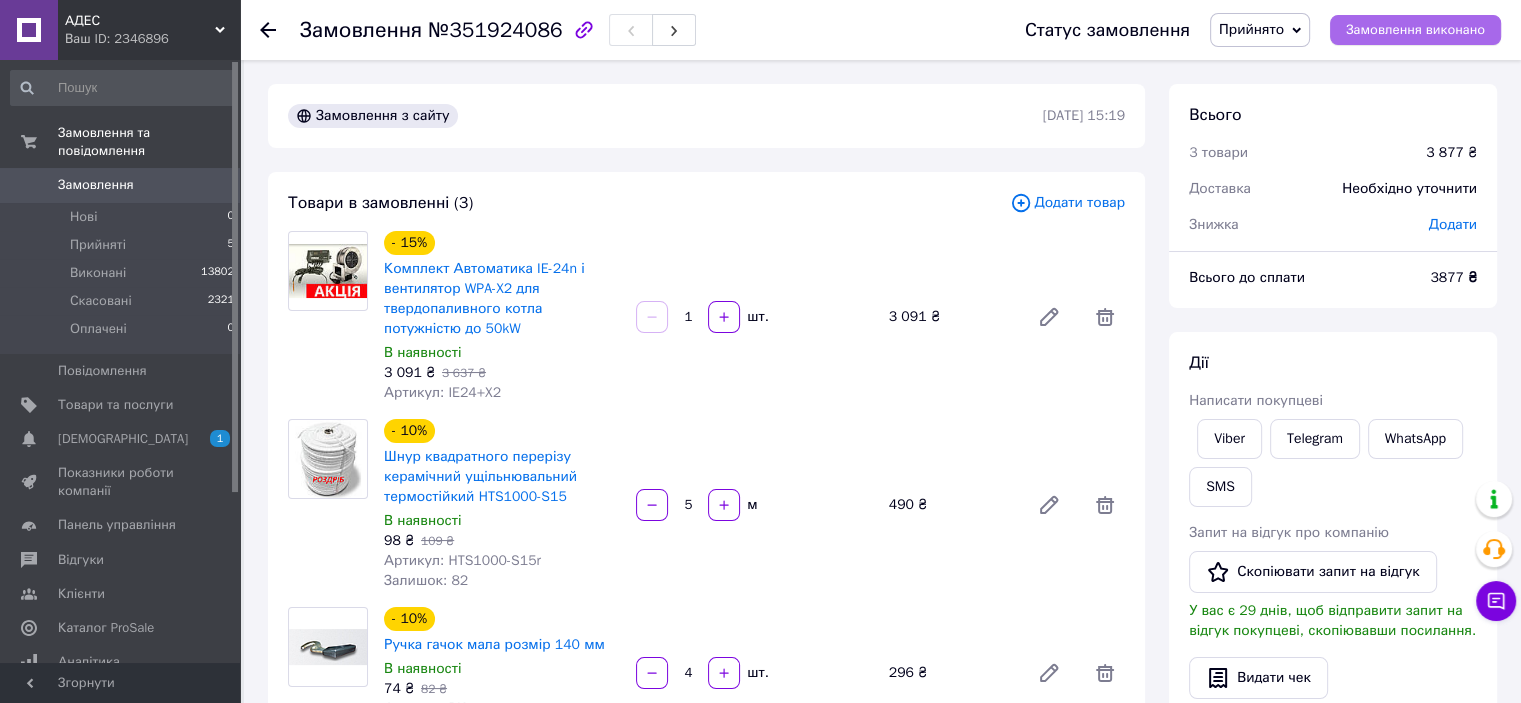 click on "Замовлення виконано" at bounding box center [1415, 30] 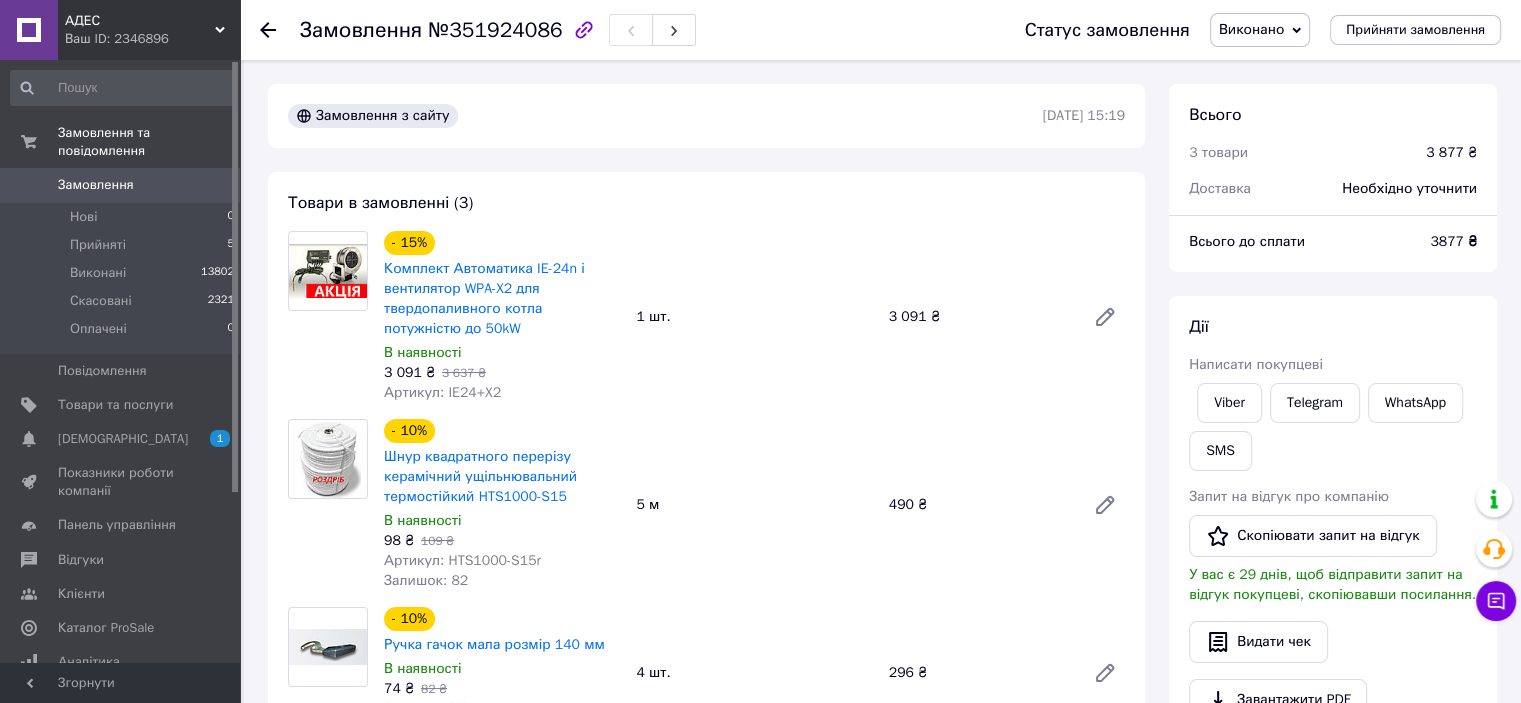 click on "Замовлення" at bounding box center [96, 185] 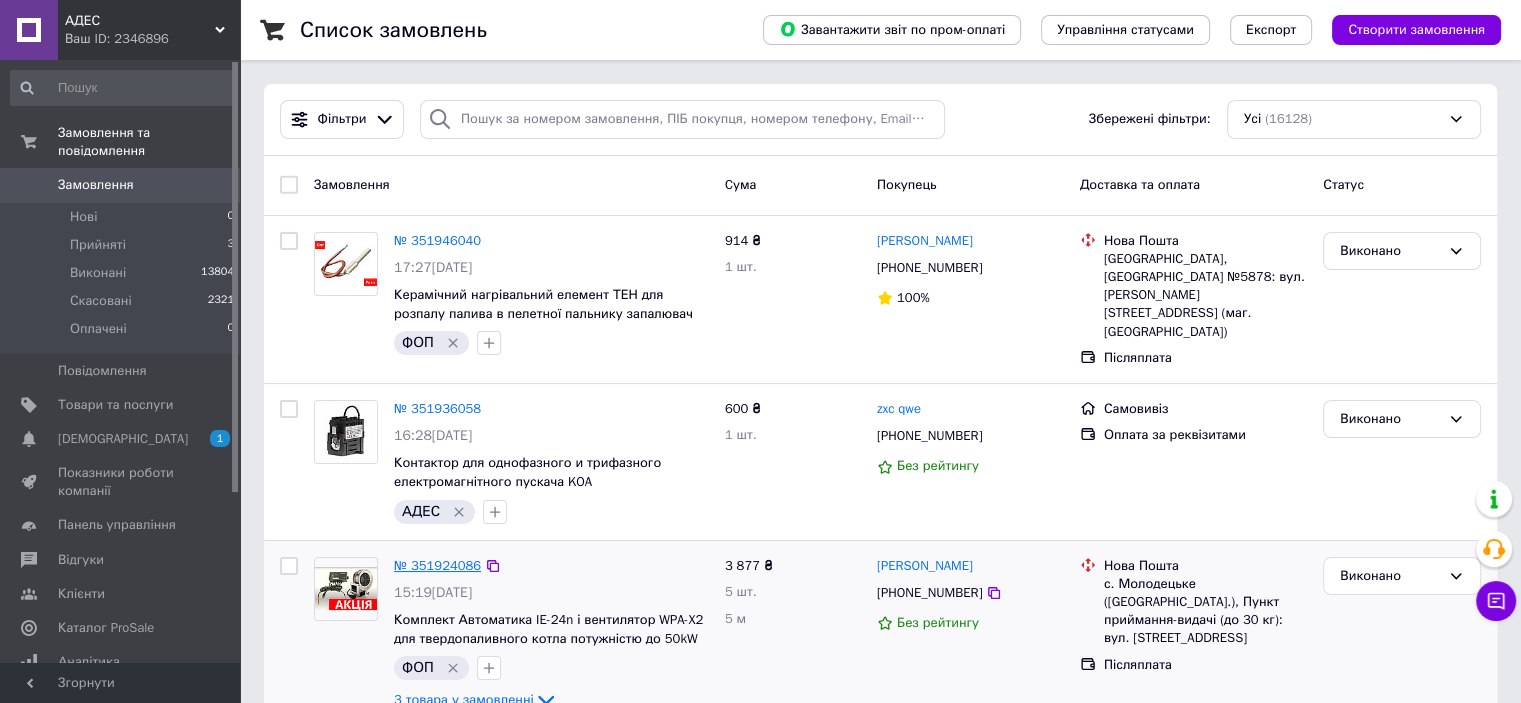 click on "№ 351924086" at bounding box center (437, 565) 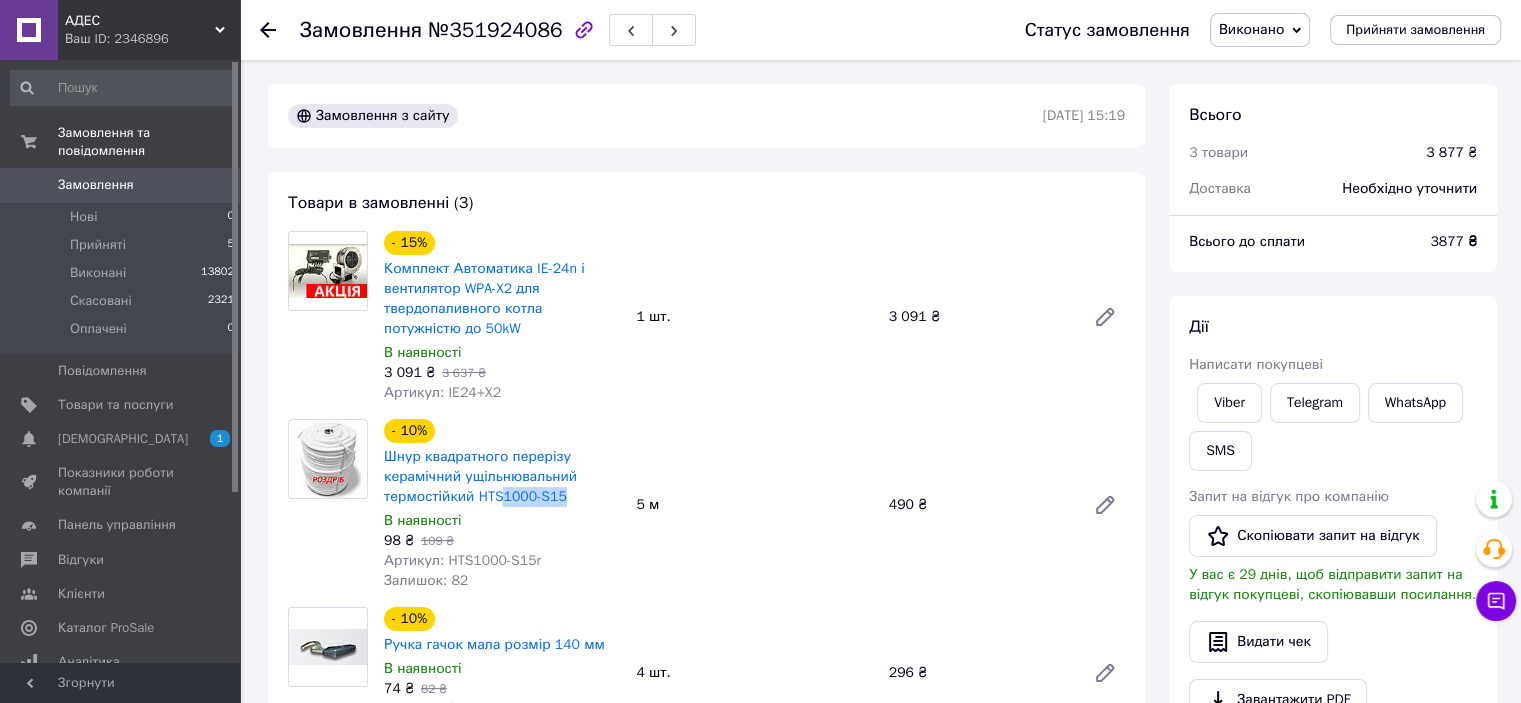 drag, startPoint x: 568, startPoint y: 499, endPoint x: 509, endPoint y: 511, distance: 60.207973 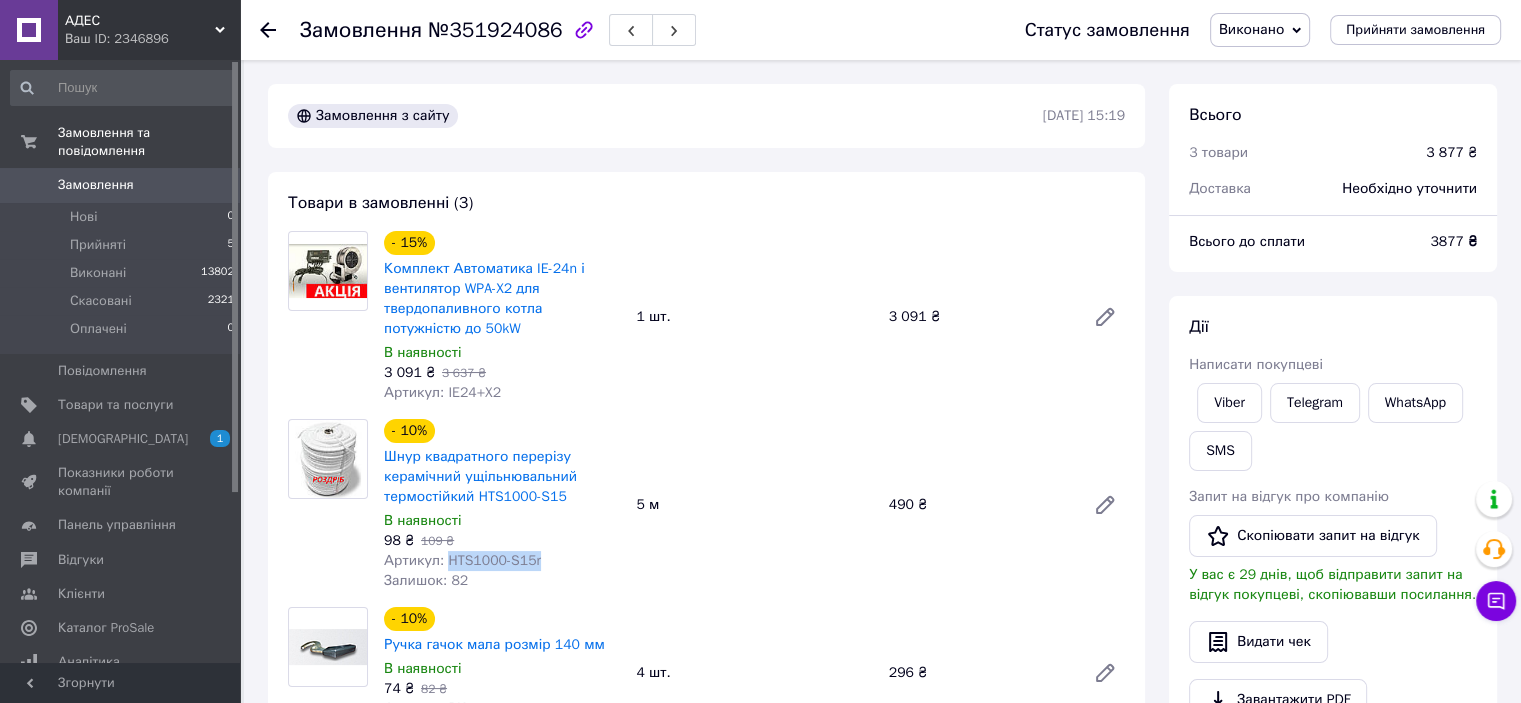 drag, startPoint x: 533, startPoint y: 564, endPoint x: 443, endPoint y: 567, distance: 90.04999 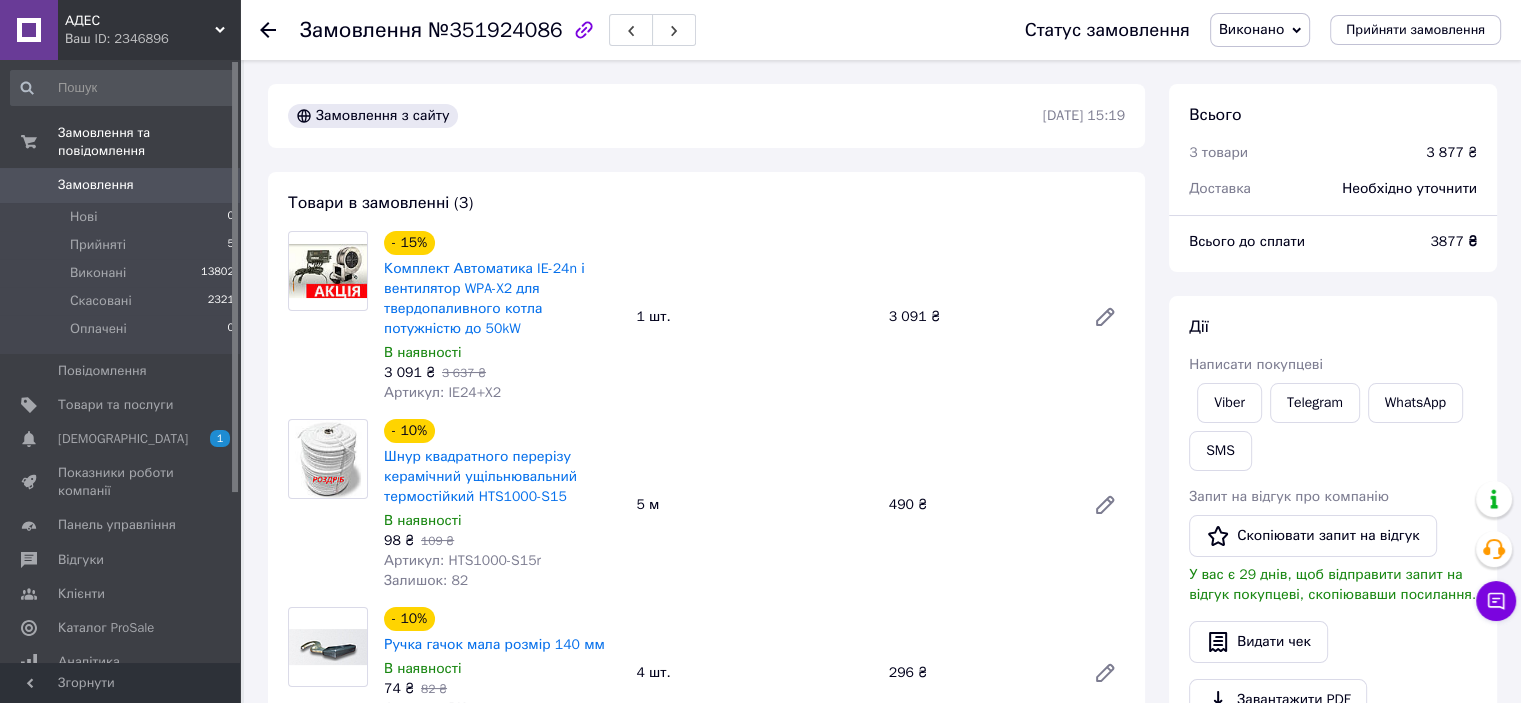 drag, startPoint x: 568, startPoint y: 534, endPoint x: 524, endPoint y: 535, distance: 44.011364 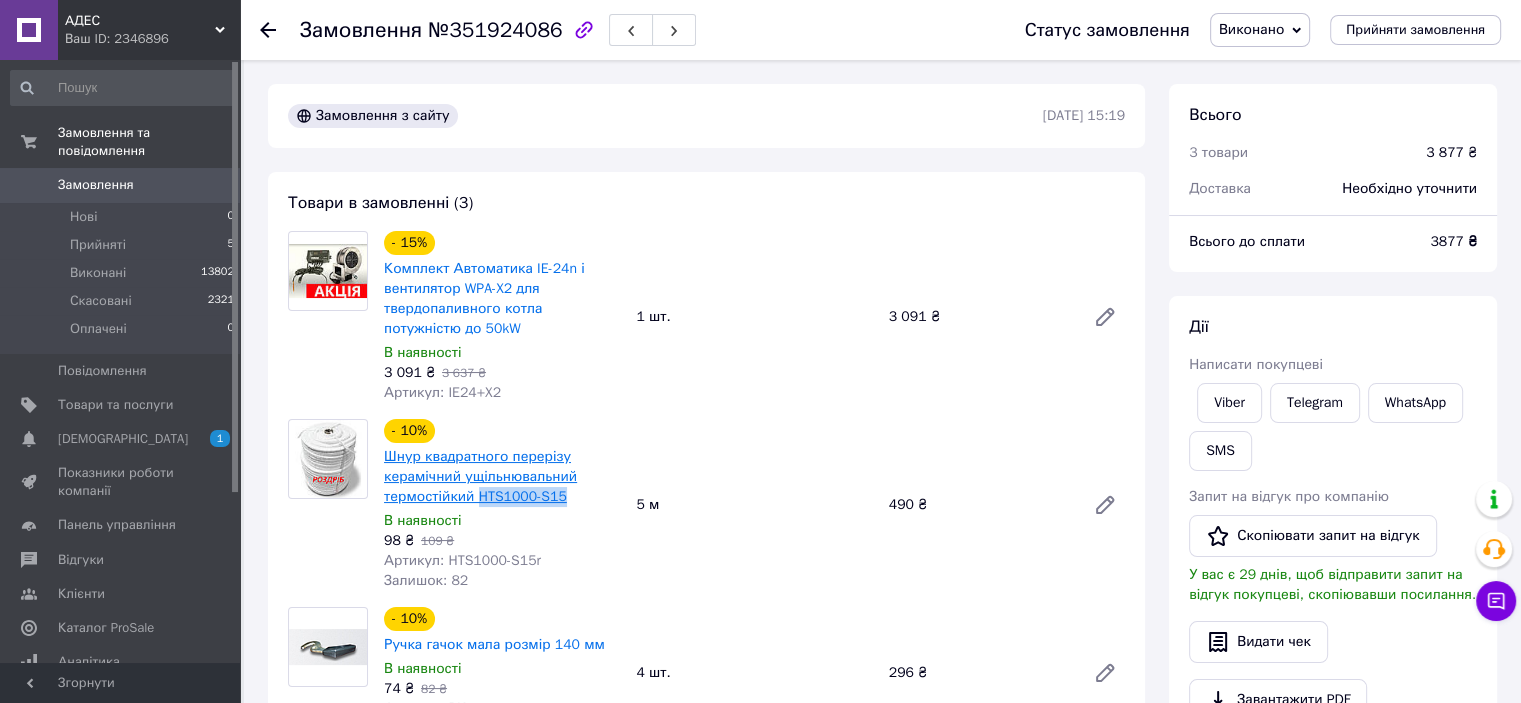 drag, startPoint x: 554, startPoint y: 499, endPoint x: 474, endPoint y: 503, distance: 80.09994 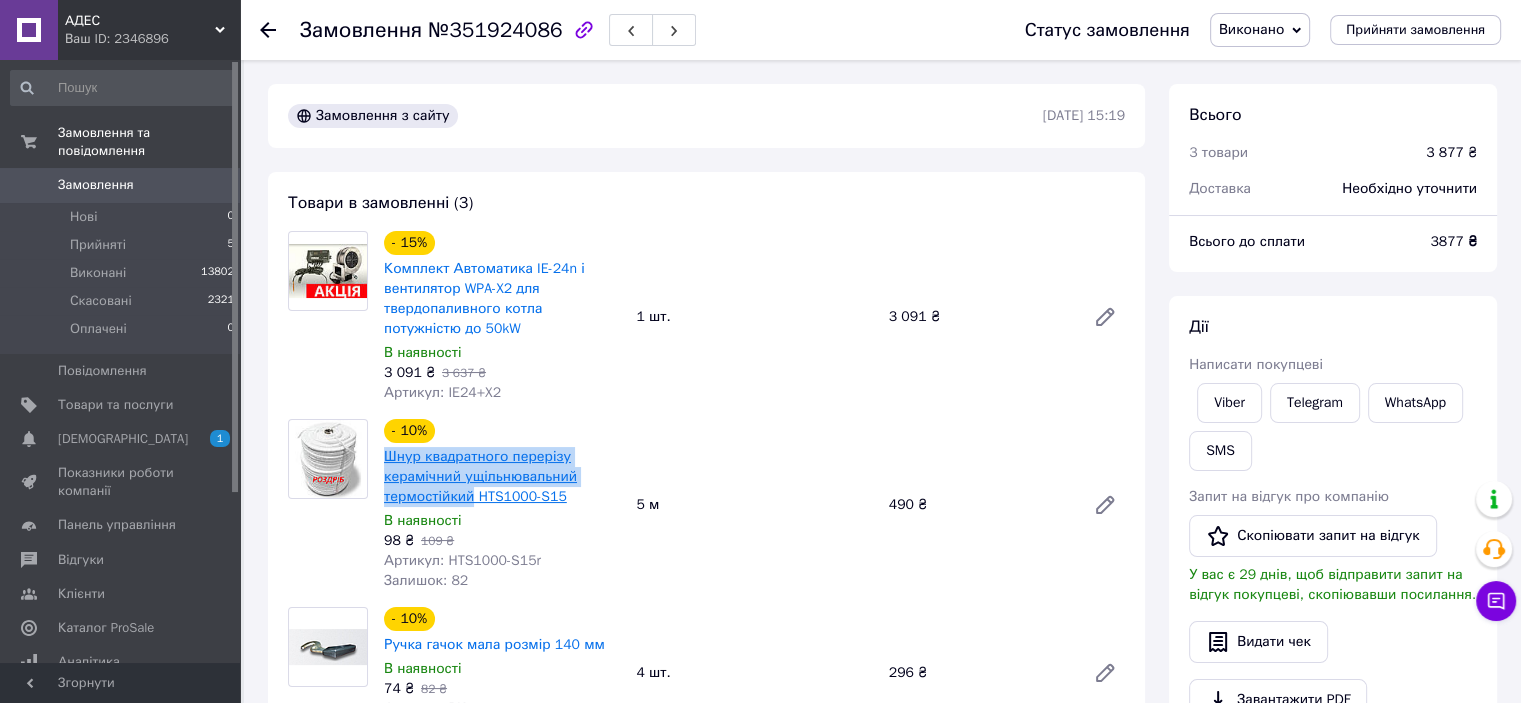 drag, startPoint x: 420, startPoint y: 467, endPoint x: 467, endPoint y: 491, distance: 52.773098 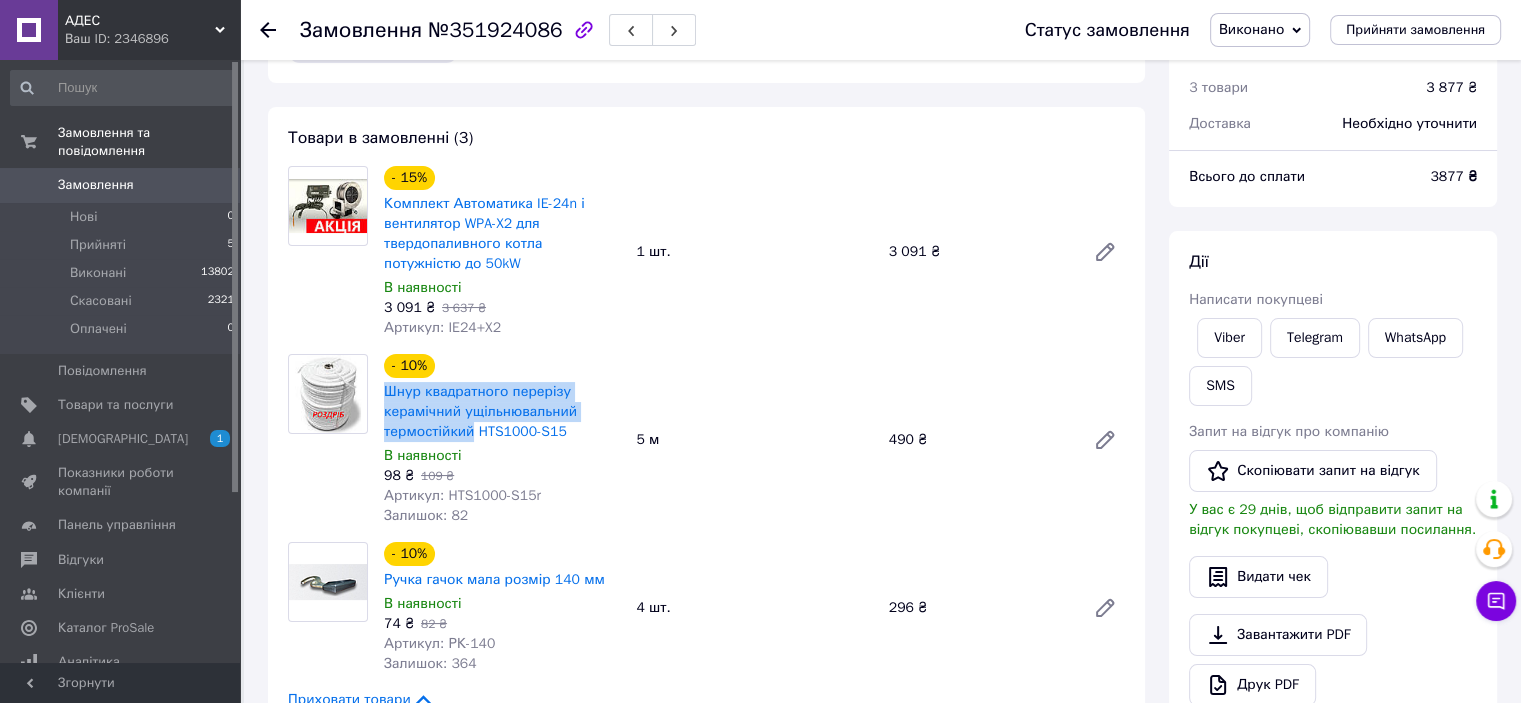 scroll, scrollTop: 100, scrollLeft: 0, axis: vertical 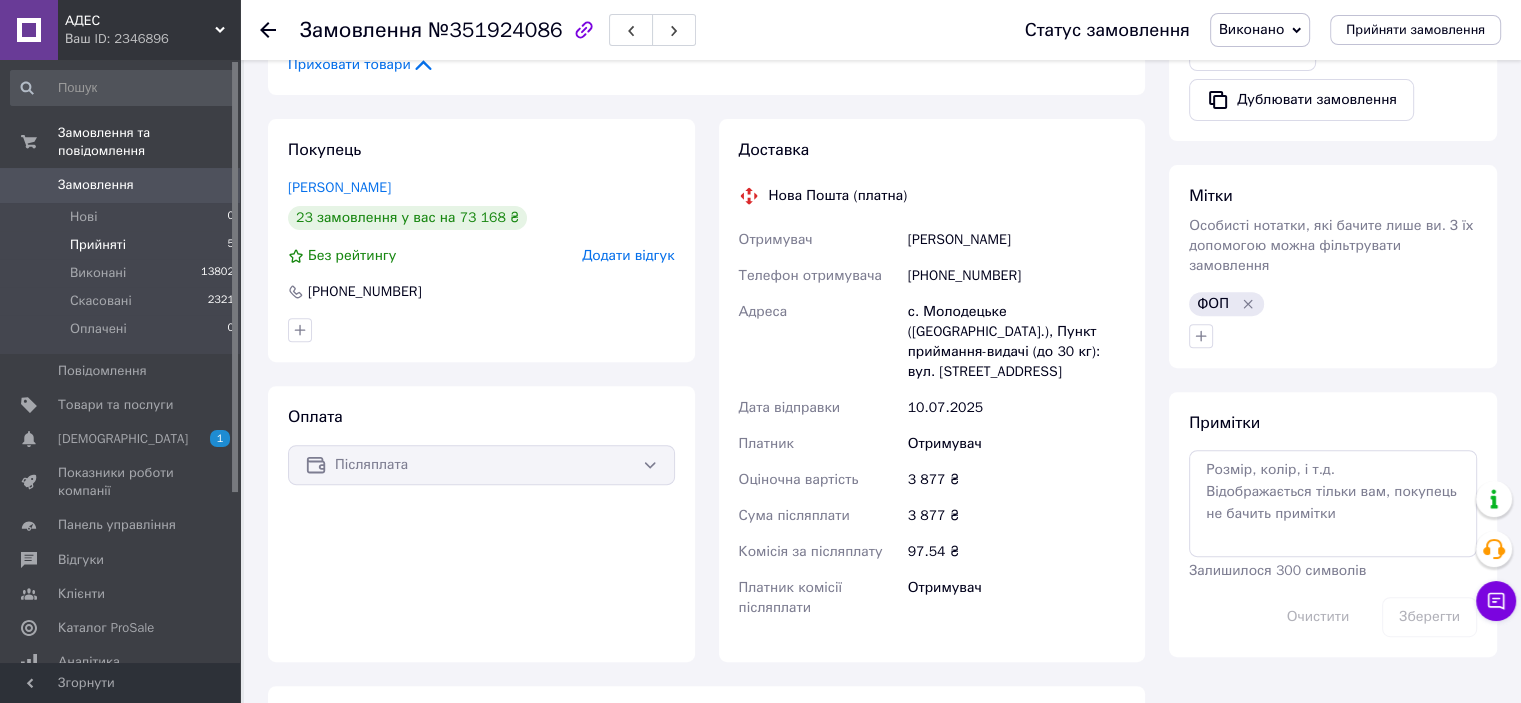 click on "Прийняті 5" at bounding box center (123, 245) 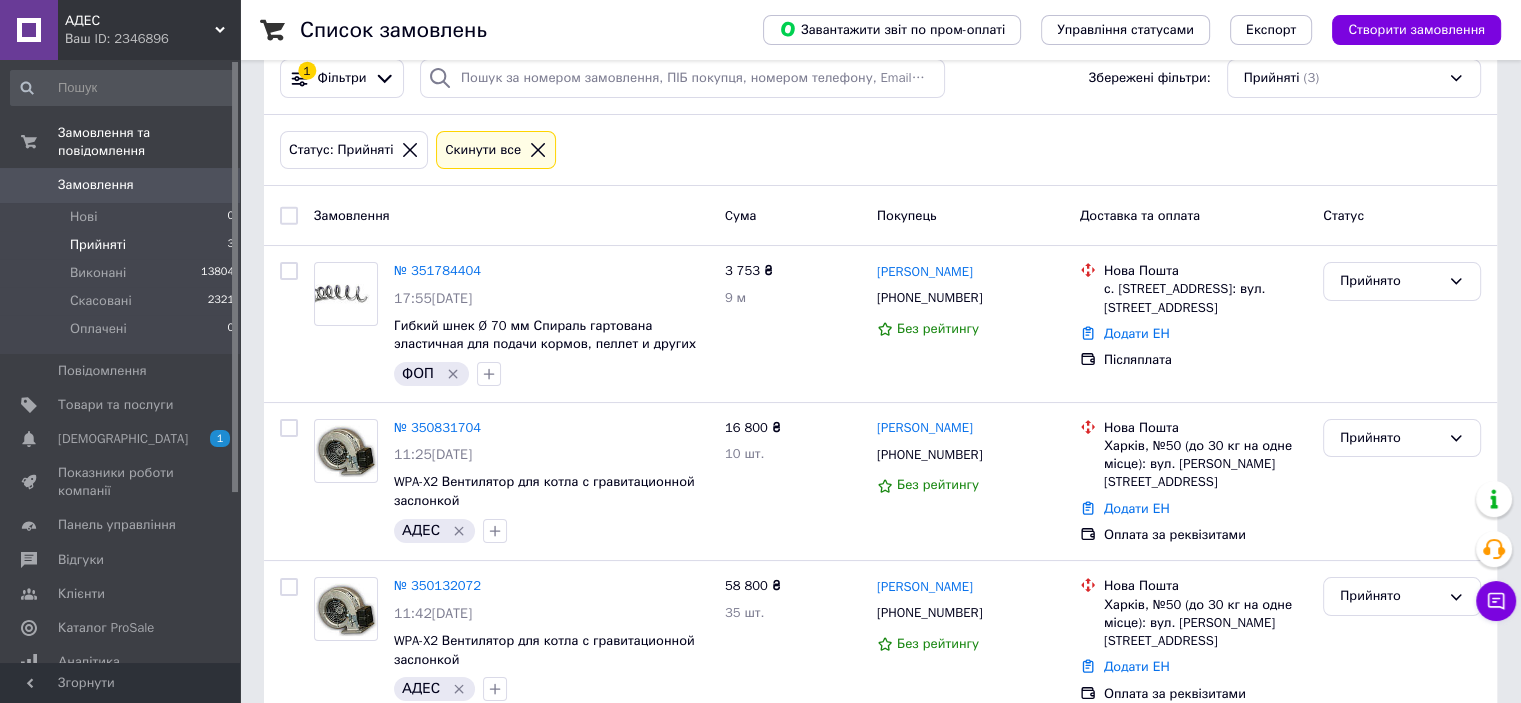 scroll, scrollTop: 75, scrollLeft: 0, axis: vertical 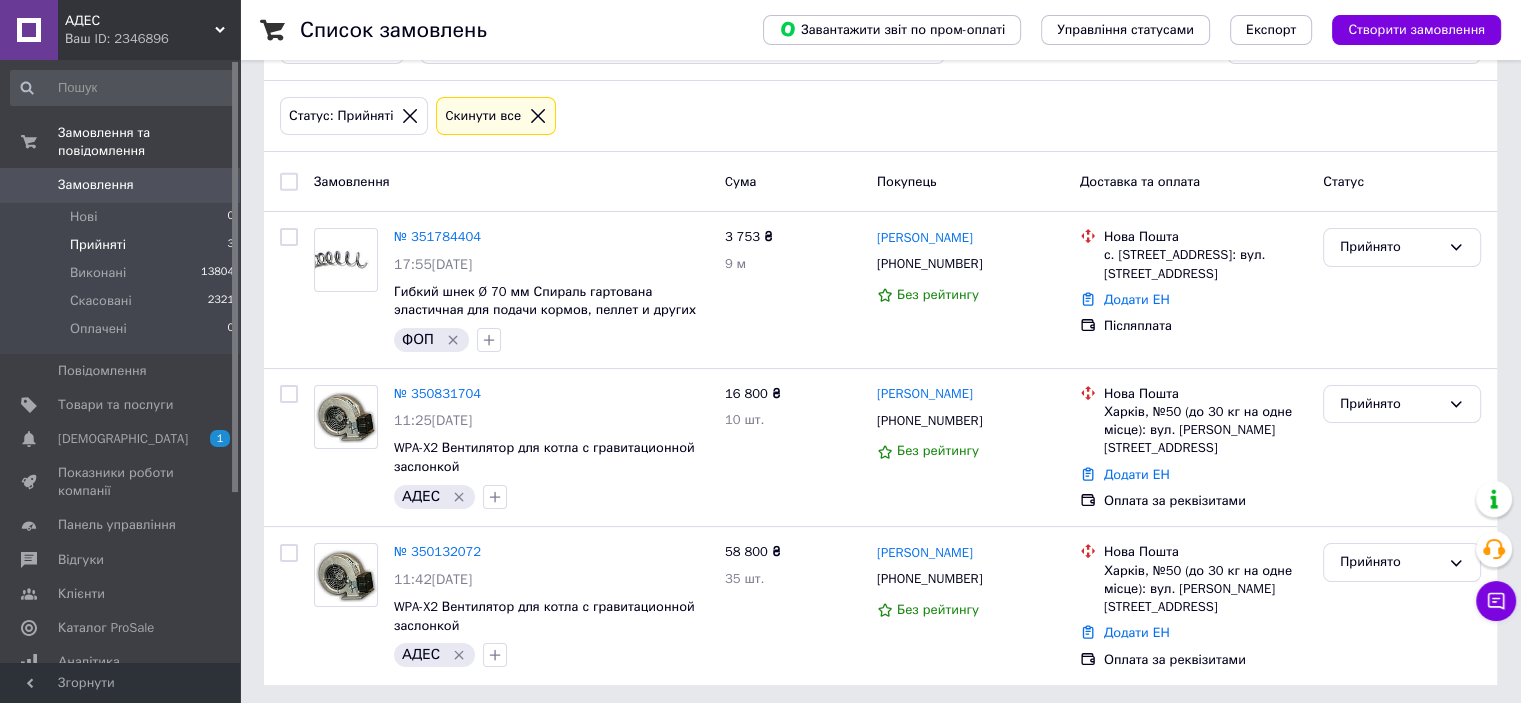 click on "Прийняті 3" at bounding box center (123, 245) 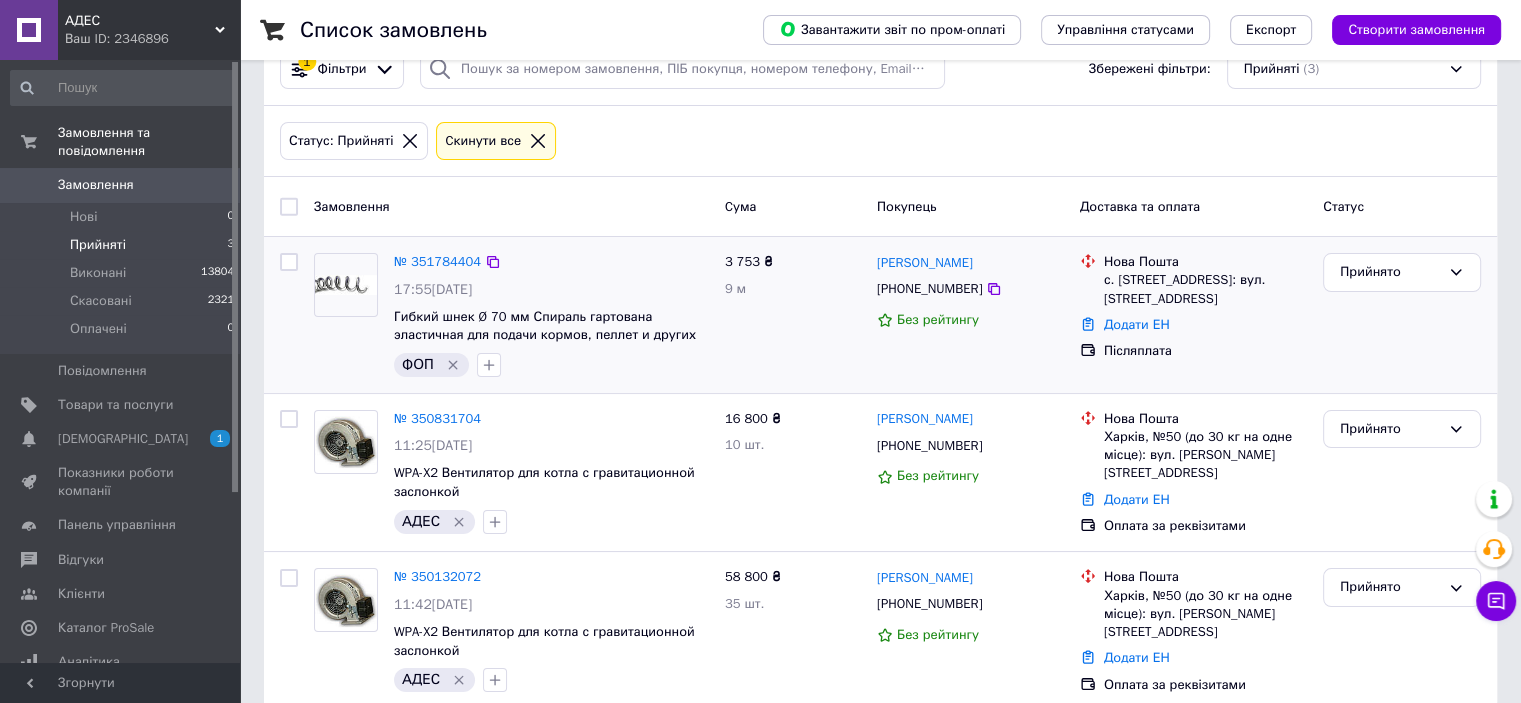 scroll, scrollTop: 75, scrollLeft: 0, axis: vertical 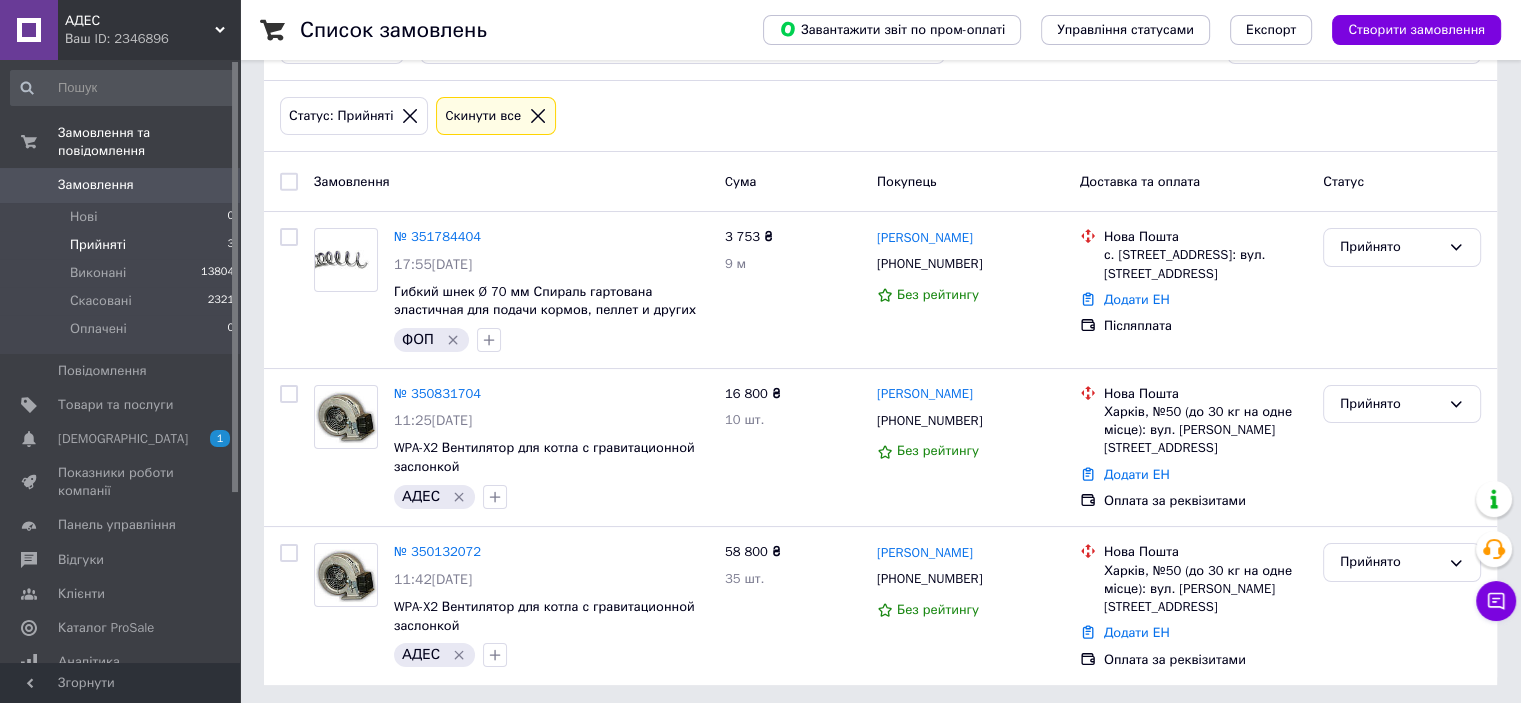click on "Замовлення" at bounding box center [96, 185] 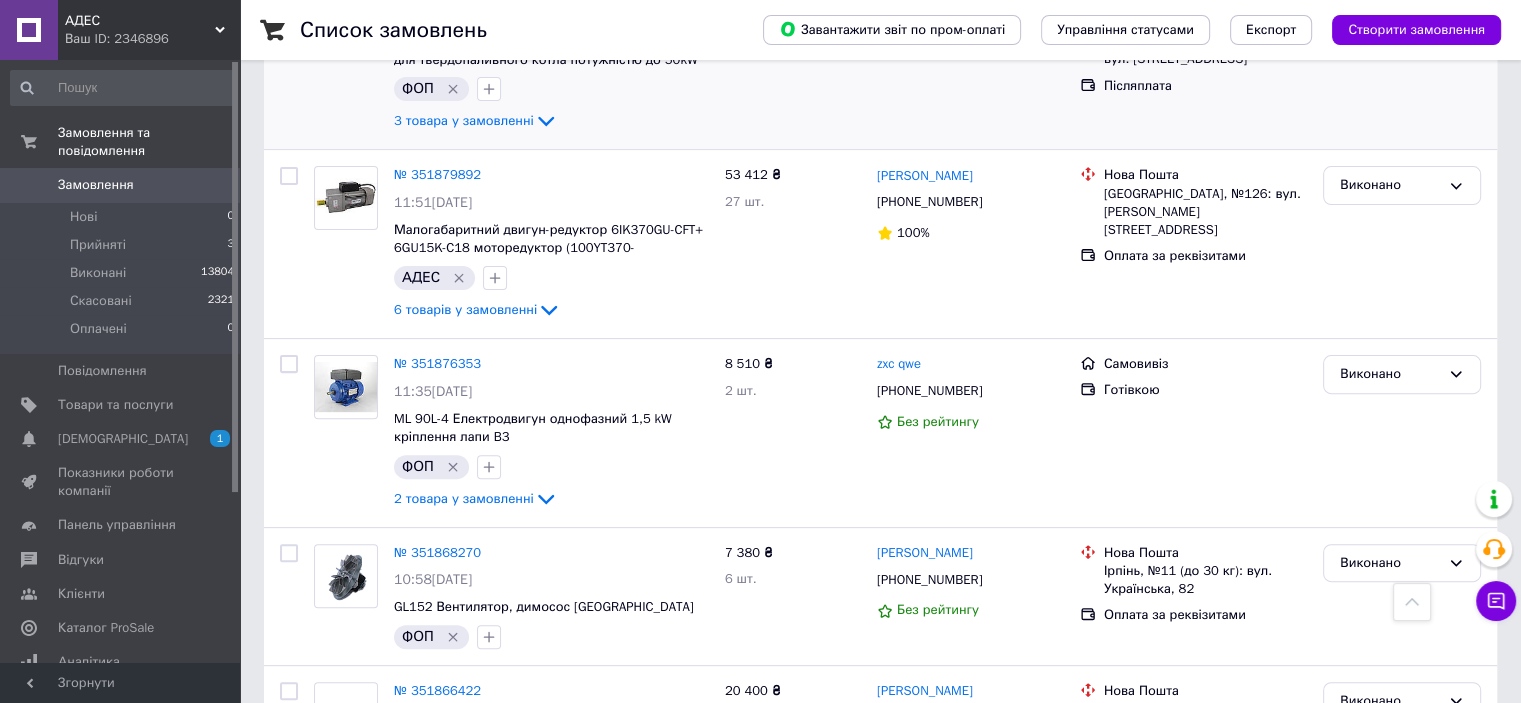 scroll, scrollTop: 800, scrollLeft: 0, axis: vertical 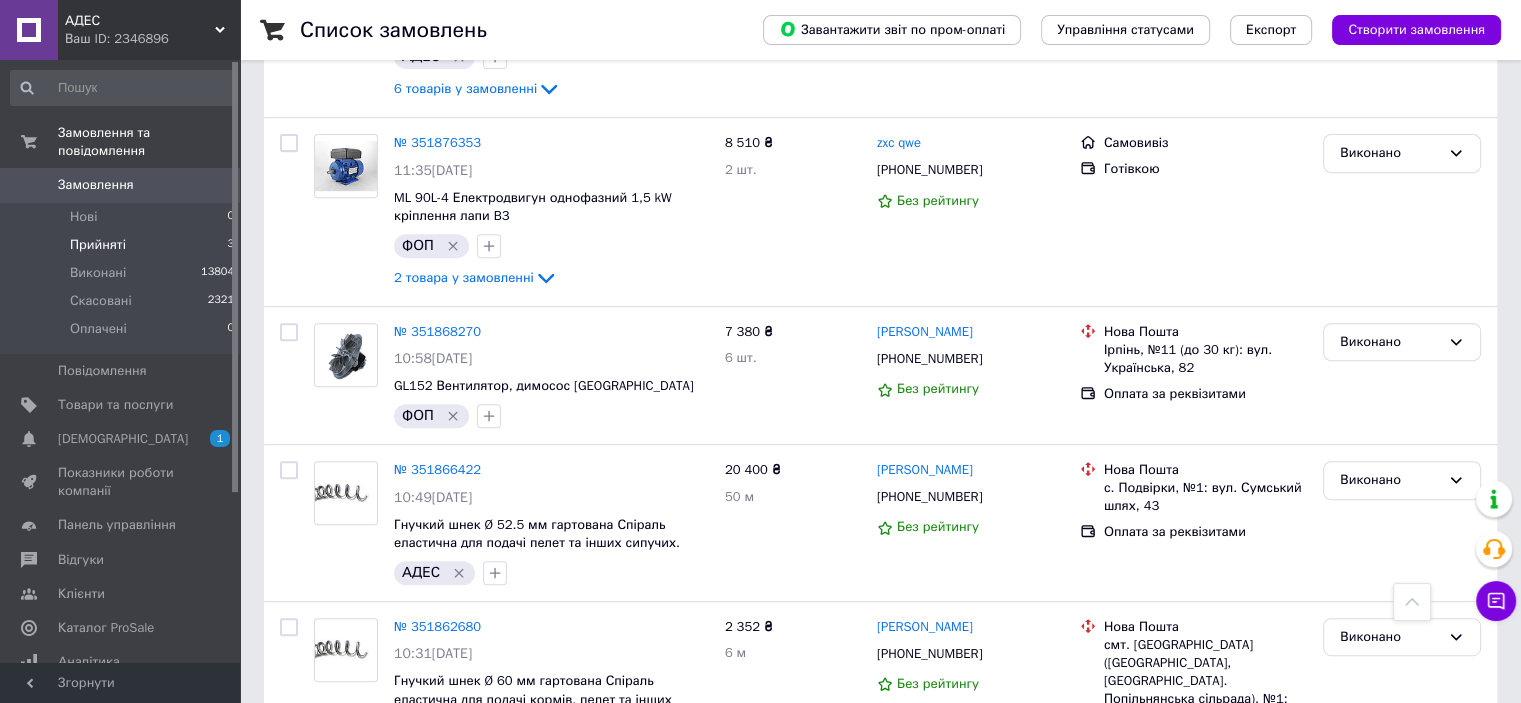 click on "Прийняті 3" at bounding box center (123, 245) 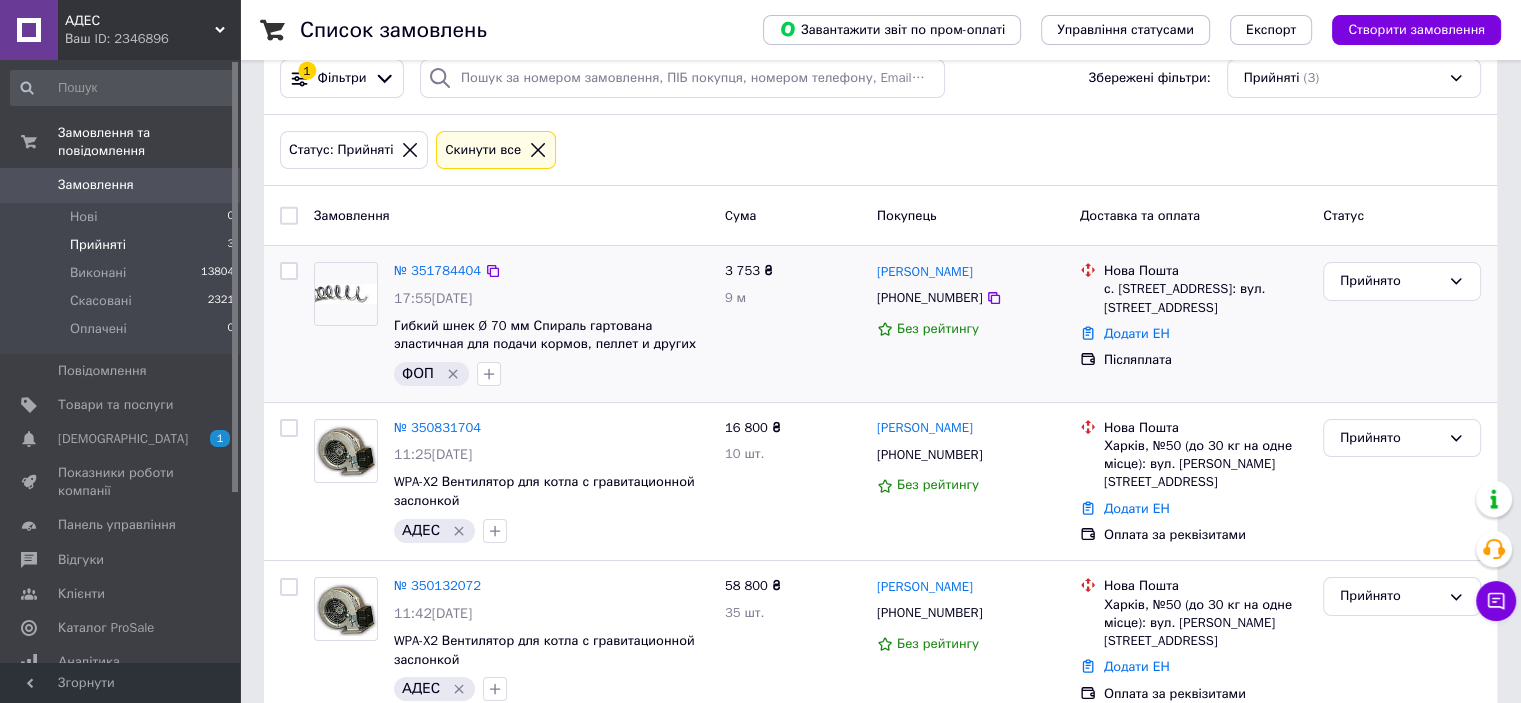 scroll, scrollTop: 75, scrollLeft: 0, axis: vertical 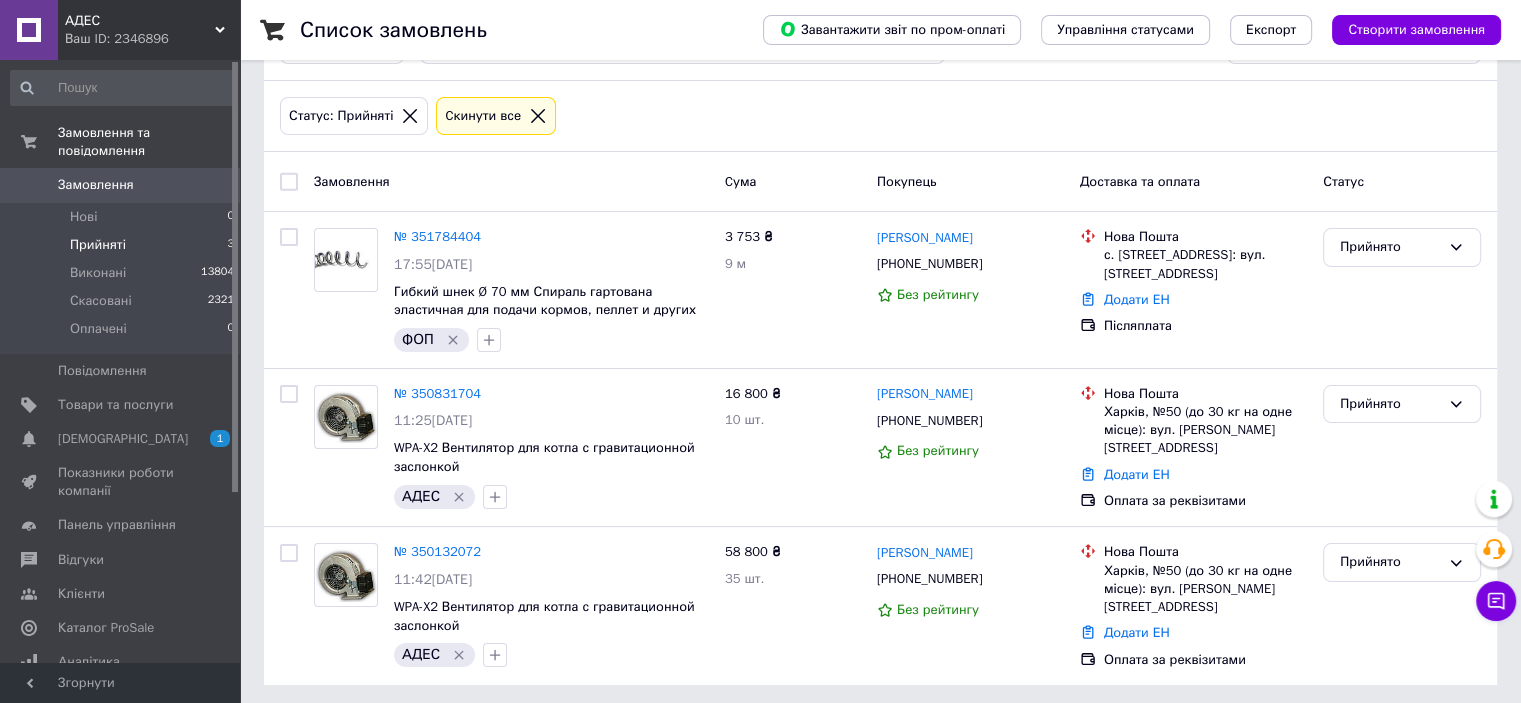 click 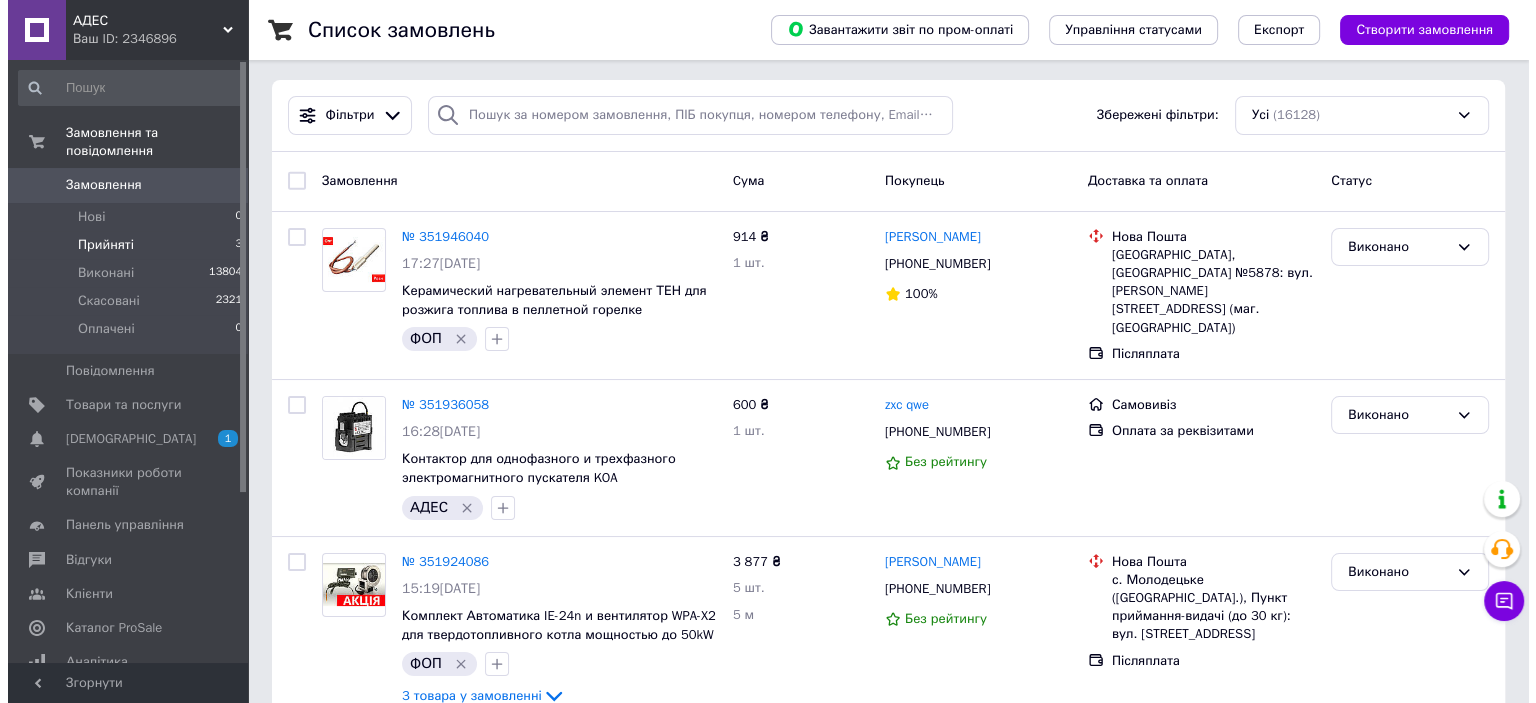 scroll, scrollTop: 0, scrollLeft: 0, axis: both 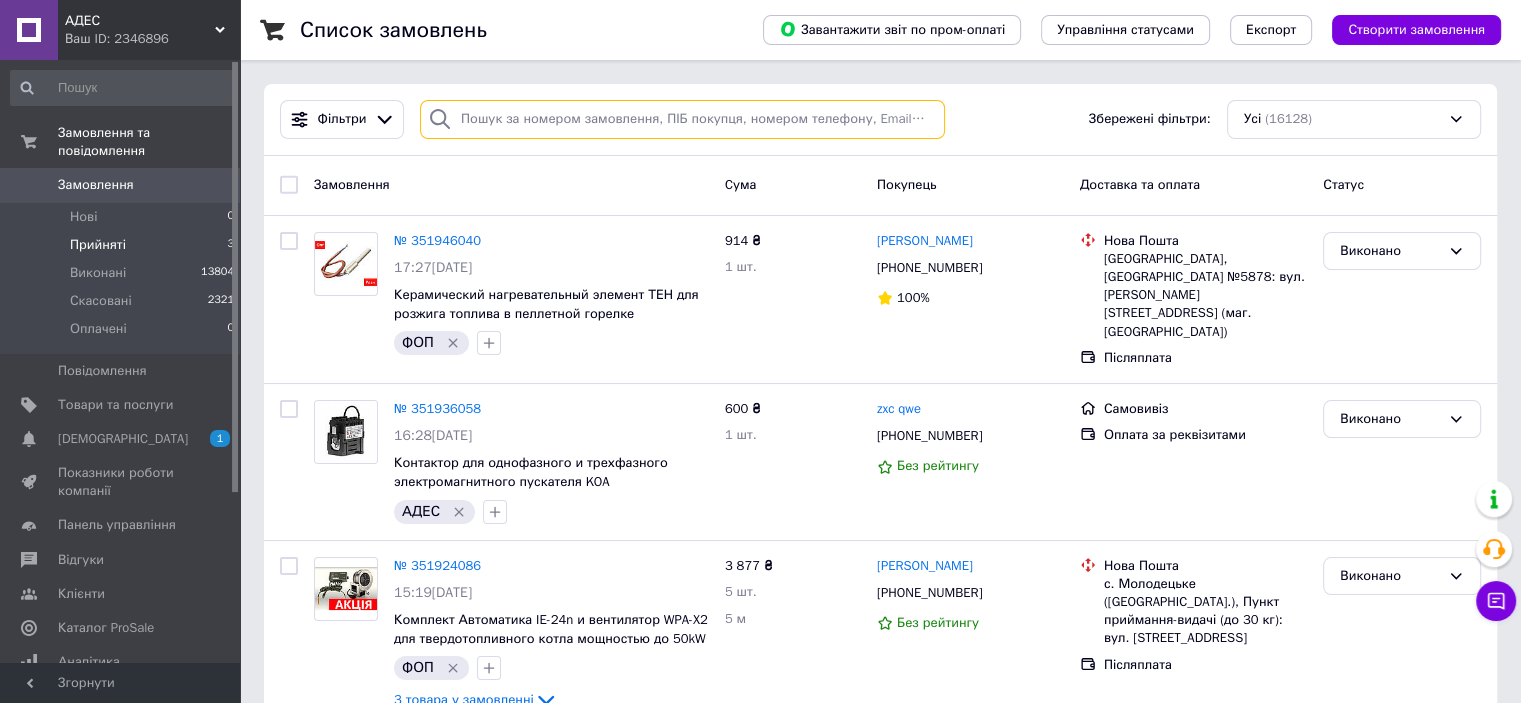 click at bounding box center (682, 119) 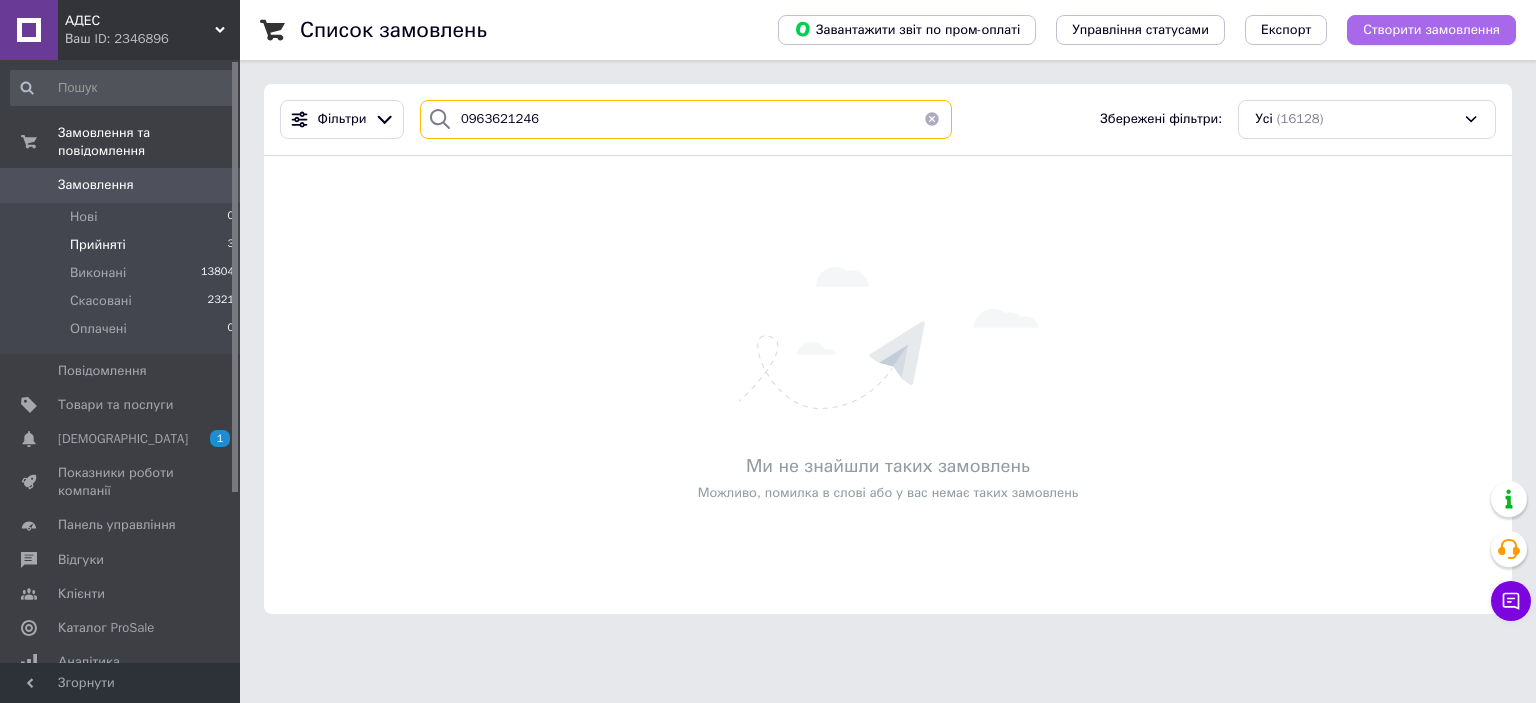 type on "0963621246" 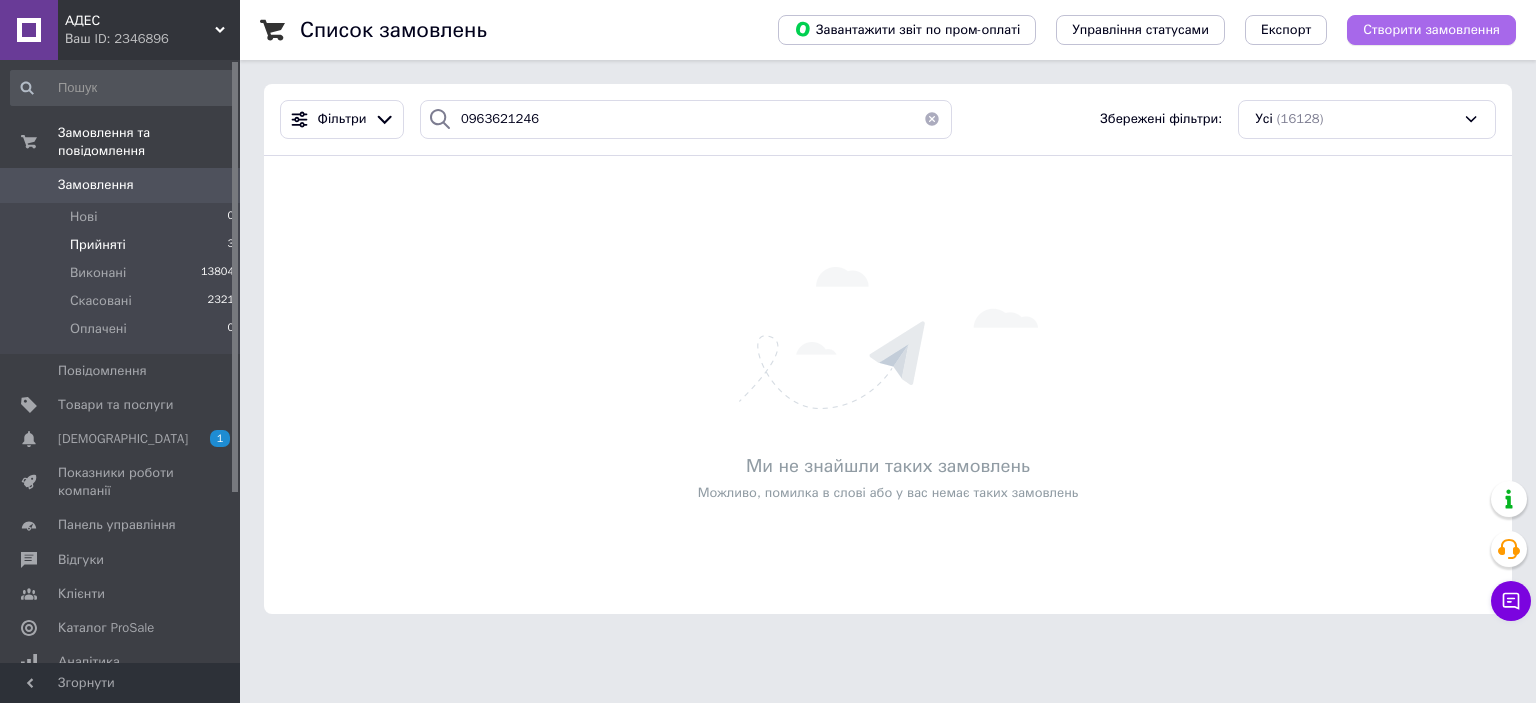click on "Створити замовлення" at bounding box center (1431, 30) 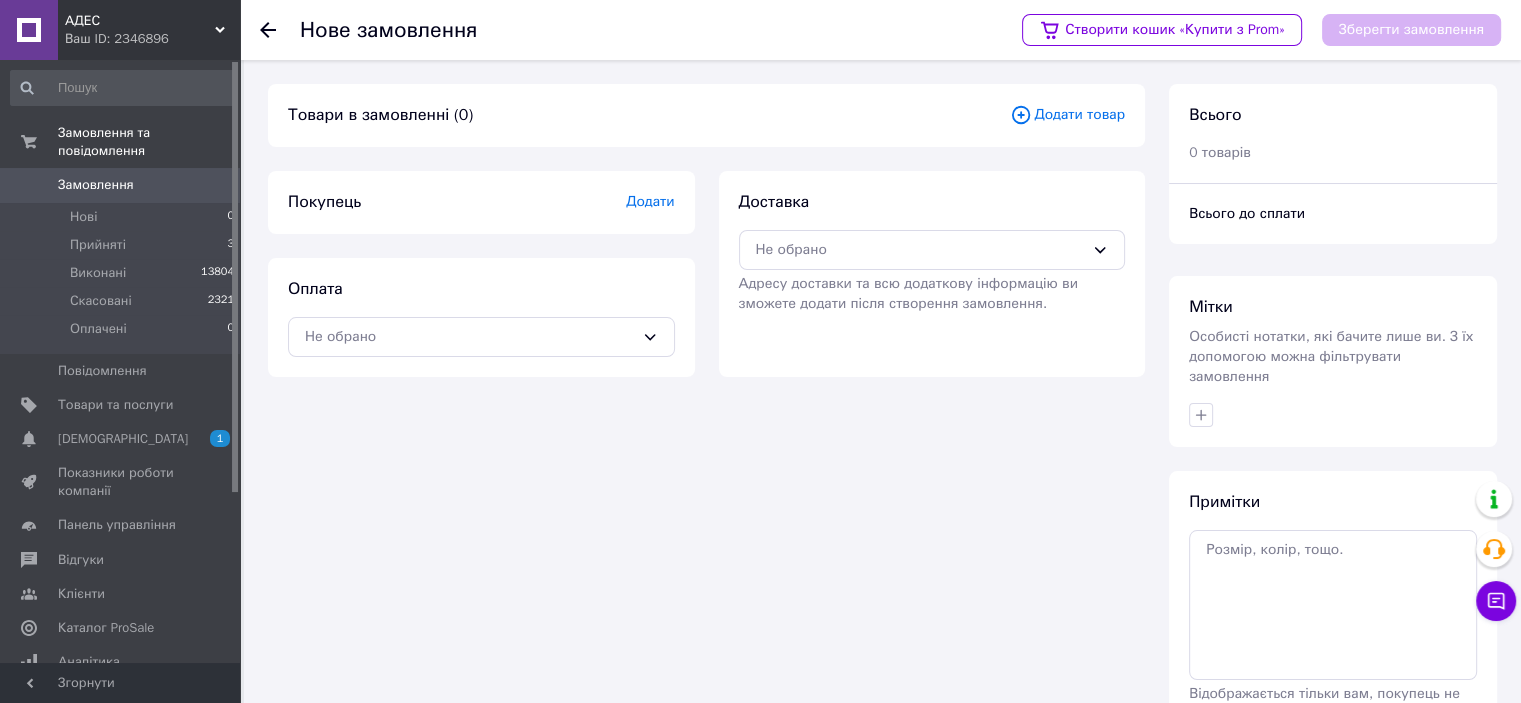 click on "Додати товар" at bounding box center [1067, 115] 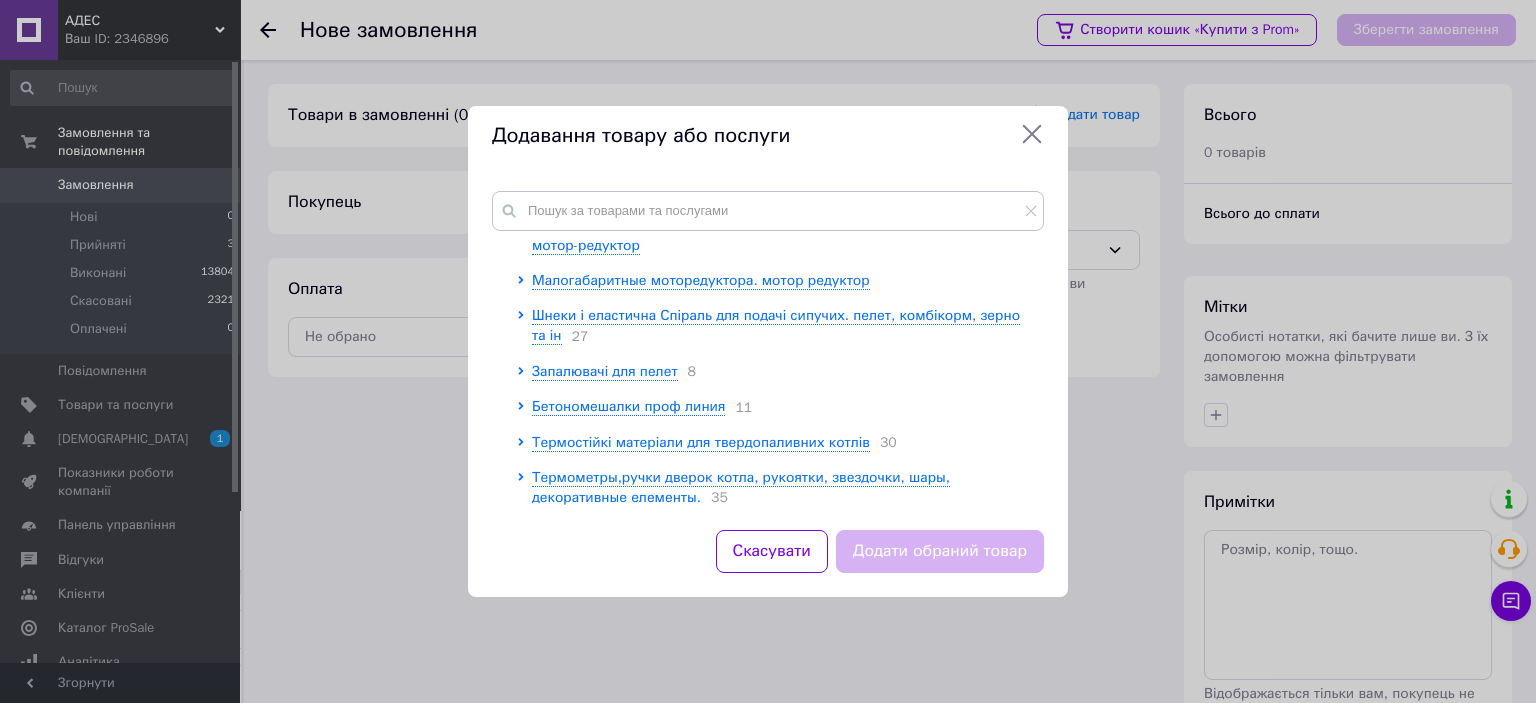 scroll, scrollTop: 255, scrollLeft: 0, axis: vertical 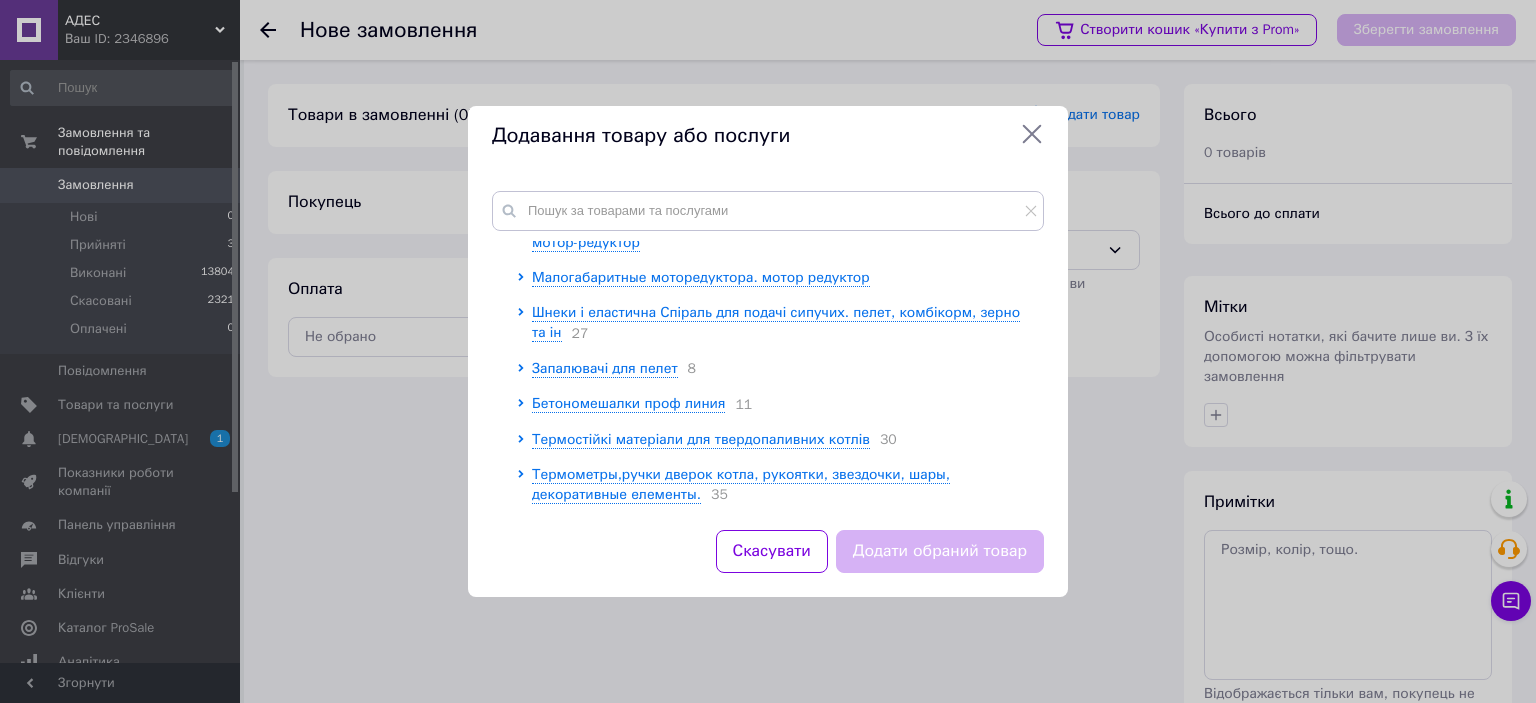 click at bounding box center [509, 252] 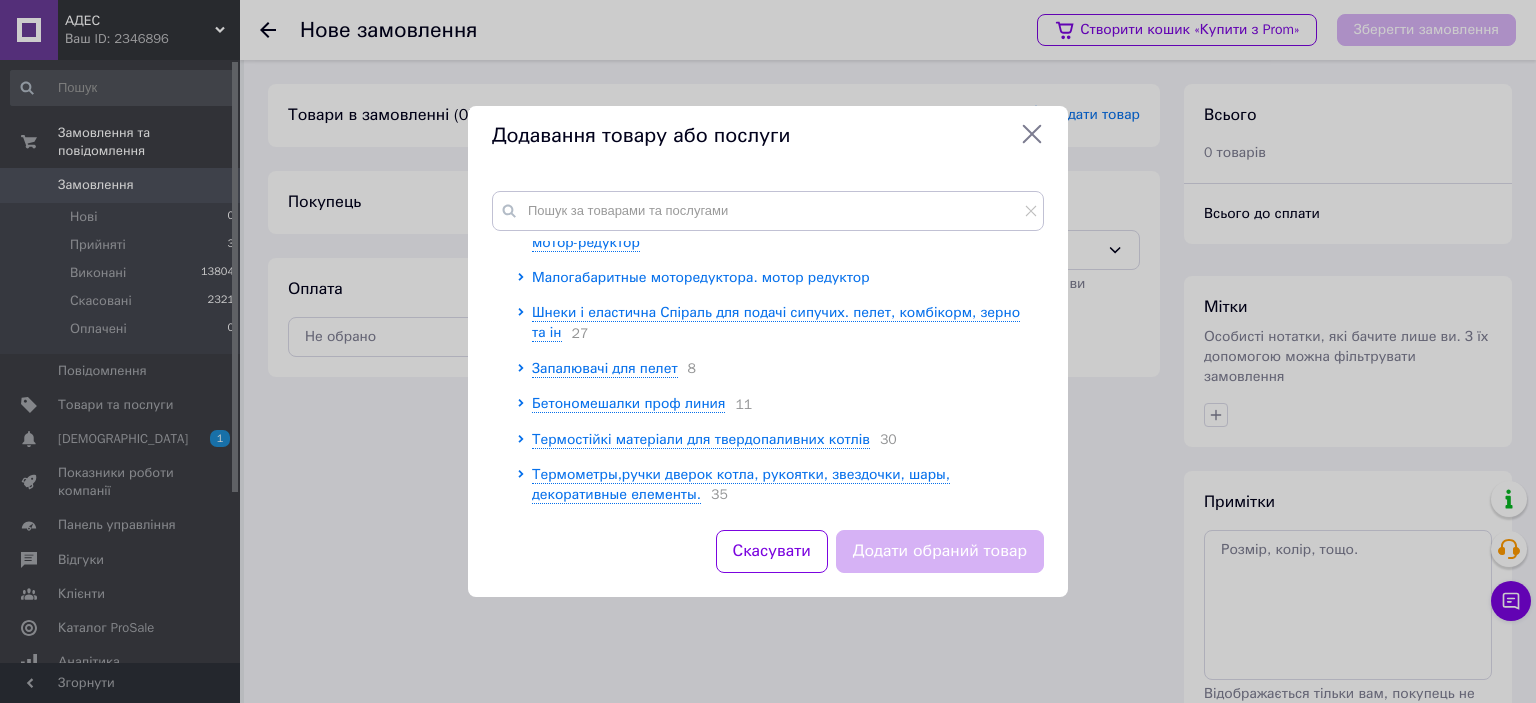 click 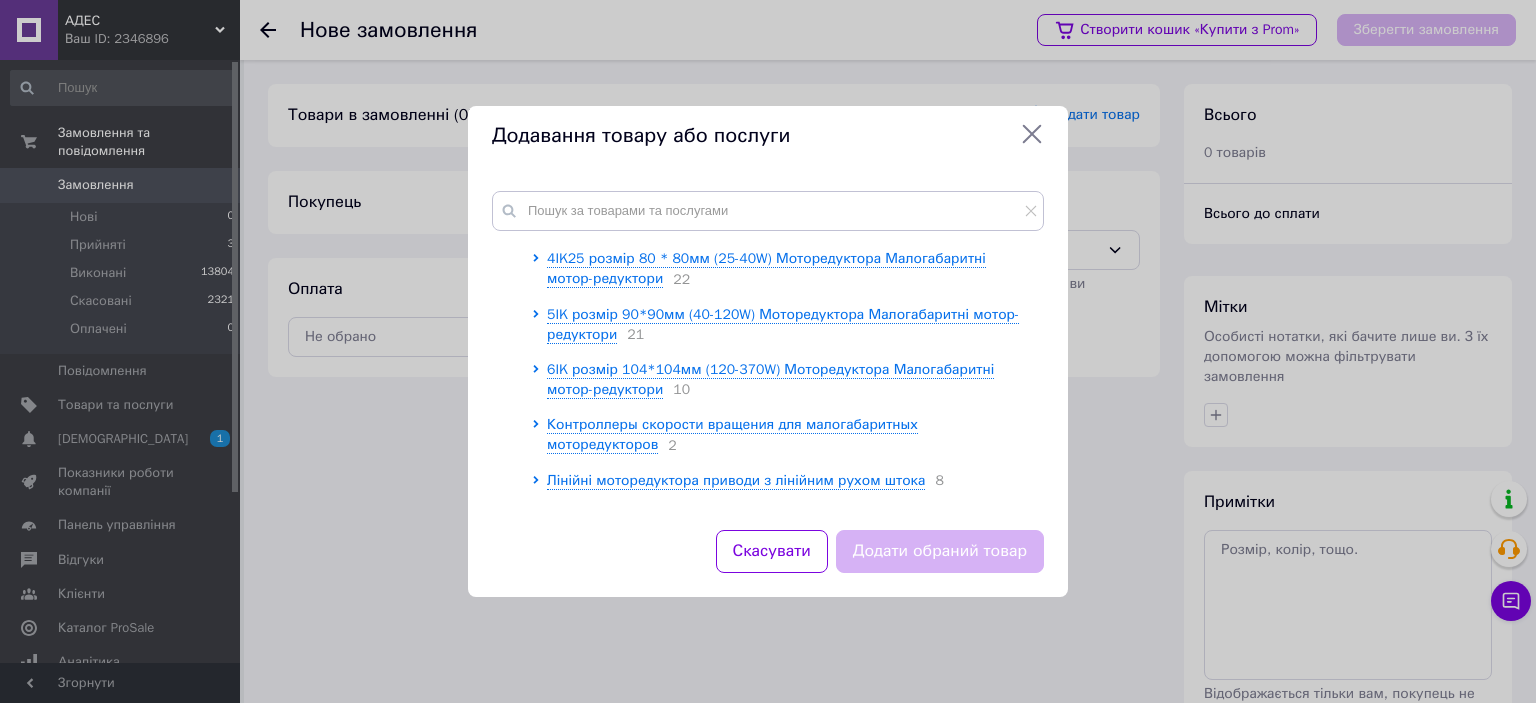 scroll, scrollTop: 455, scrollLeft: 0, axis: vertical 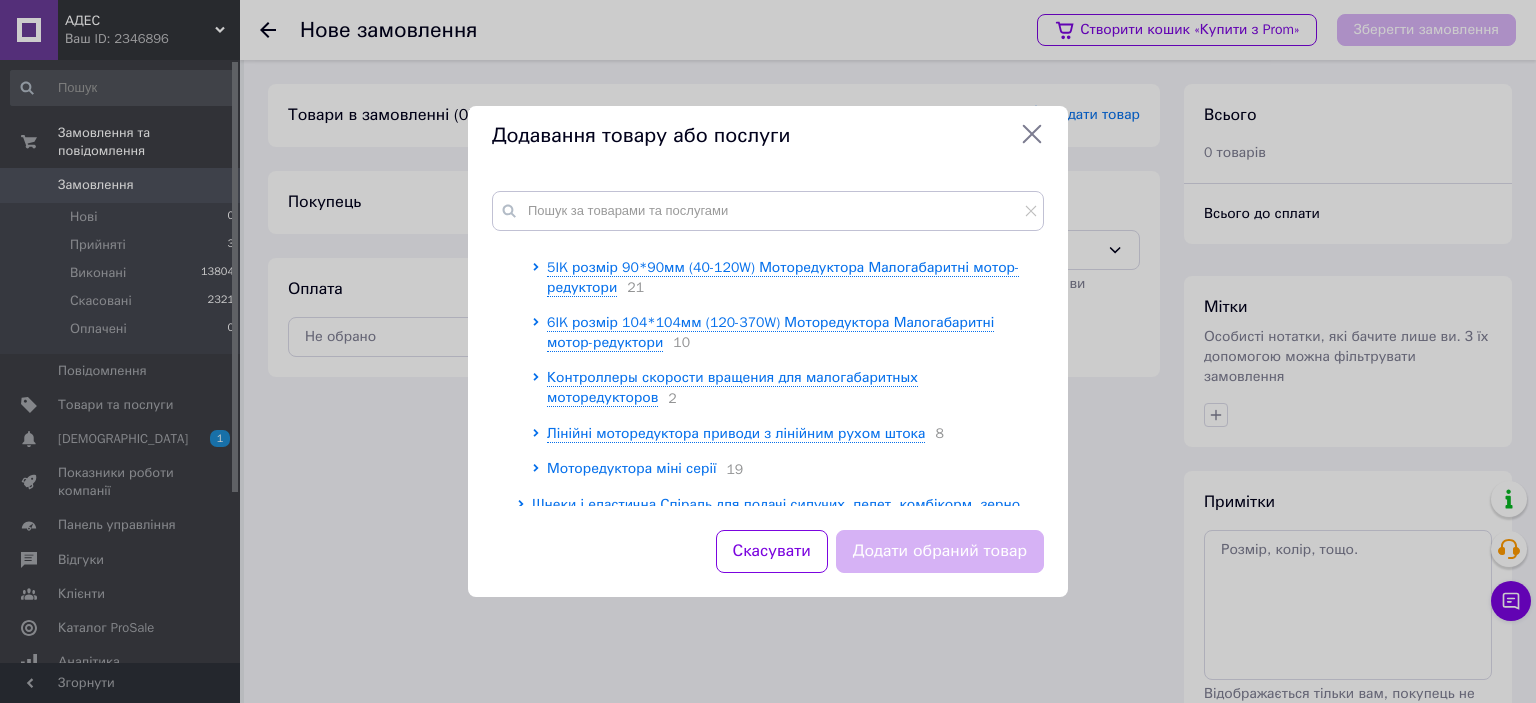 click 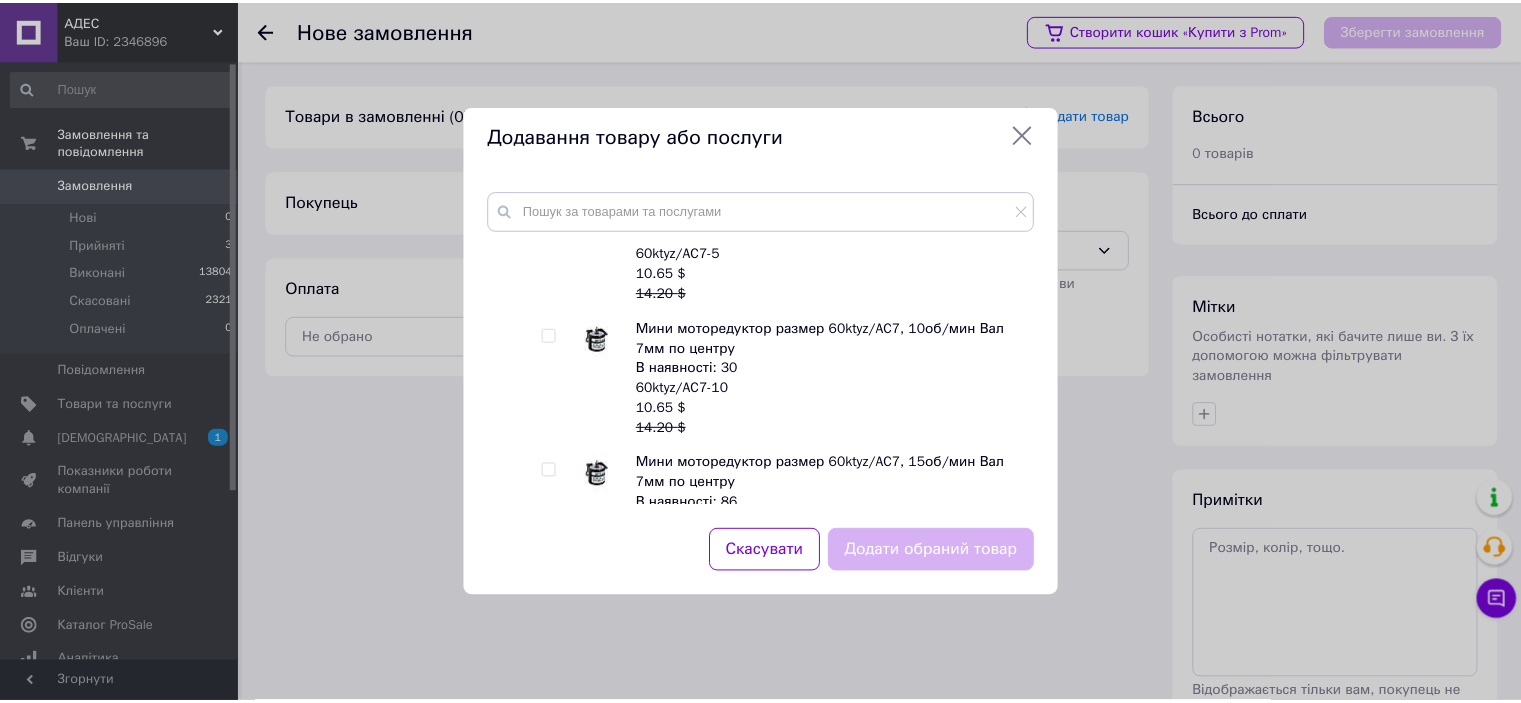 scroll, scrollTop: 1055, scrollLeft: 0, axis: vertical 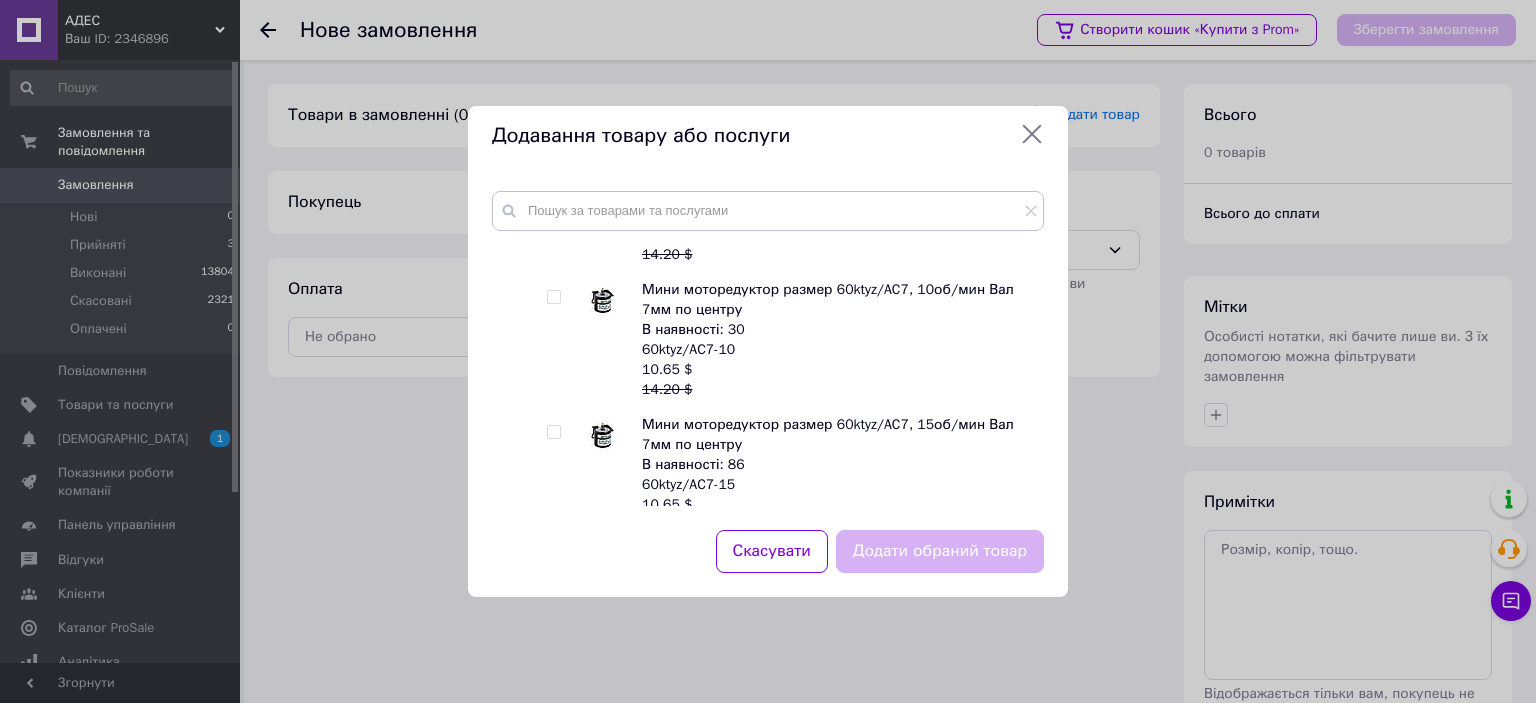 click at bounding box center (553, 297) 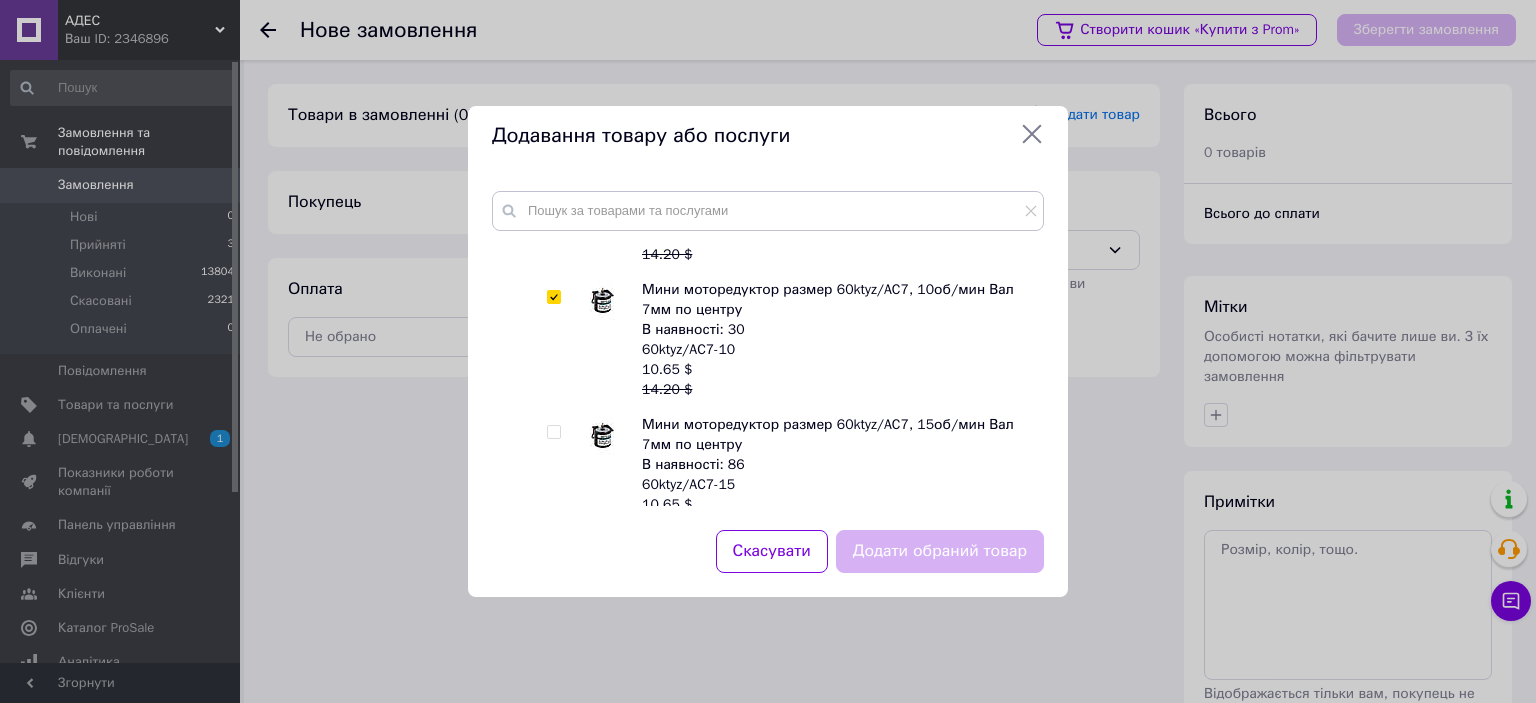 checkbox on "true" 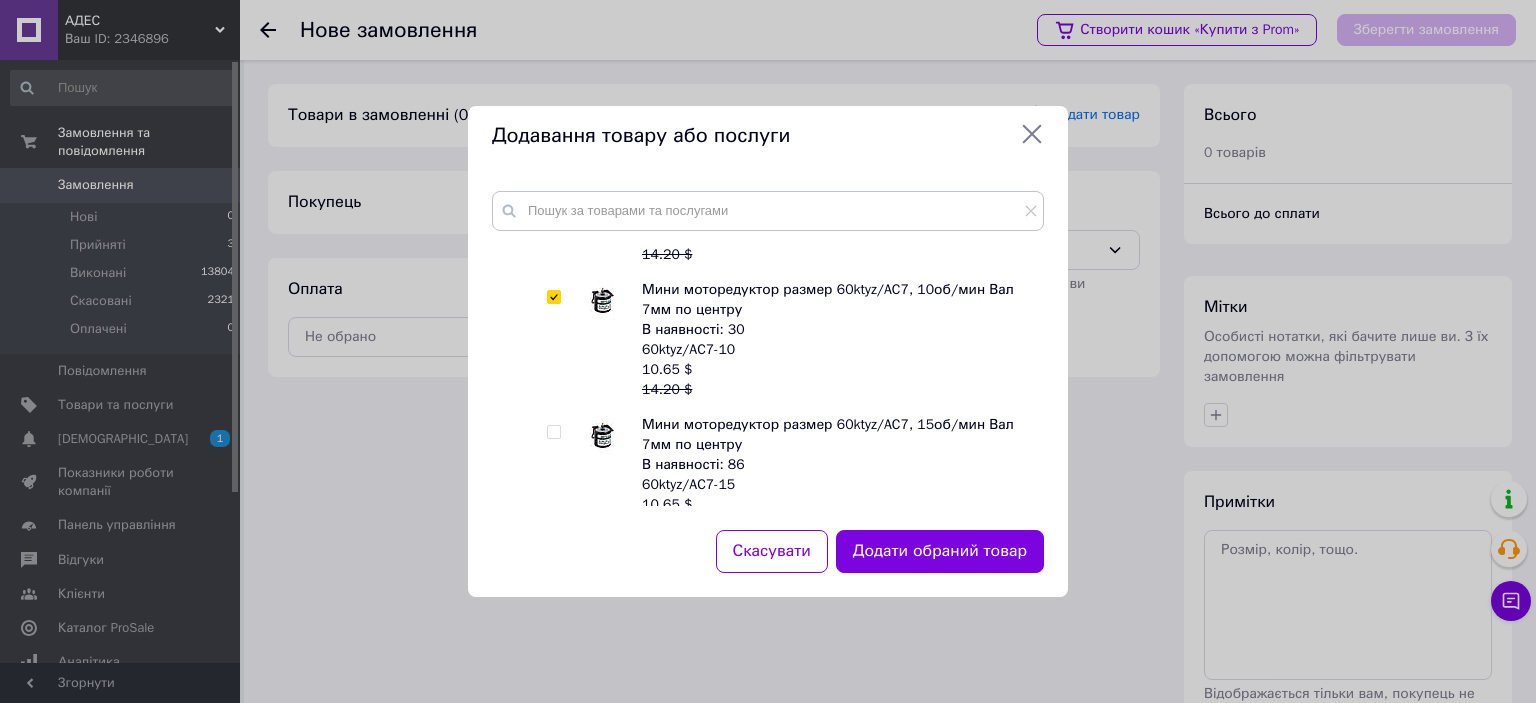 click on "Додати обраний товар" at bounding box center (940, 551) 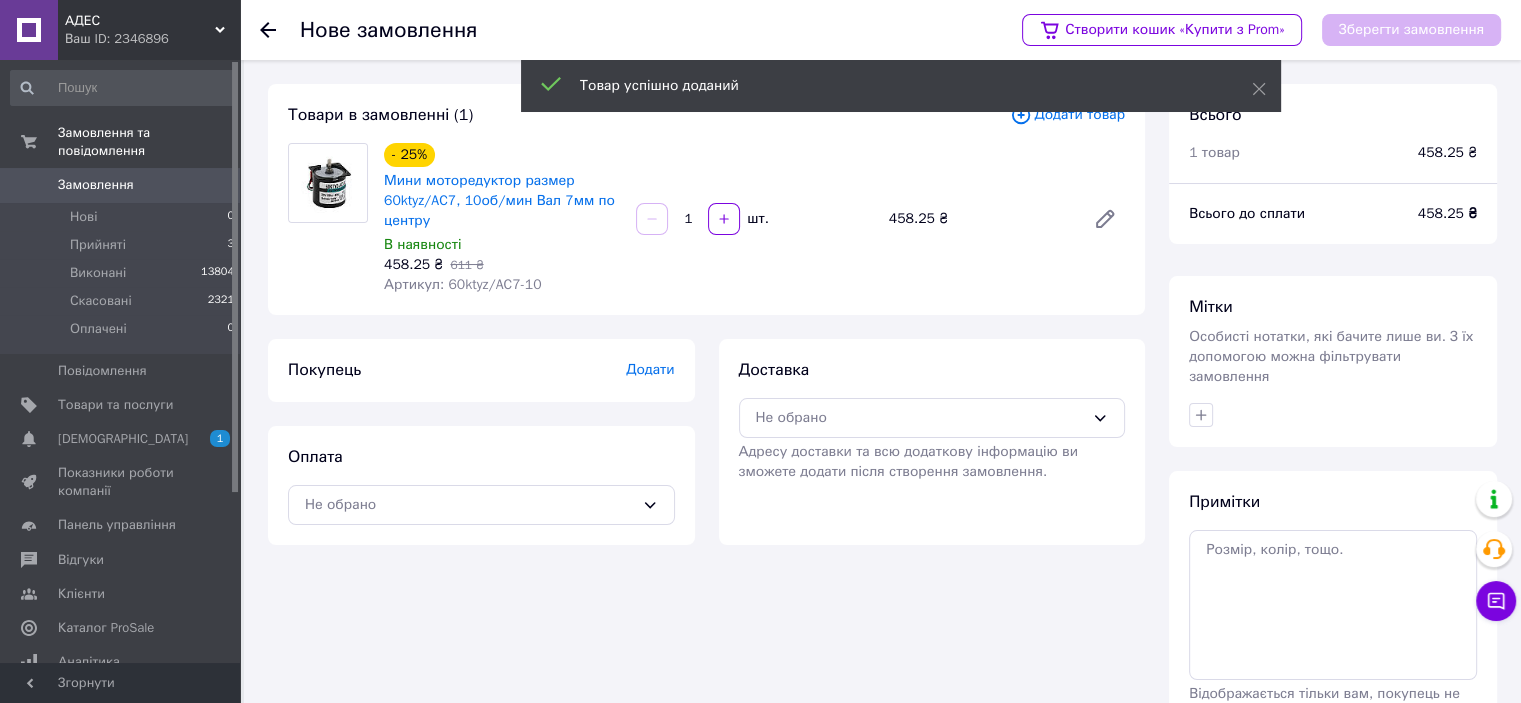 click on "Покупець Додати" at bounding box center (481, 370) 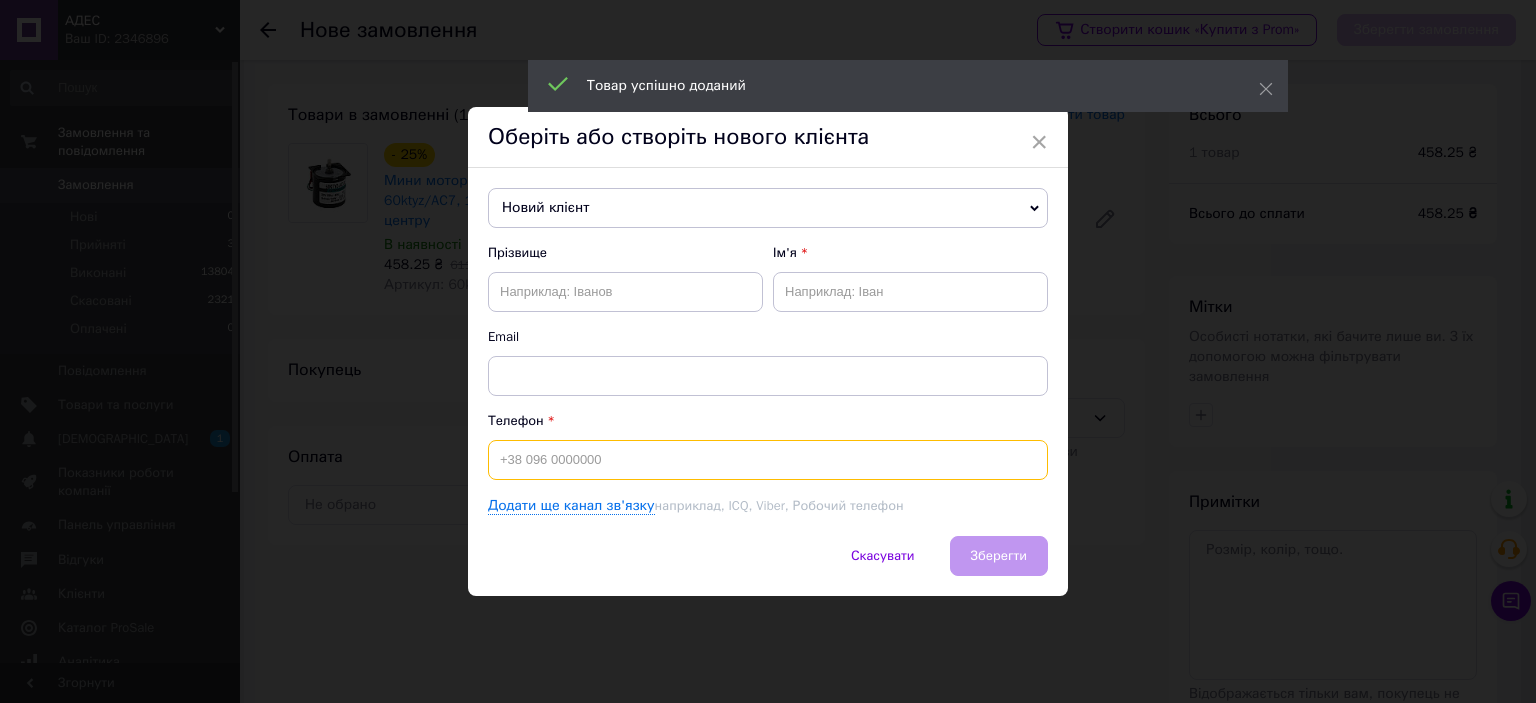 drag, startPoint x: 573, startPoint y: 457, endPoint x: 585, endPoint y: 457, distance: 12 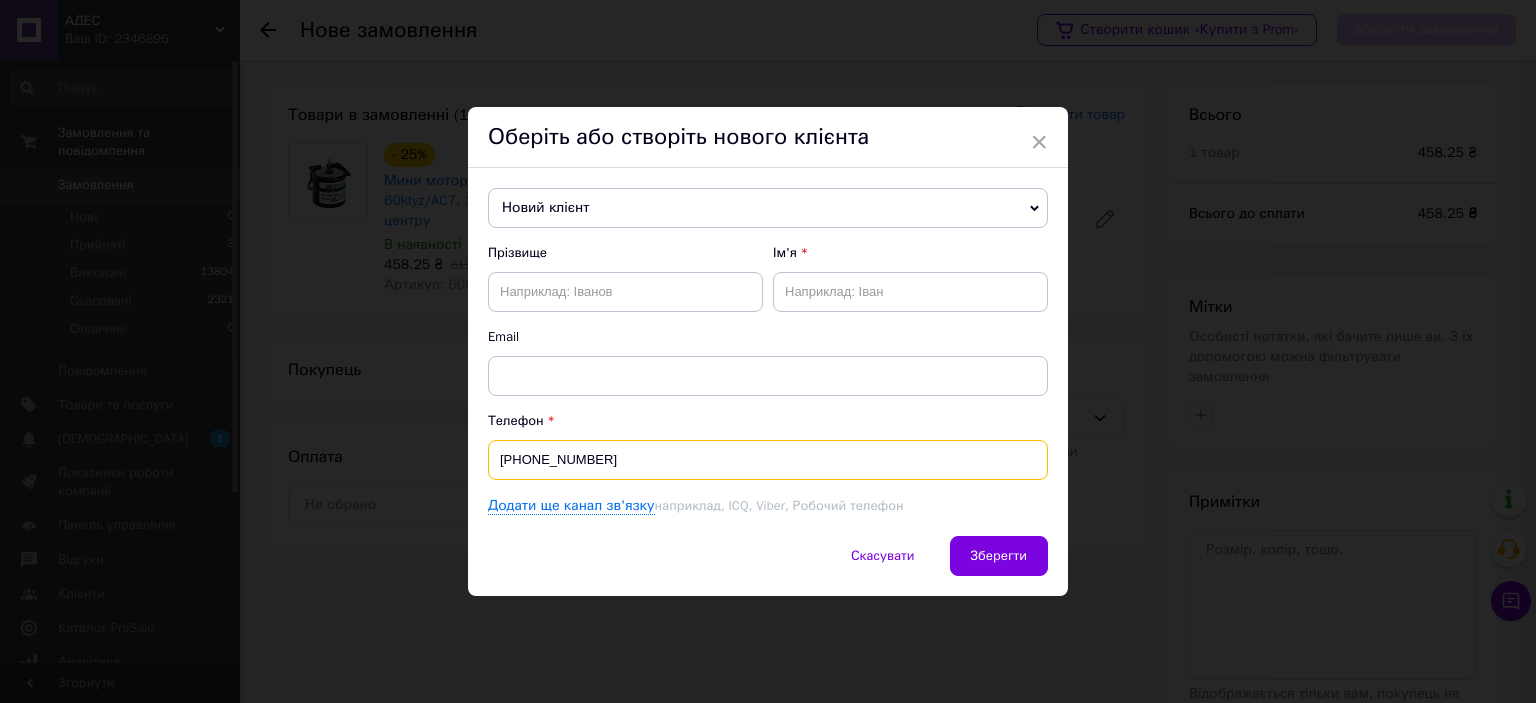 type on "[PHONE_NUMBER]" 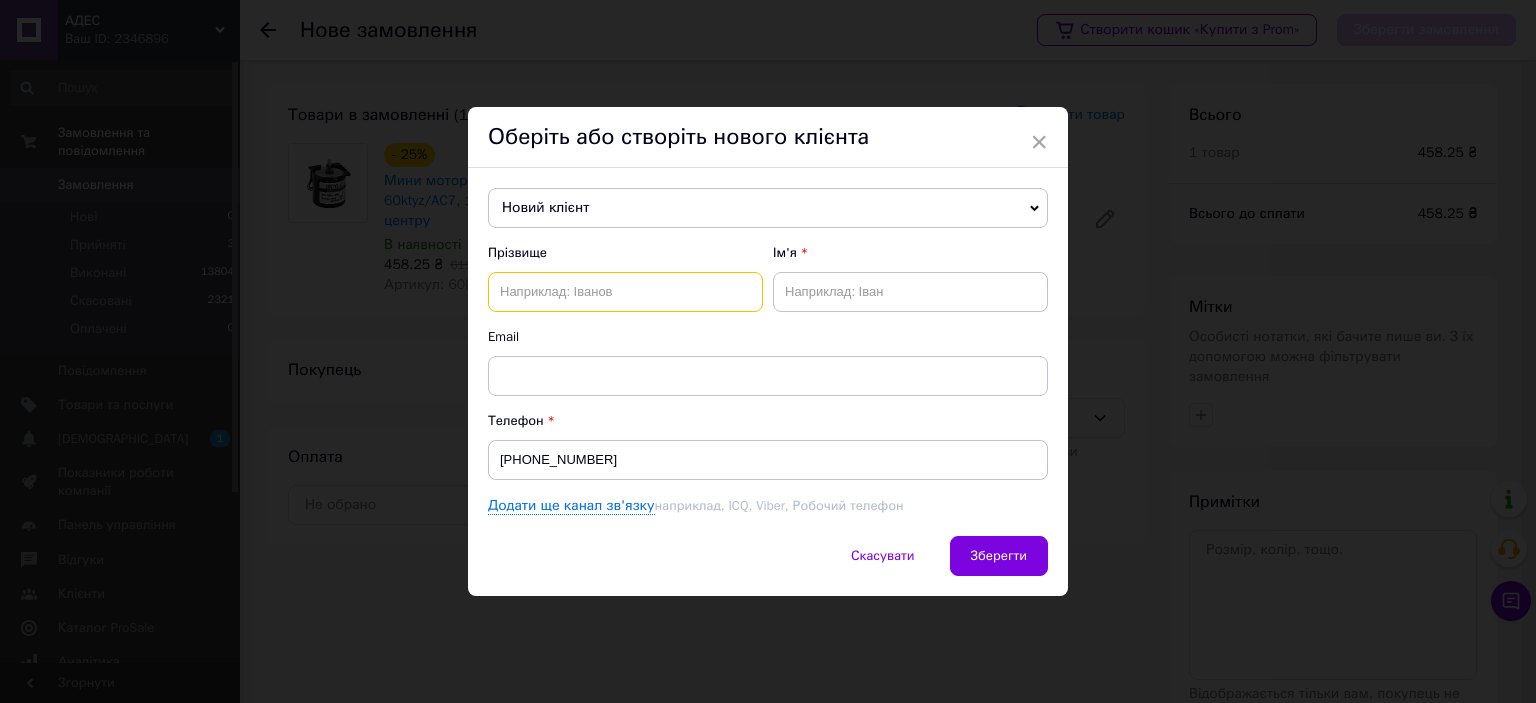 click at bounding box center [625, 292] 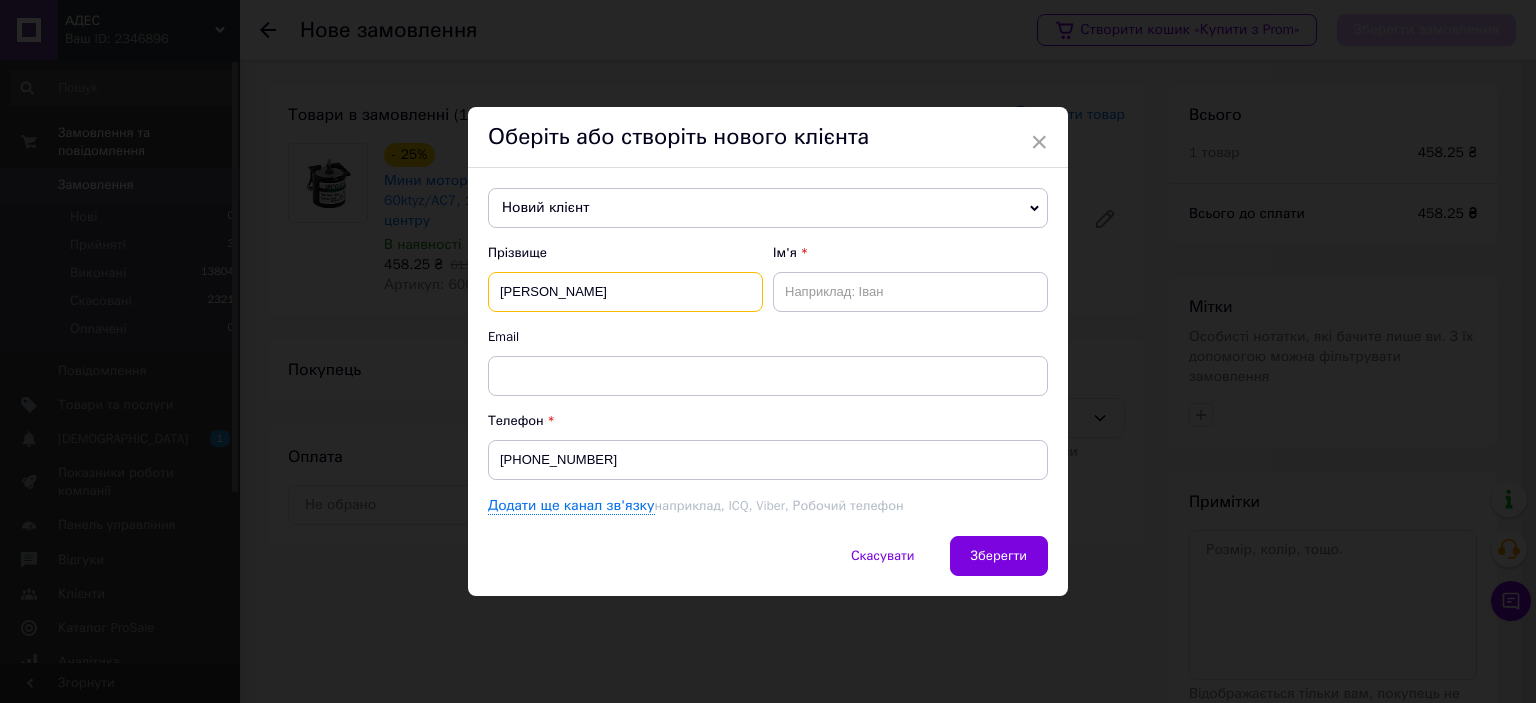 type on "[PERSON_NAME]" 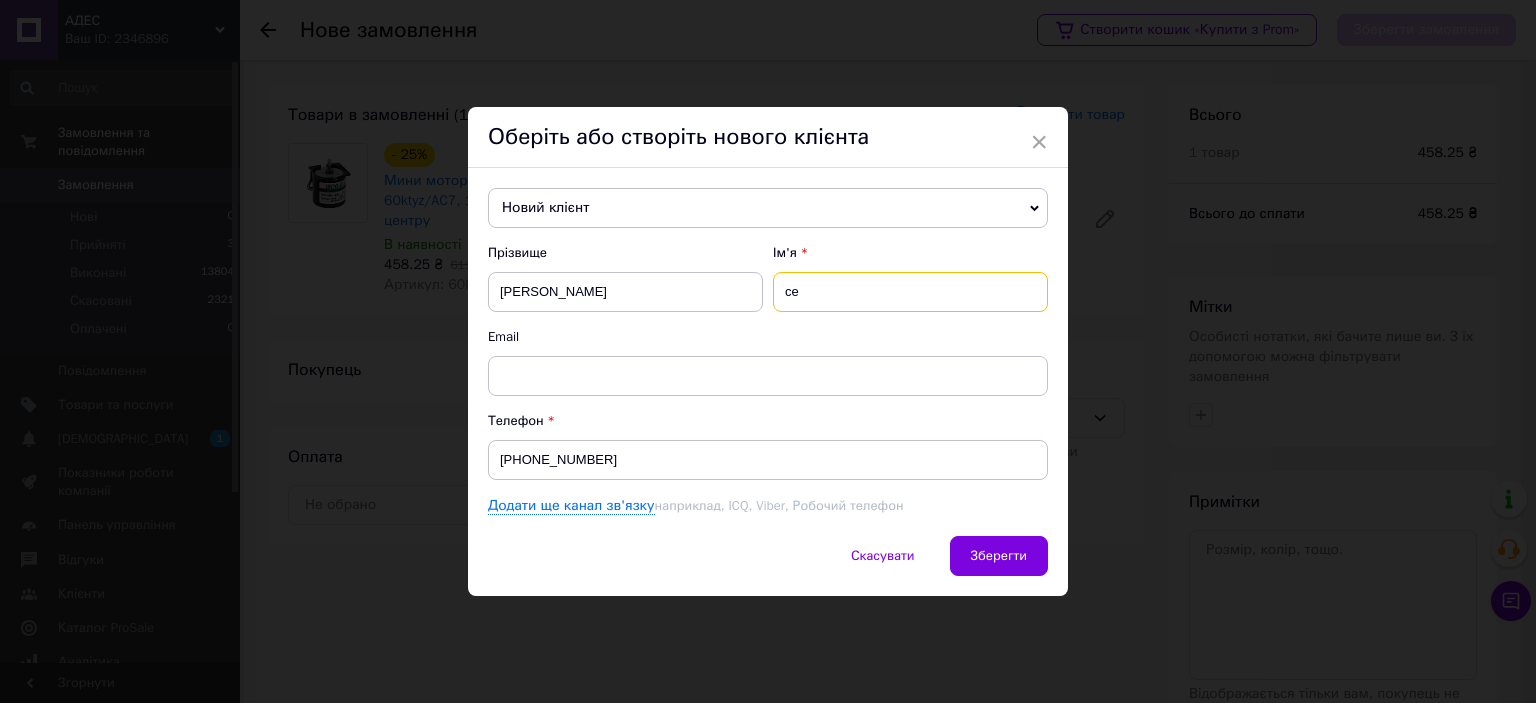 type on "с" 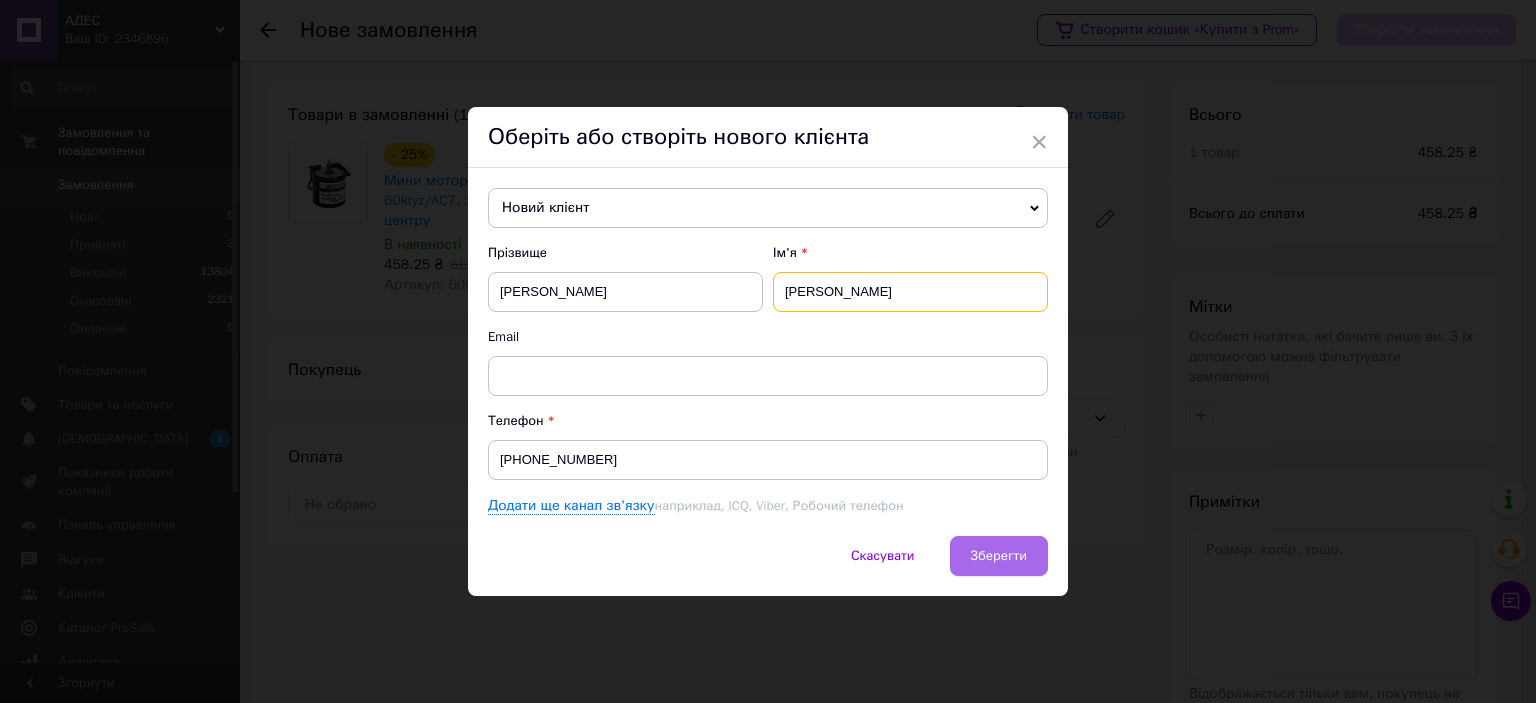 type on "[PERSON_NAME]" 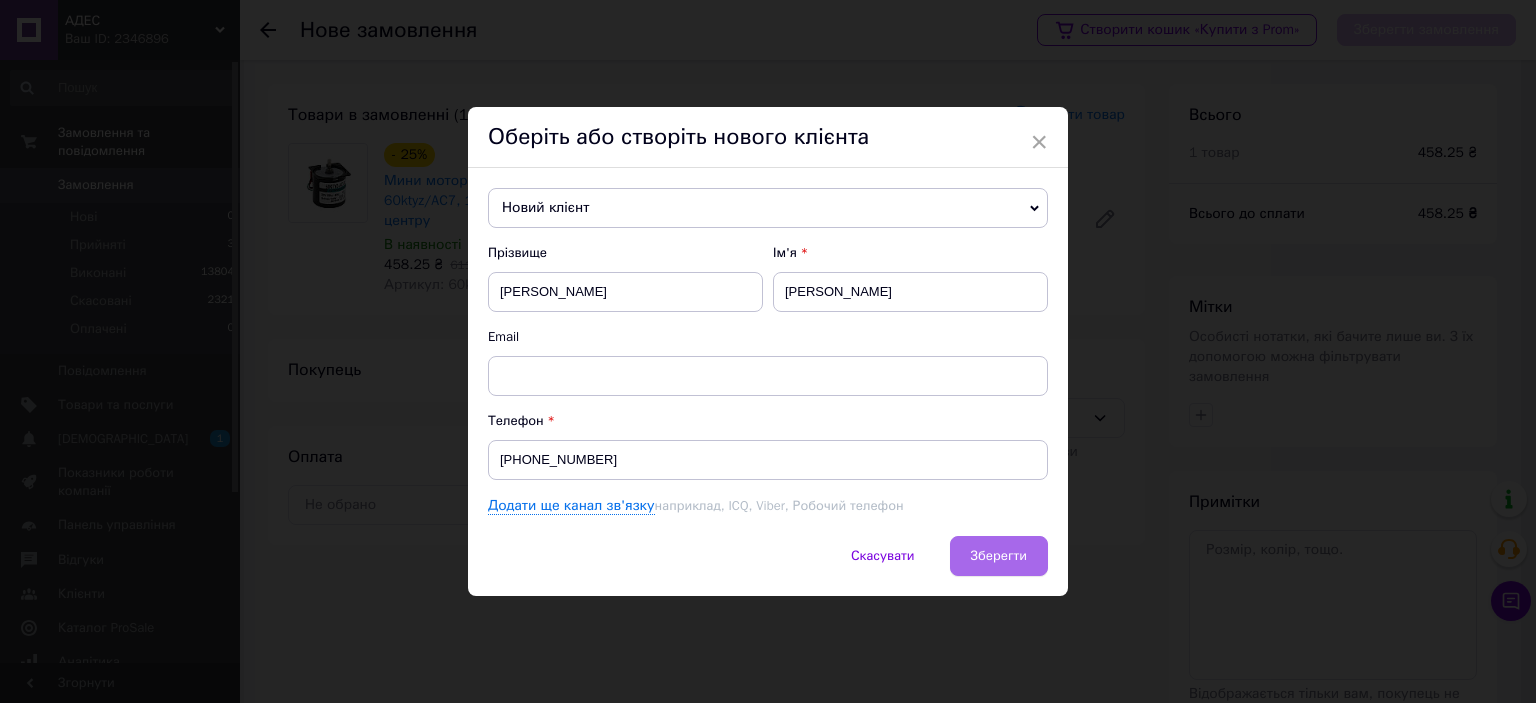 click on "Зберегти" at bounding box center [999, 556] 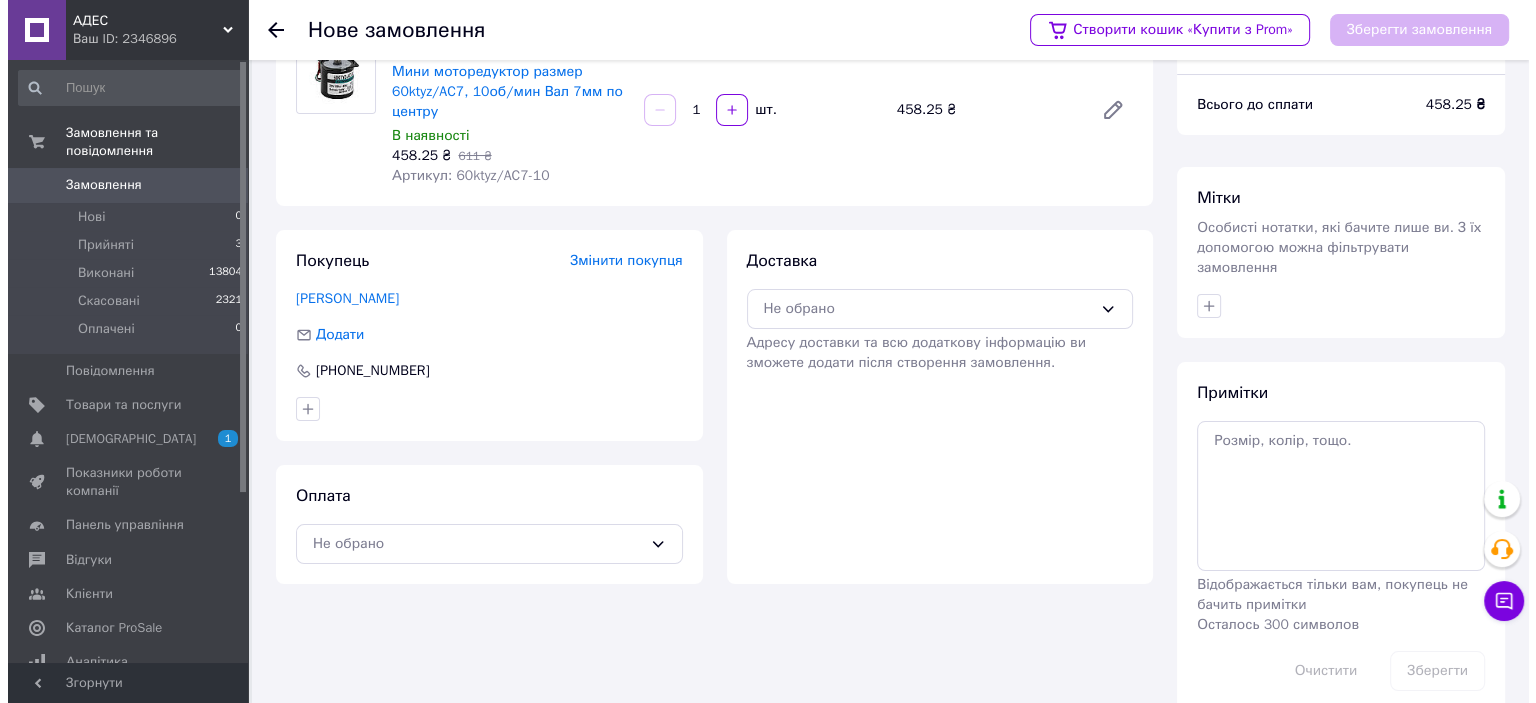 scroll, scrollTop: 120, scrollLeft: 0, axis: vertical 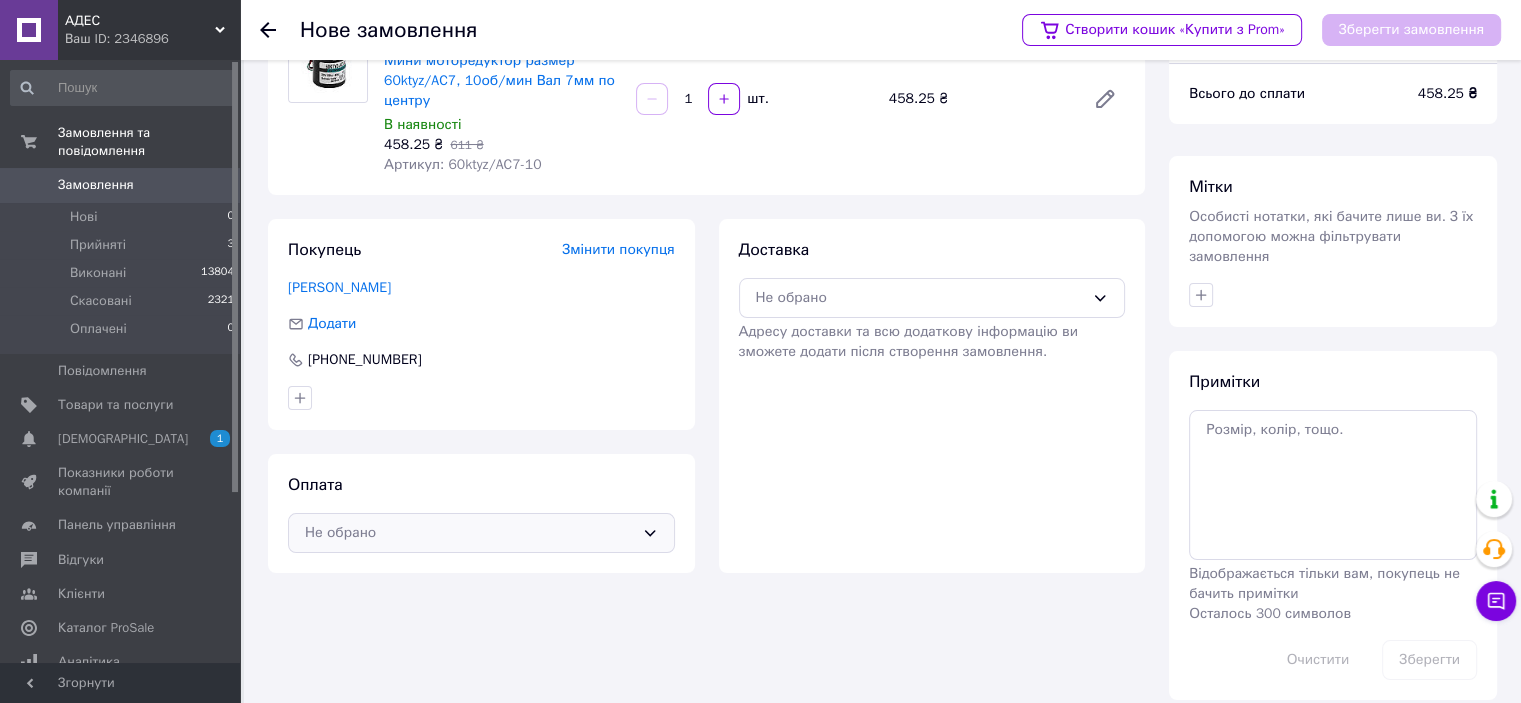 click on "Не обрано" at bounding box center (469, 533) 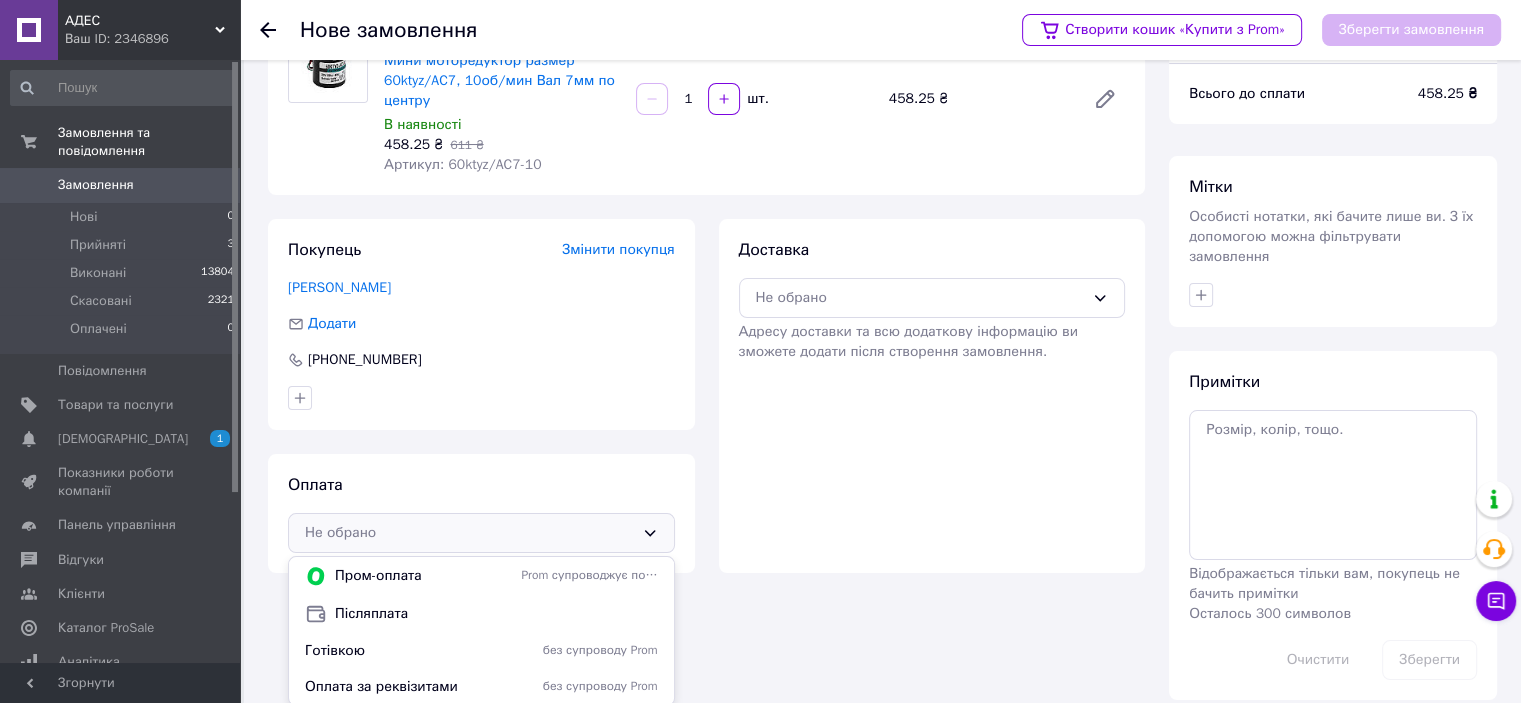 click on "Післяплата" at bounding box center [496, 614] 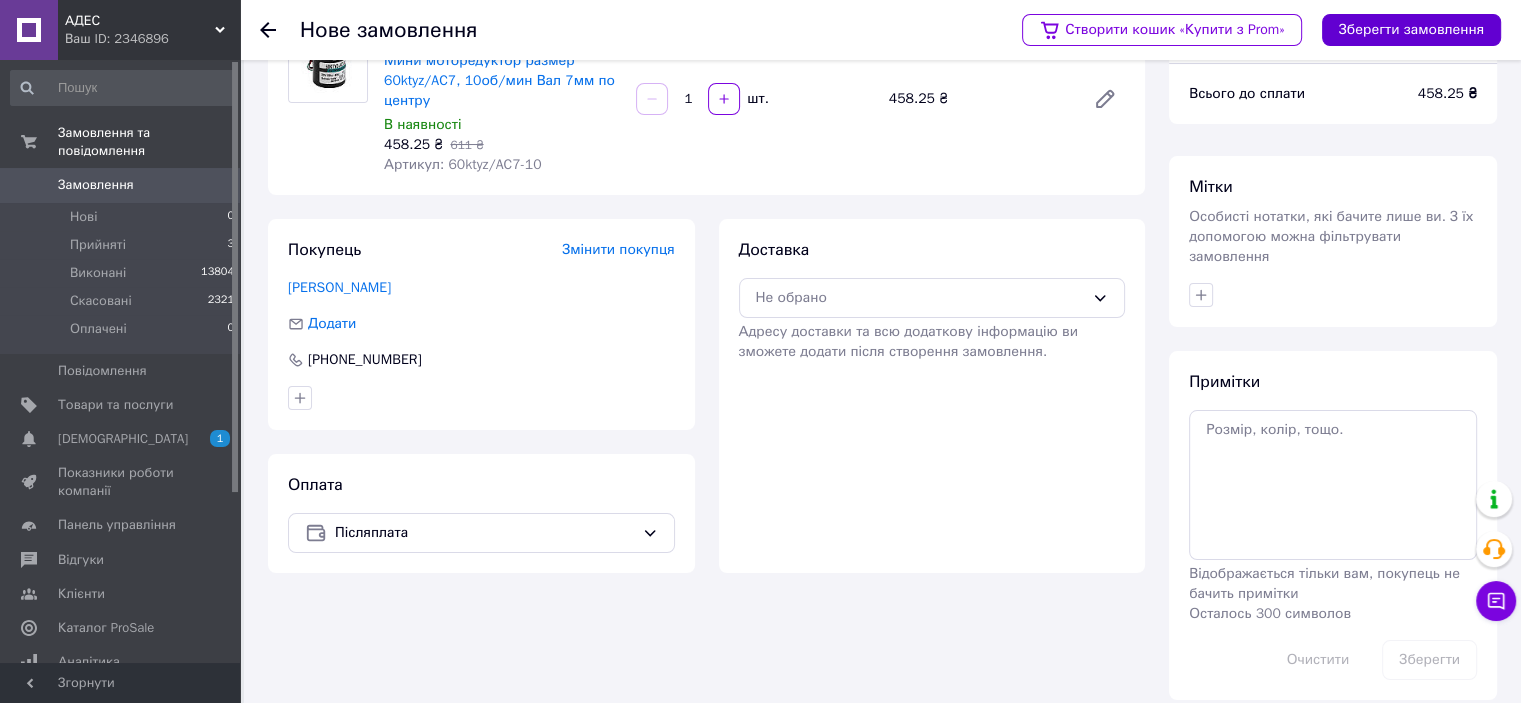 click on "Зберегти замовлення" at bounding box center [1411, 30] 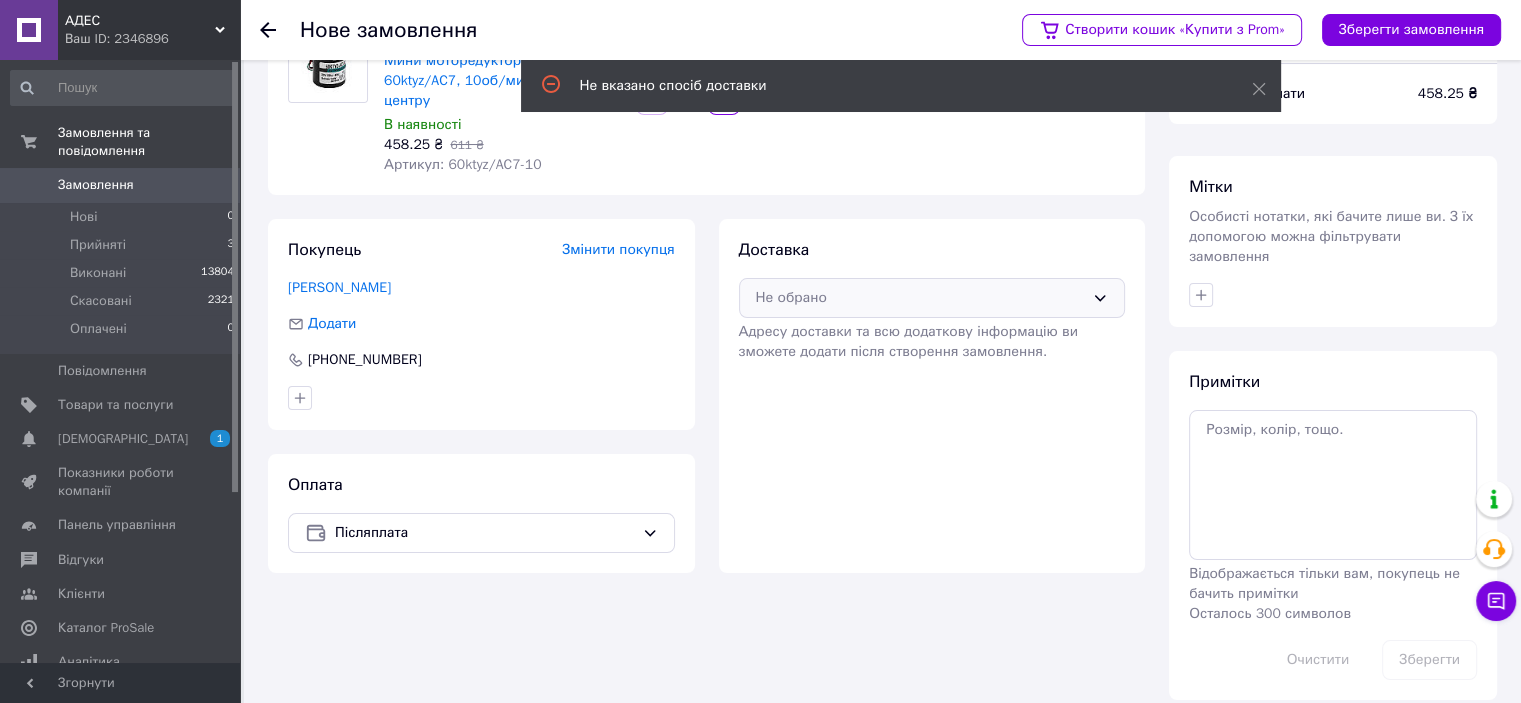 click on "Не обрано" at bounding box center (920, 298) 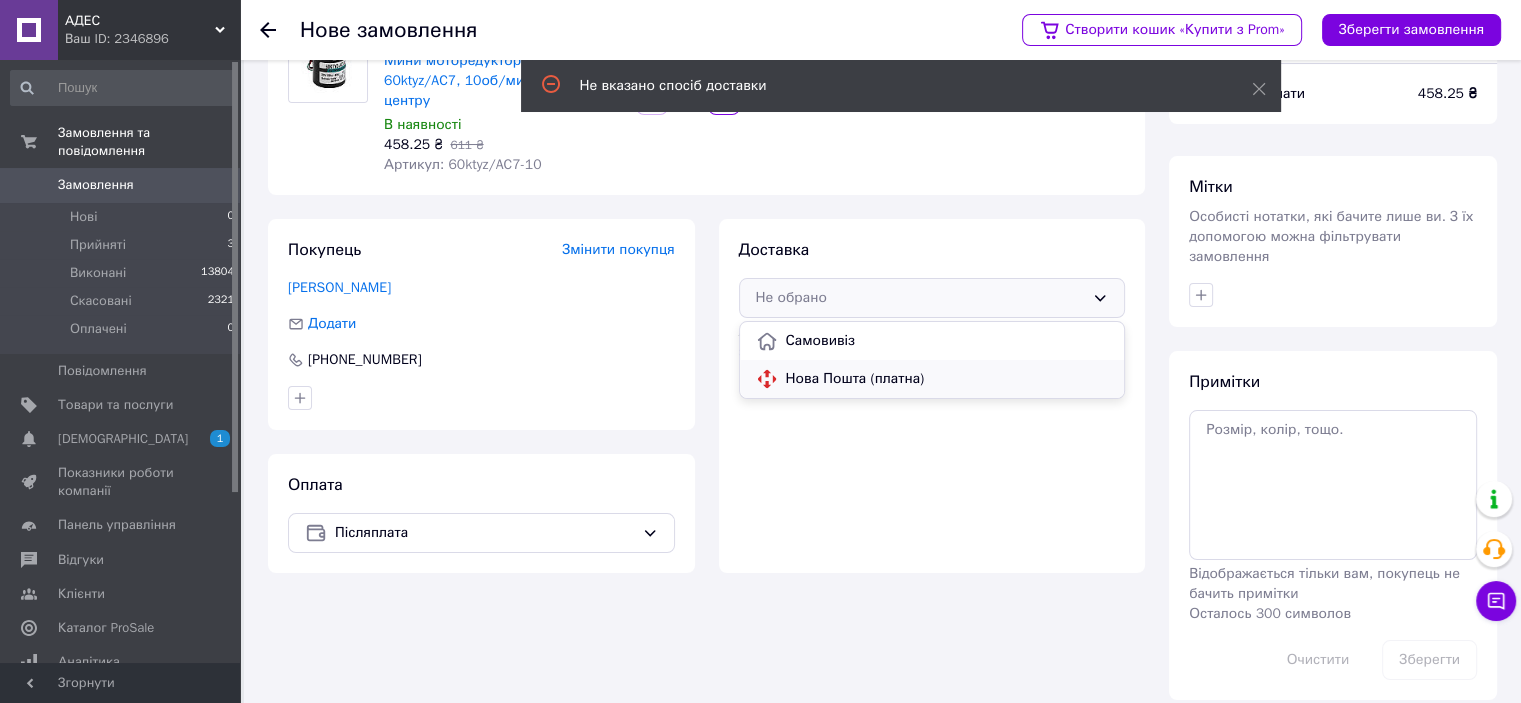 click on "Нова Пошта (платна)" at bounding box center (947, 379) 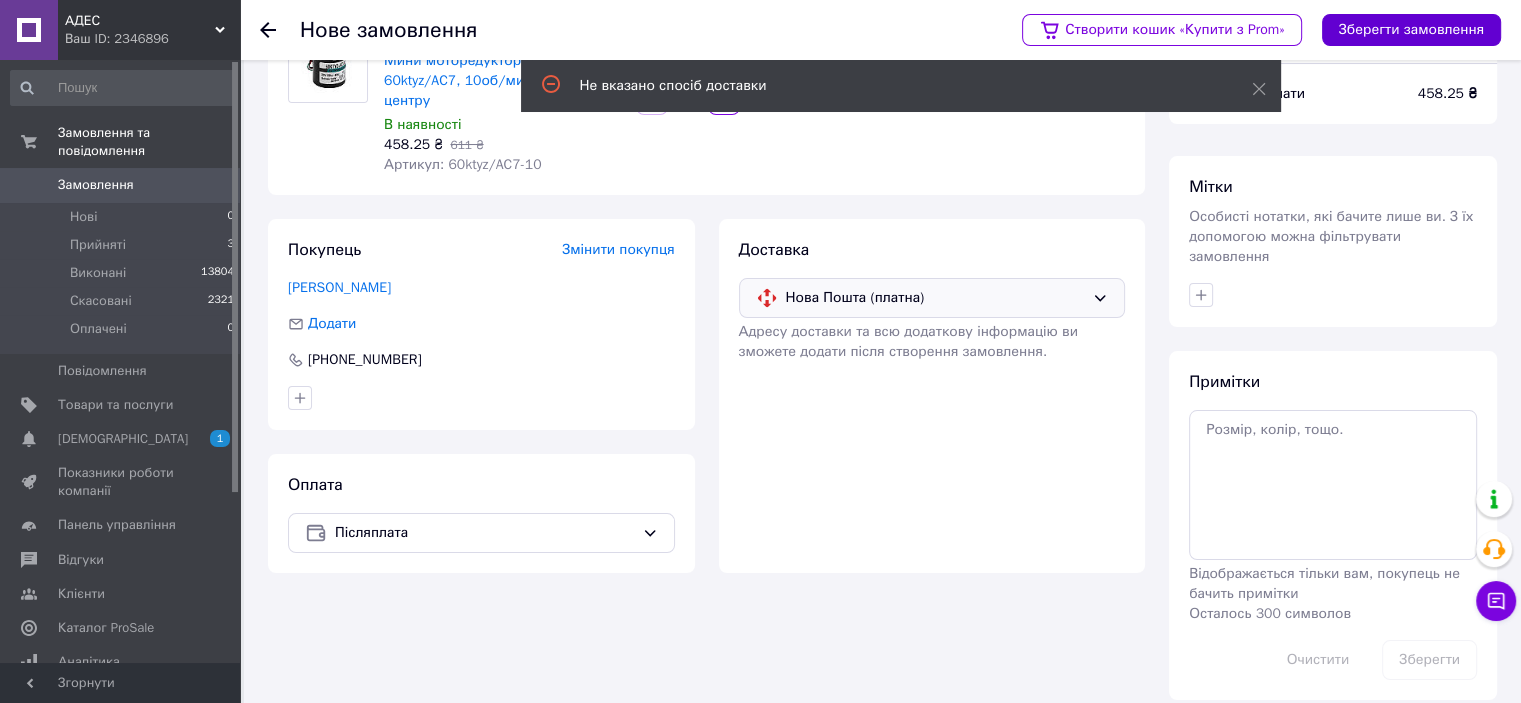 click on "Зберегти замовлення" at bounding box center [1411, 30] 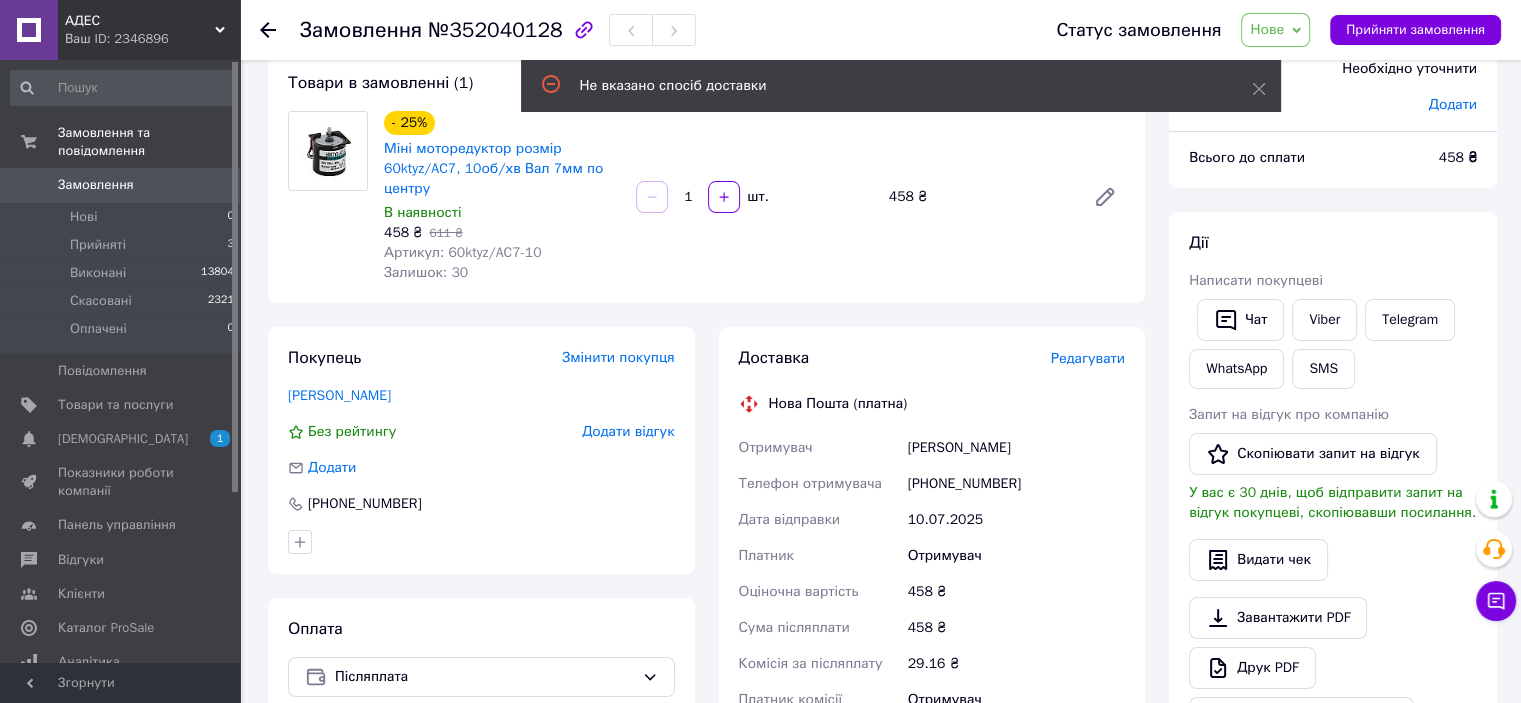 click on "Редагувати" at bounding box center [1088, 358] 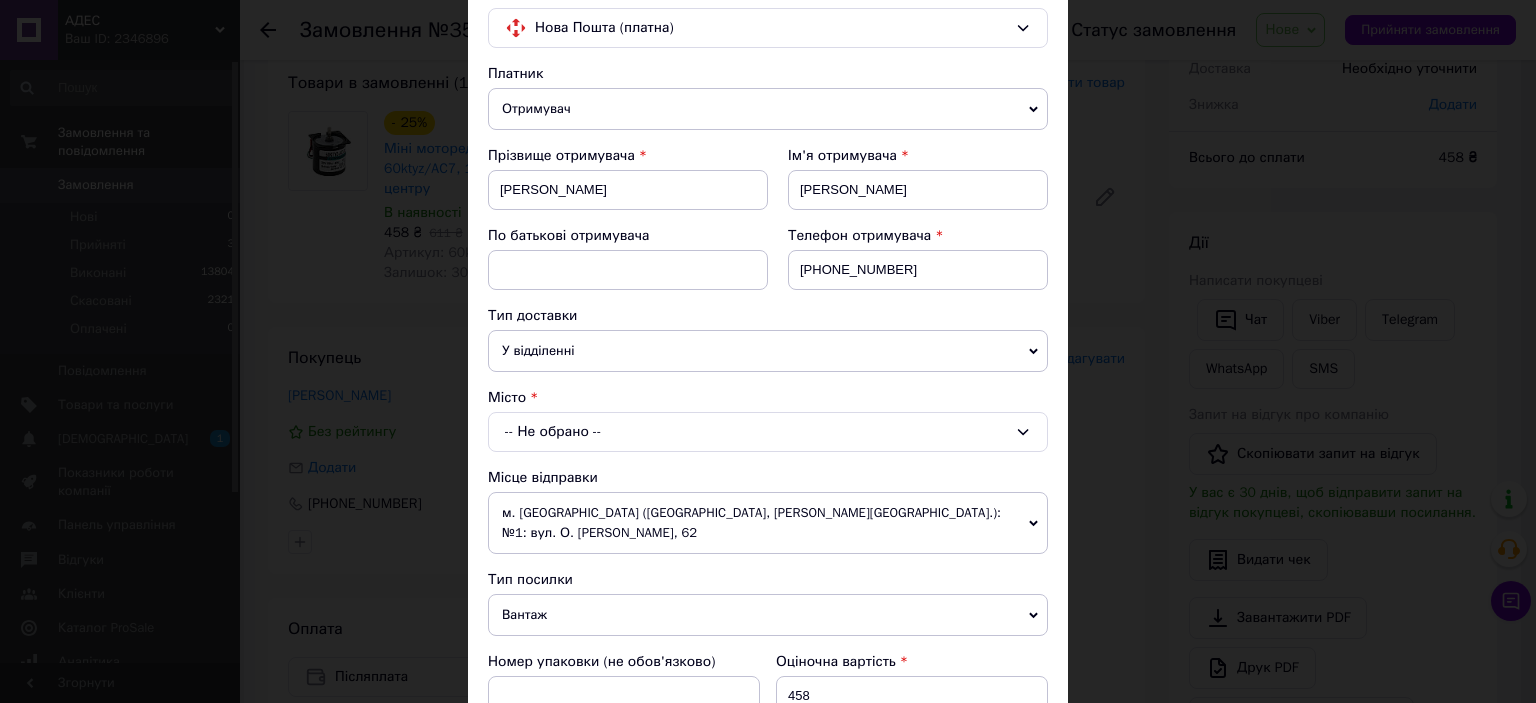 scroll, scrollTop: 400, scrollLeft: 0, axis: vertical 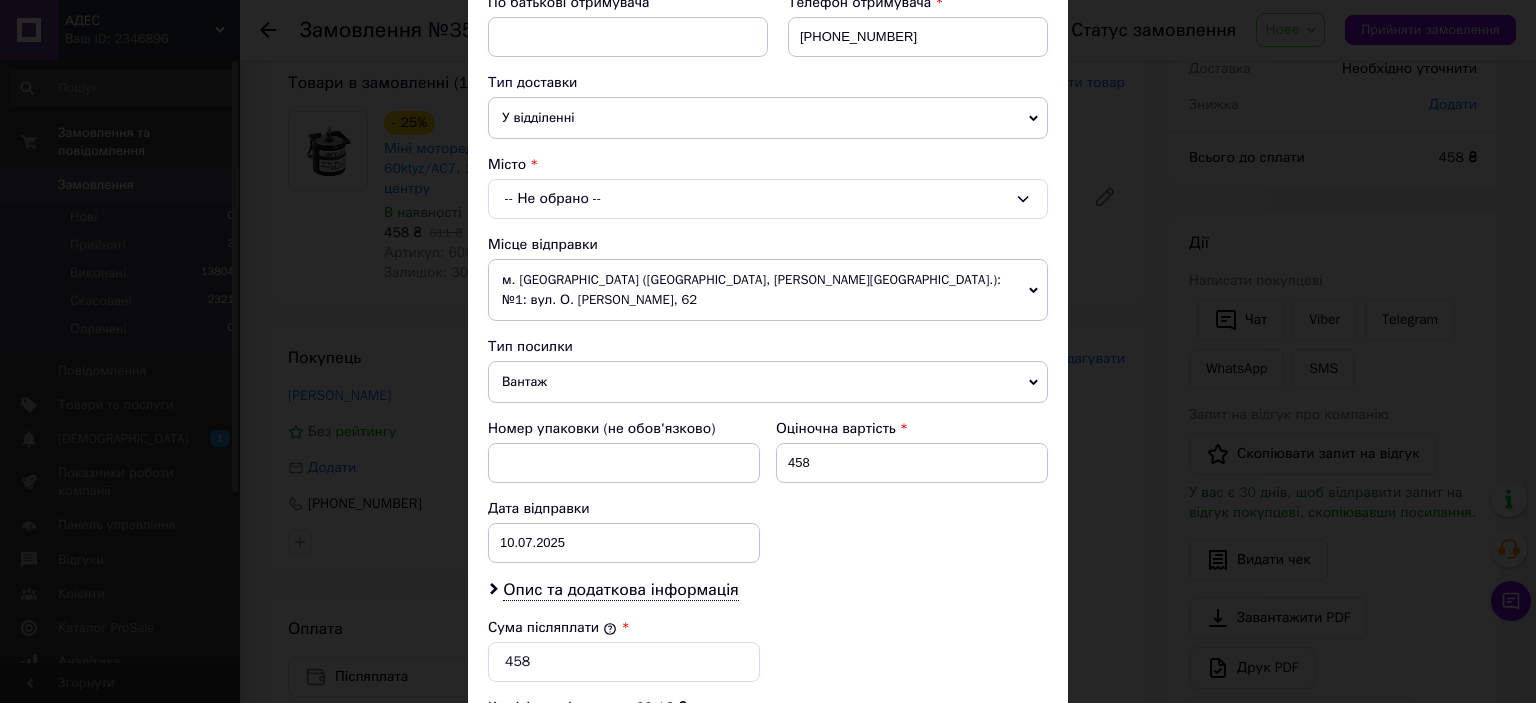 click on "-- Не обрано --" at bounding box center [768, 199] 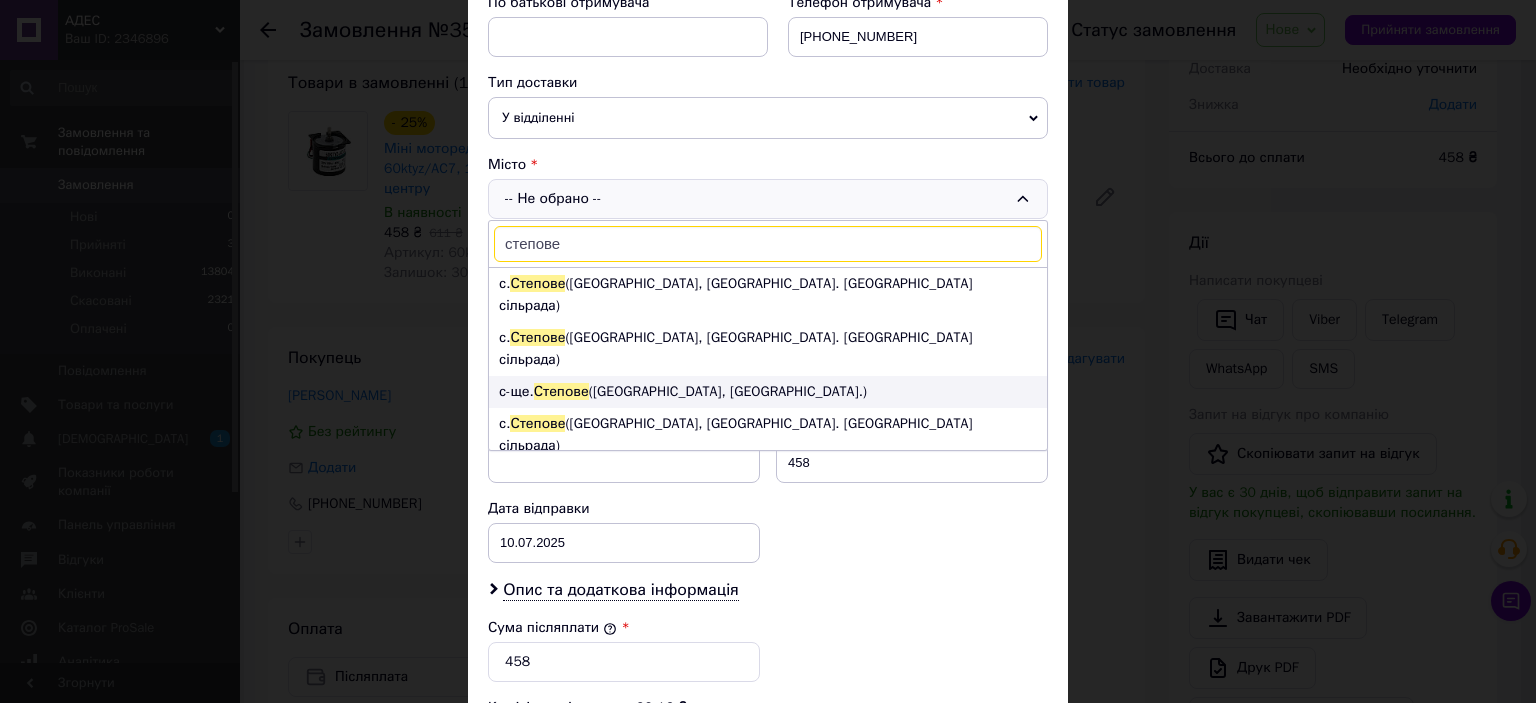 scroll, scrollTop: 100, scrollLeft: 0, axis: vertical 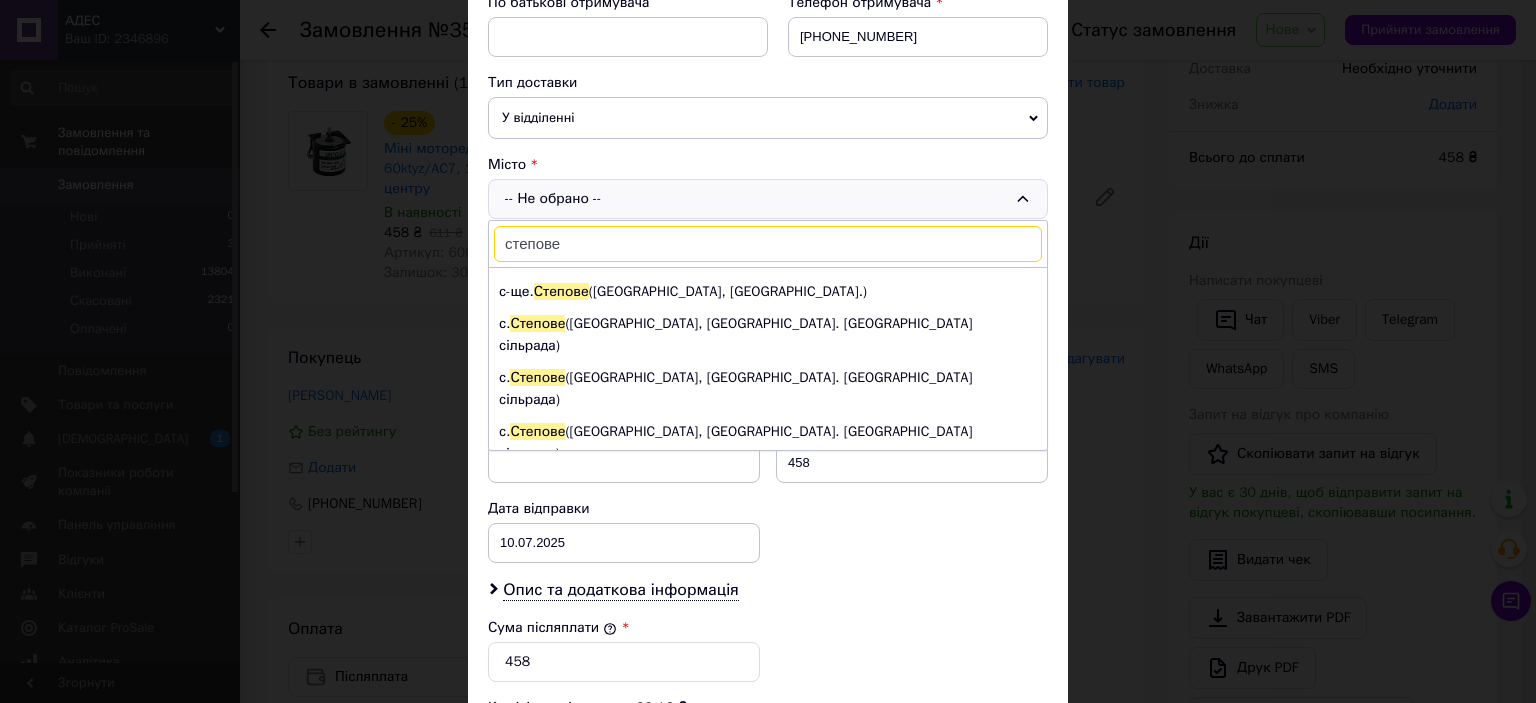 type on "степове" 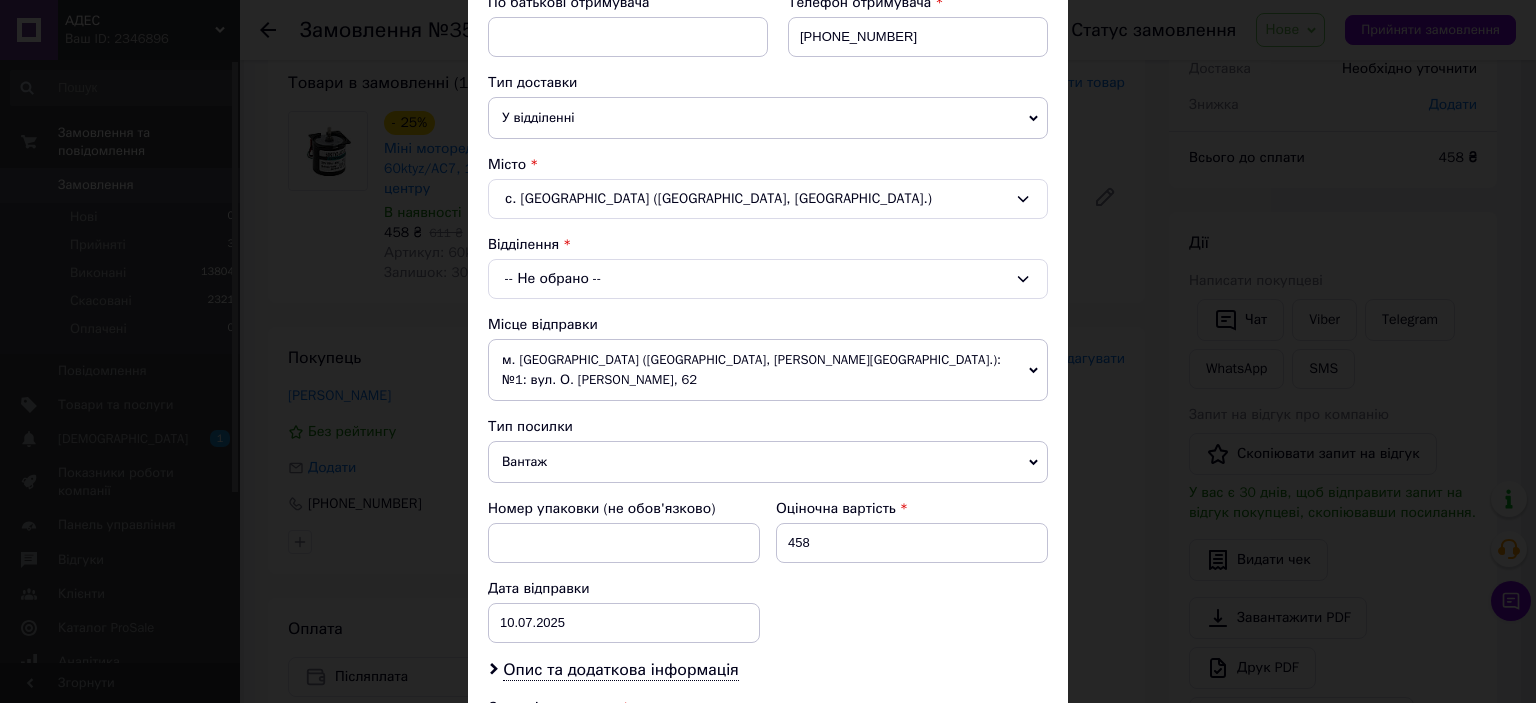 click on "Вантаж" at bounding box center (768, 462) 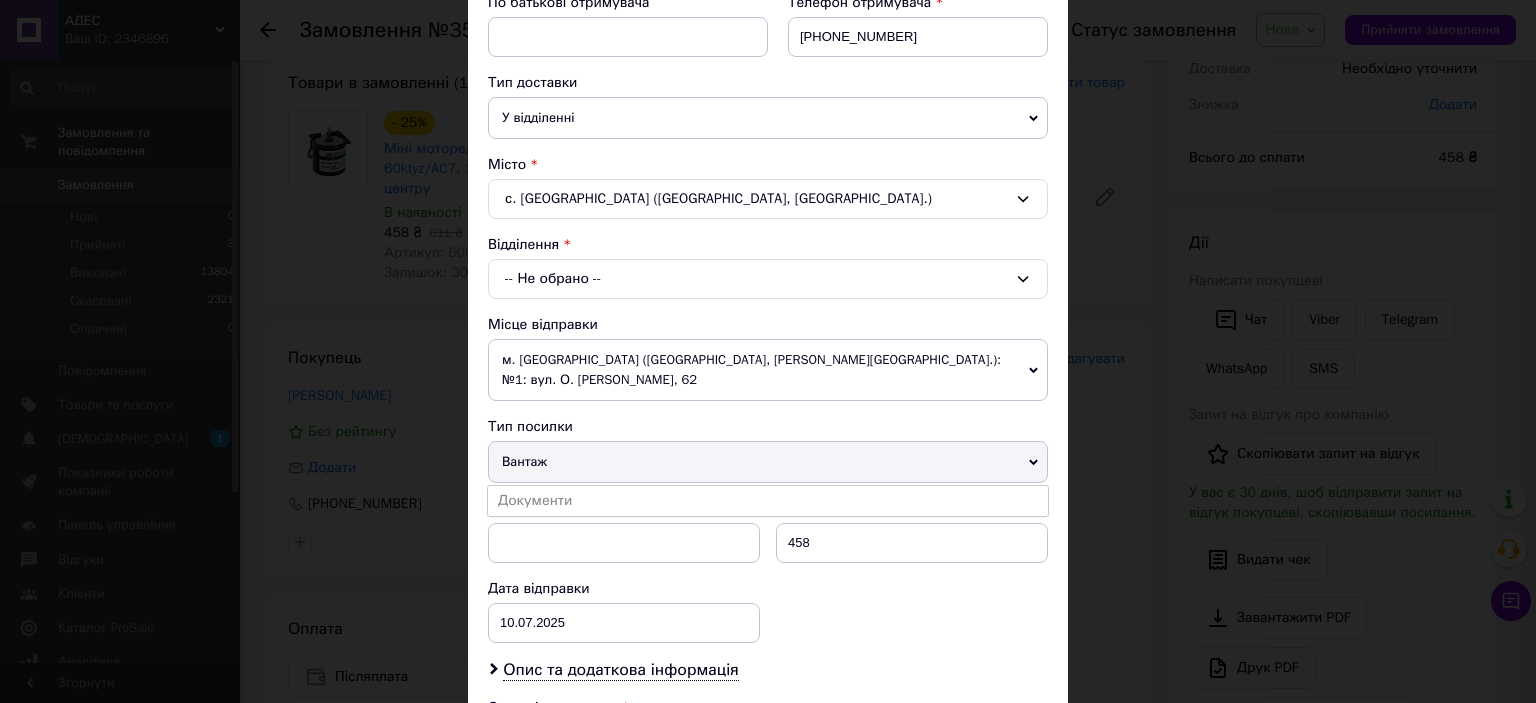 click on "-- Не обрано --" at bounding box center (768, 279) 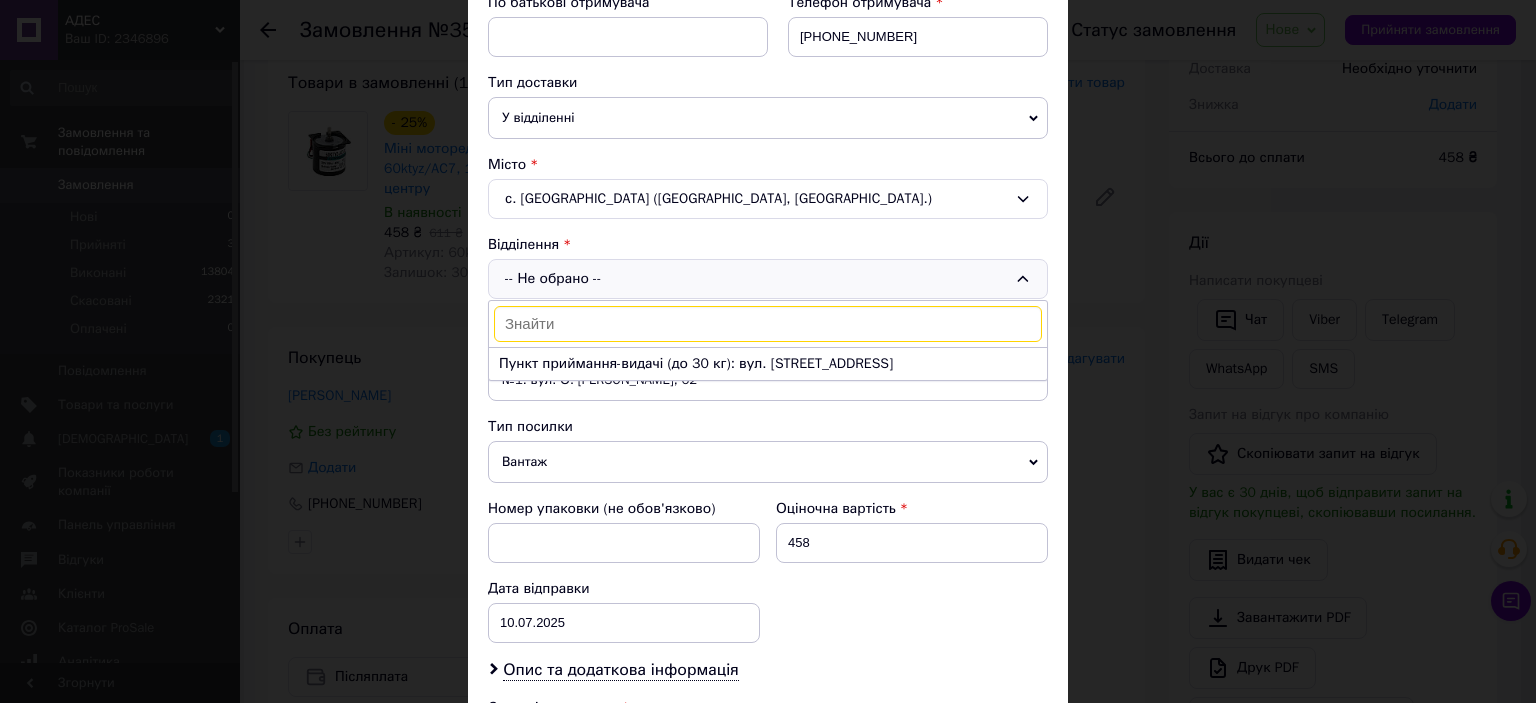 click on "-- Не обрано -- Пункт приймання-видачі (до 30 кг): вул. [STREET_ADDRESS]" at bounding box center (768, 279) 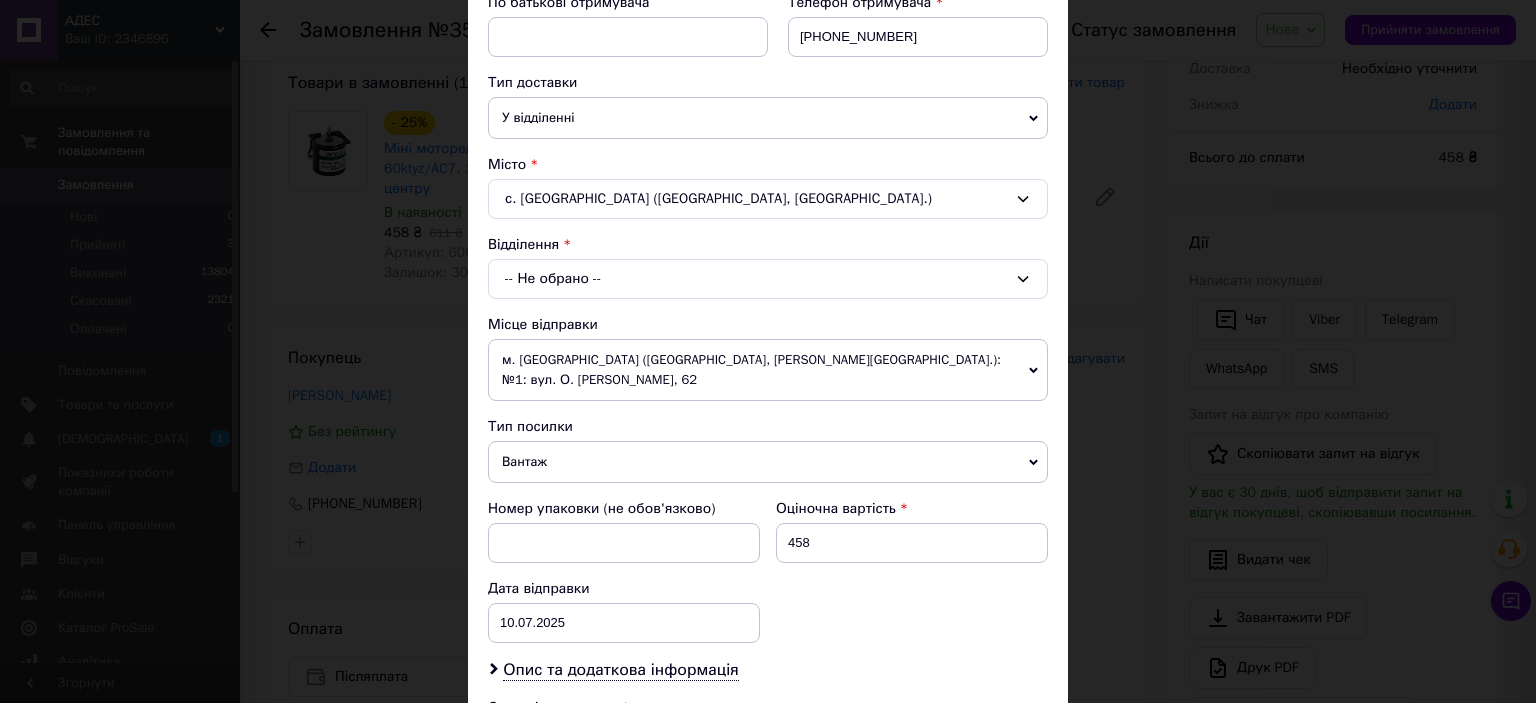 click on "-- Не обрано --" at bounding box center [768, 279] 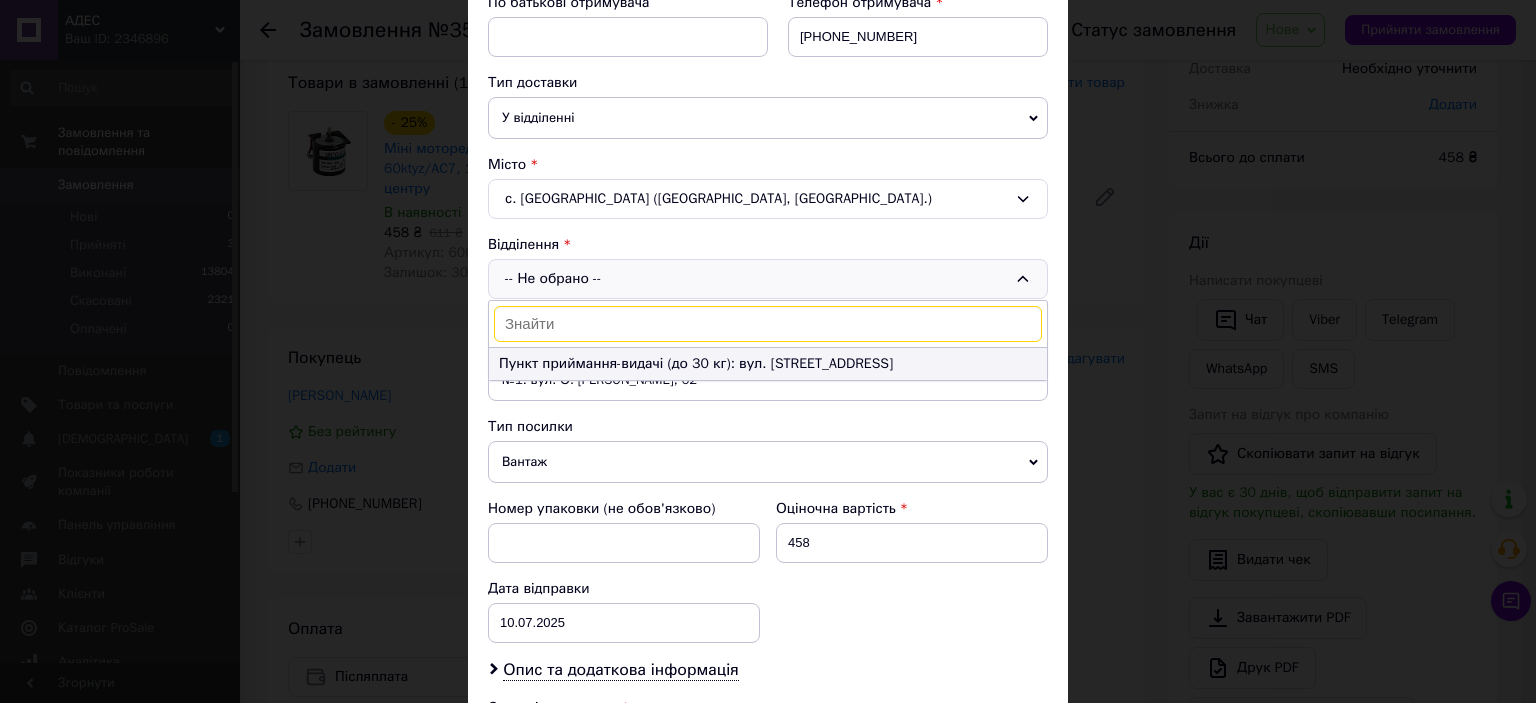 click on "Пункт приймання-видачі (до 30 кг): вул. [STREET_ADDRESS]" at bounding box center (768, 364) 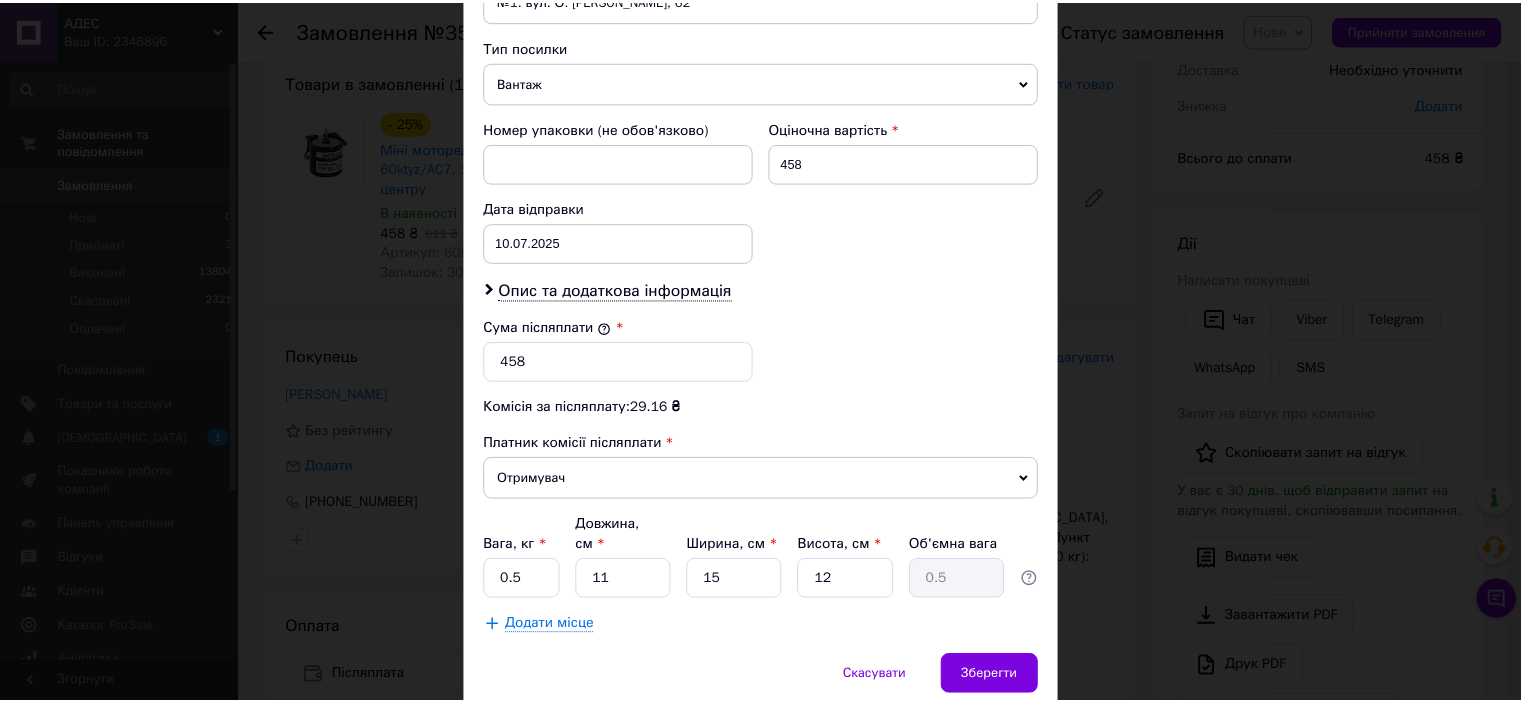 scroll, scrollTop: 800, scrollLeft: 0, axis: vertical 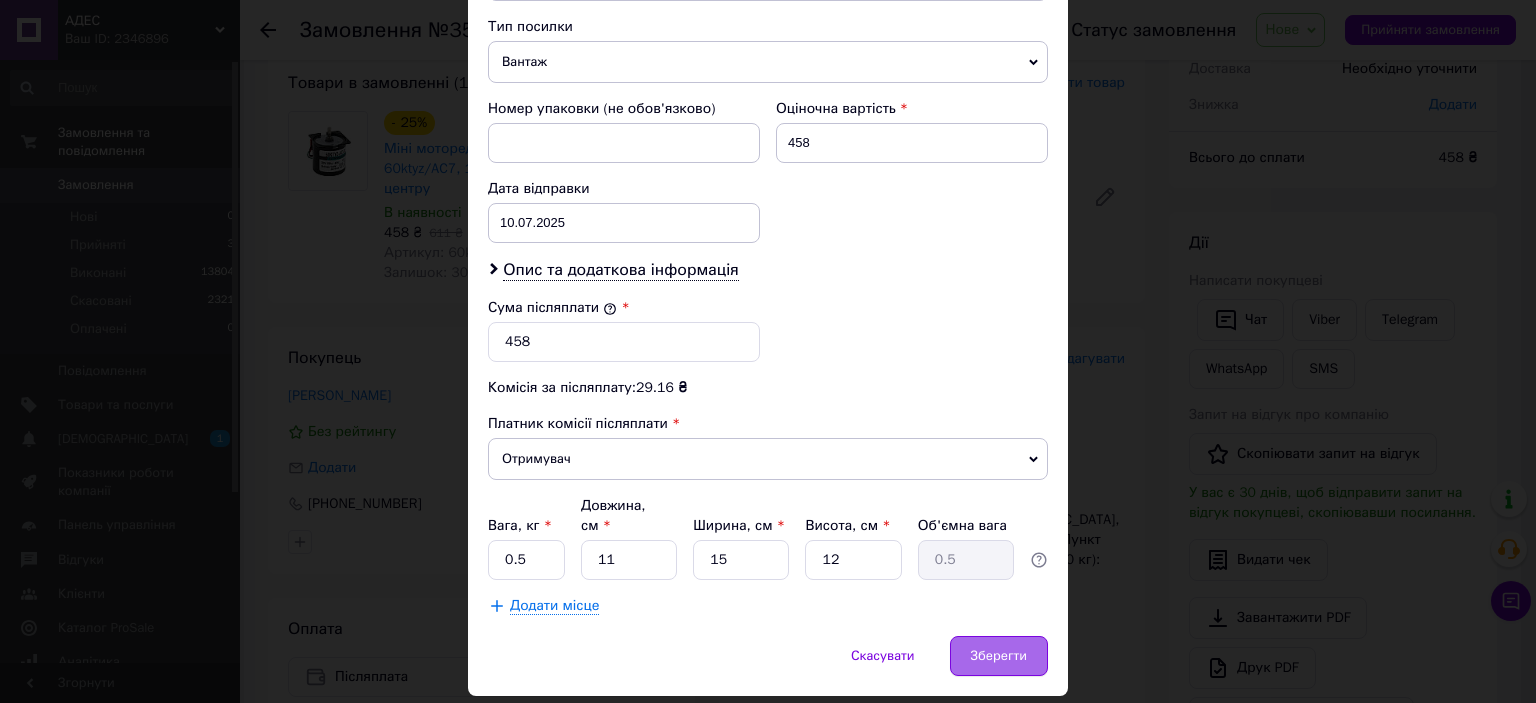 click on "Зберегти" at bounding box center [999, 656] 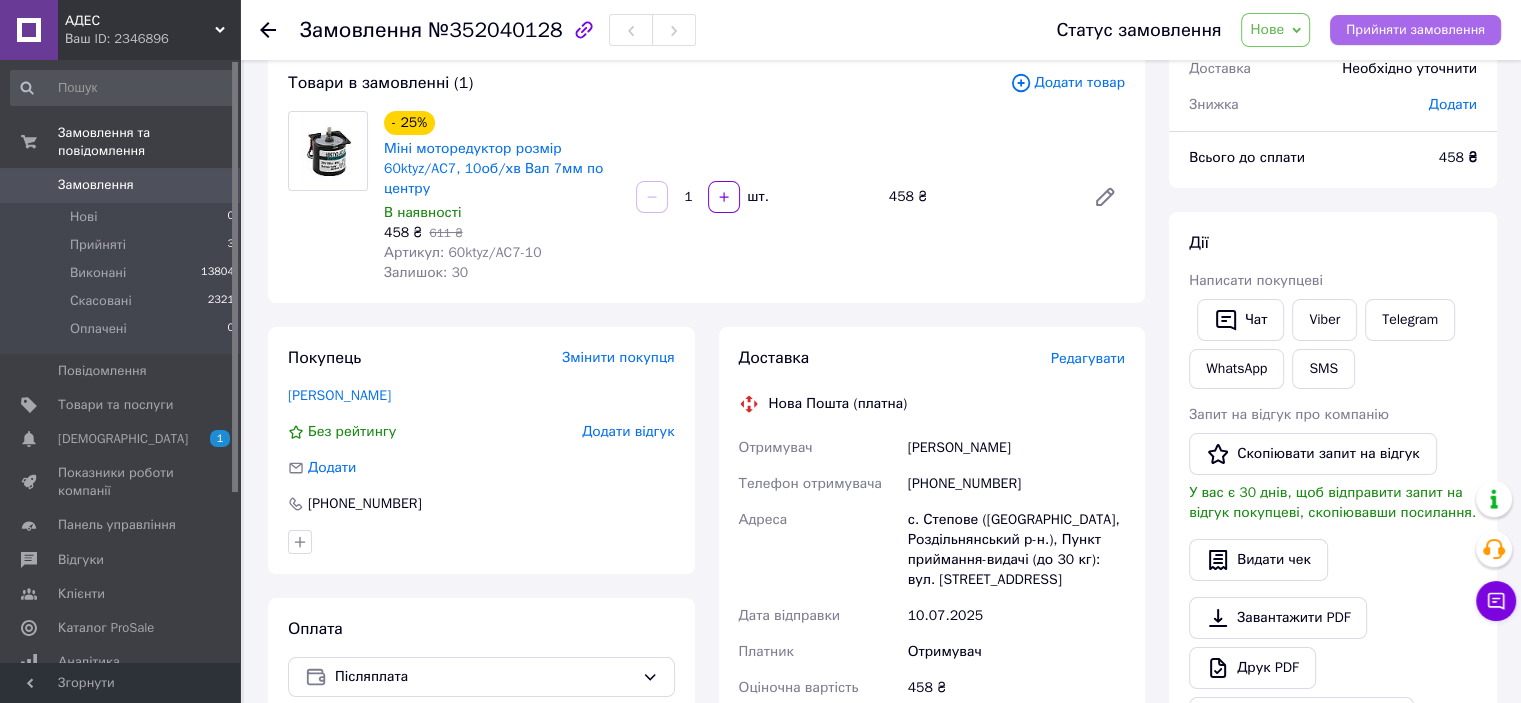 click on "Прийняти замовлення" at bounding box center (1415, 30) 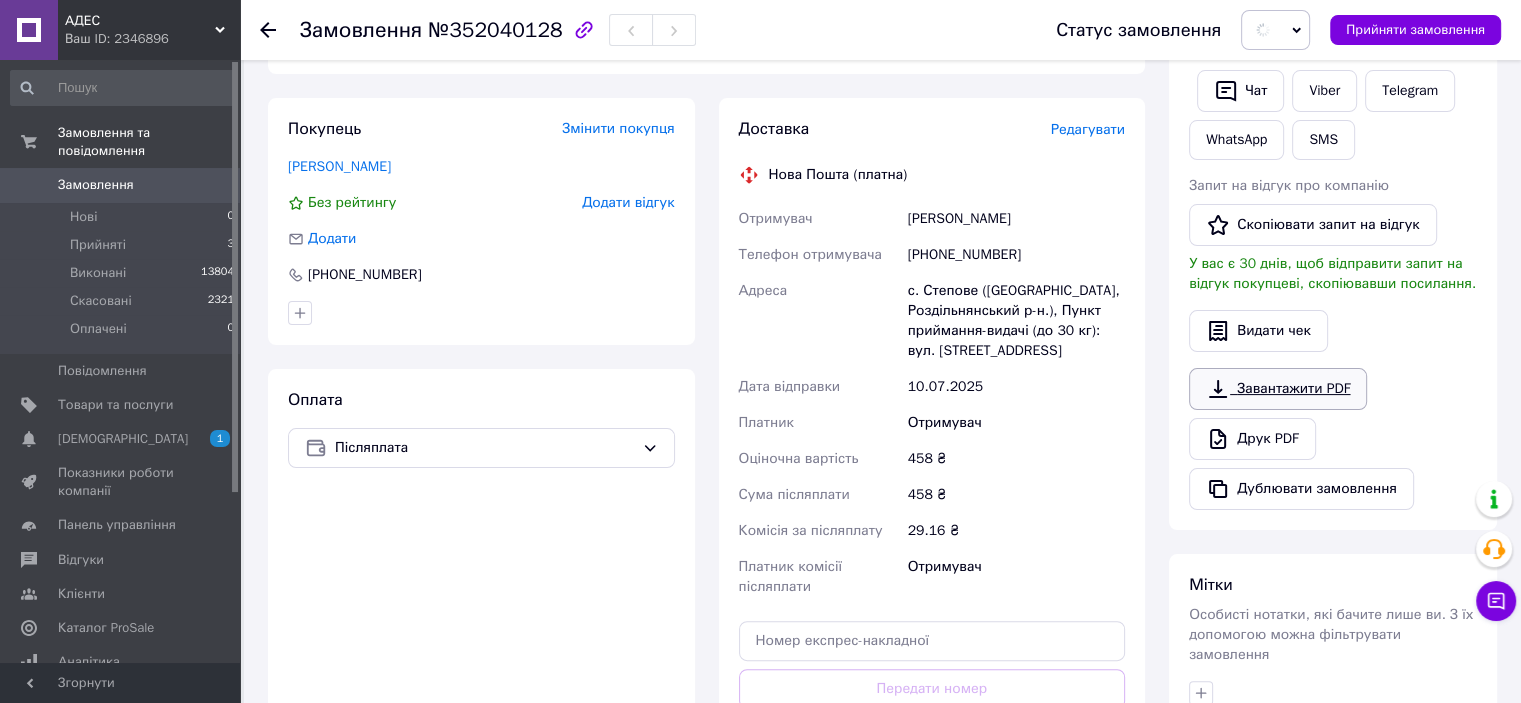 scroll, scrollTop: 420, scrollLeft: 0, axis: vertical 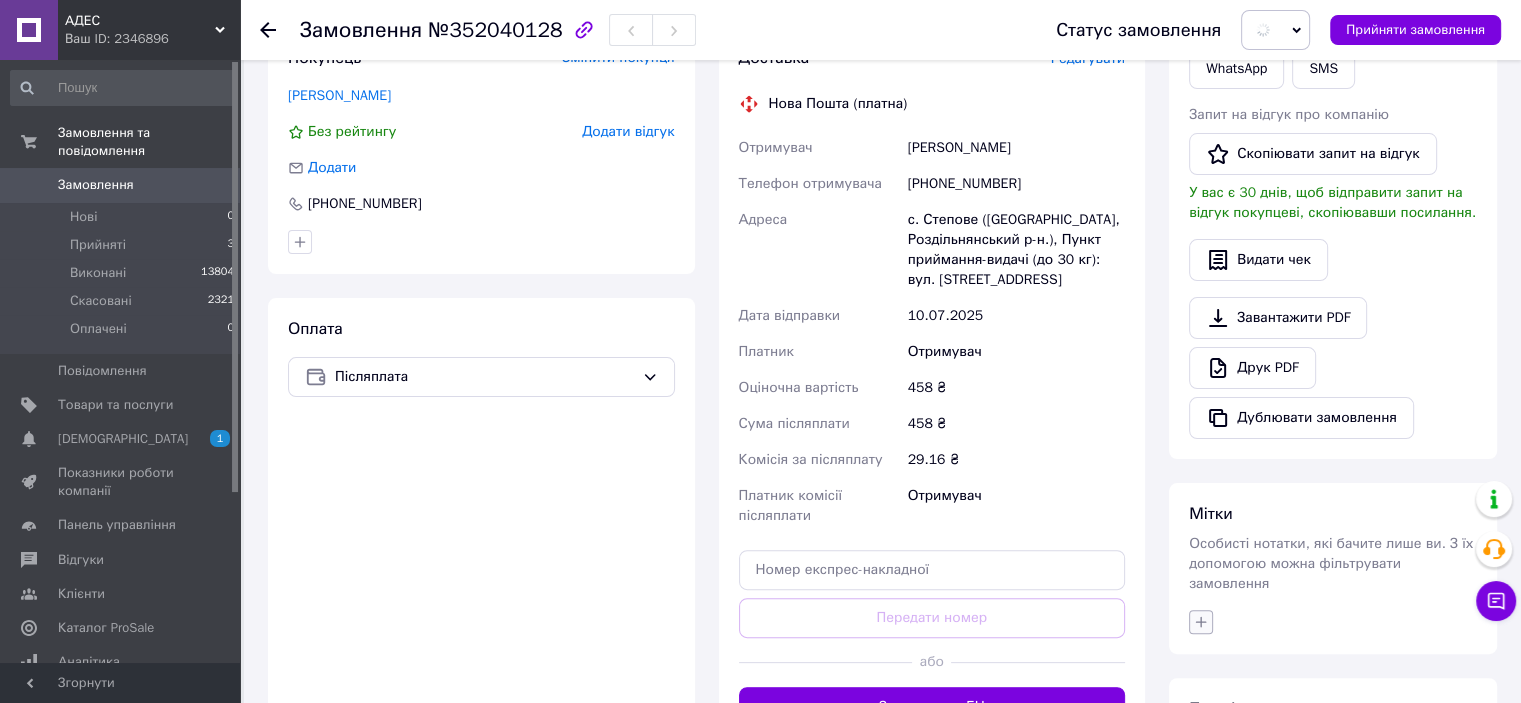 click 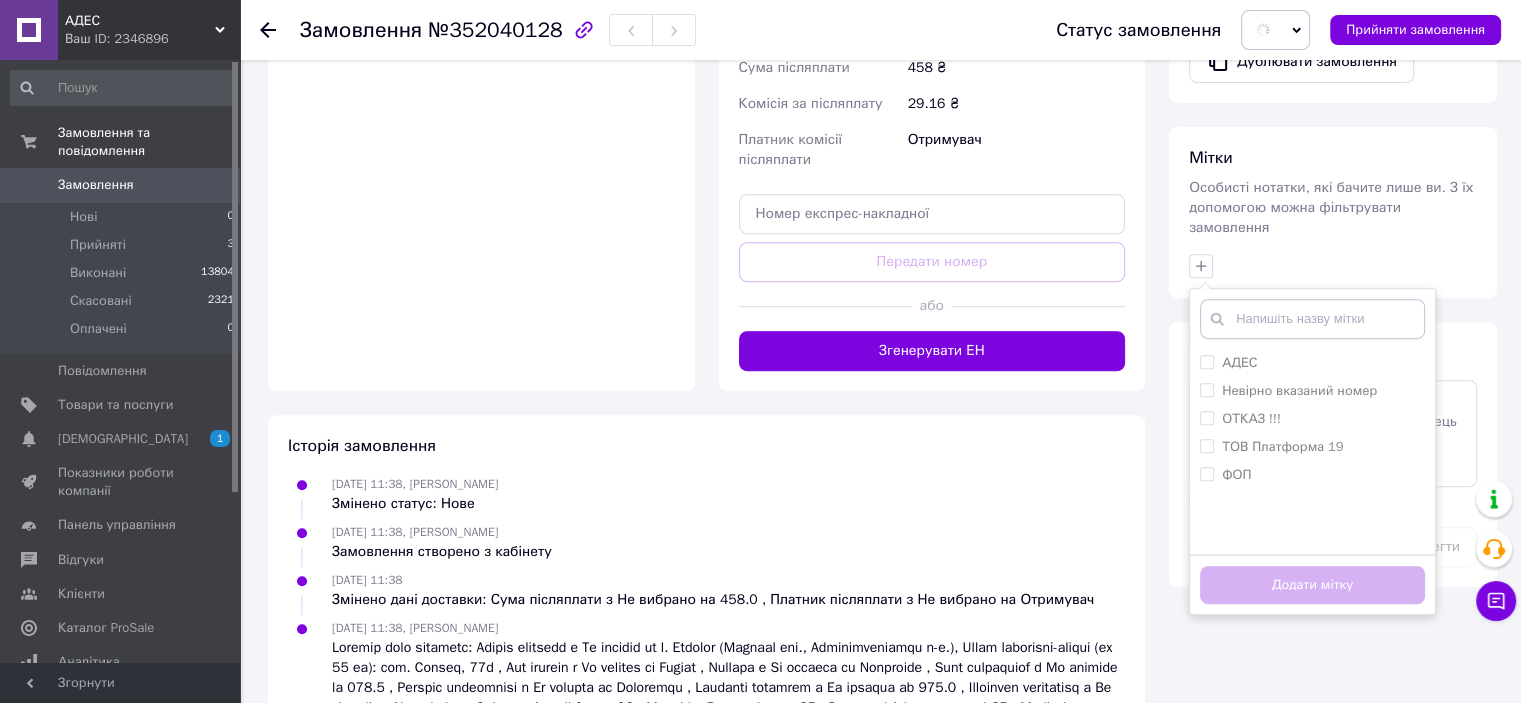scroll, scrollTop: 820, scrollLeft: 0, axis: vertical 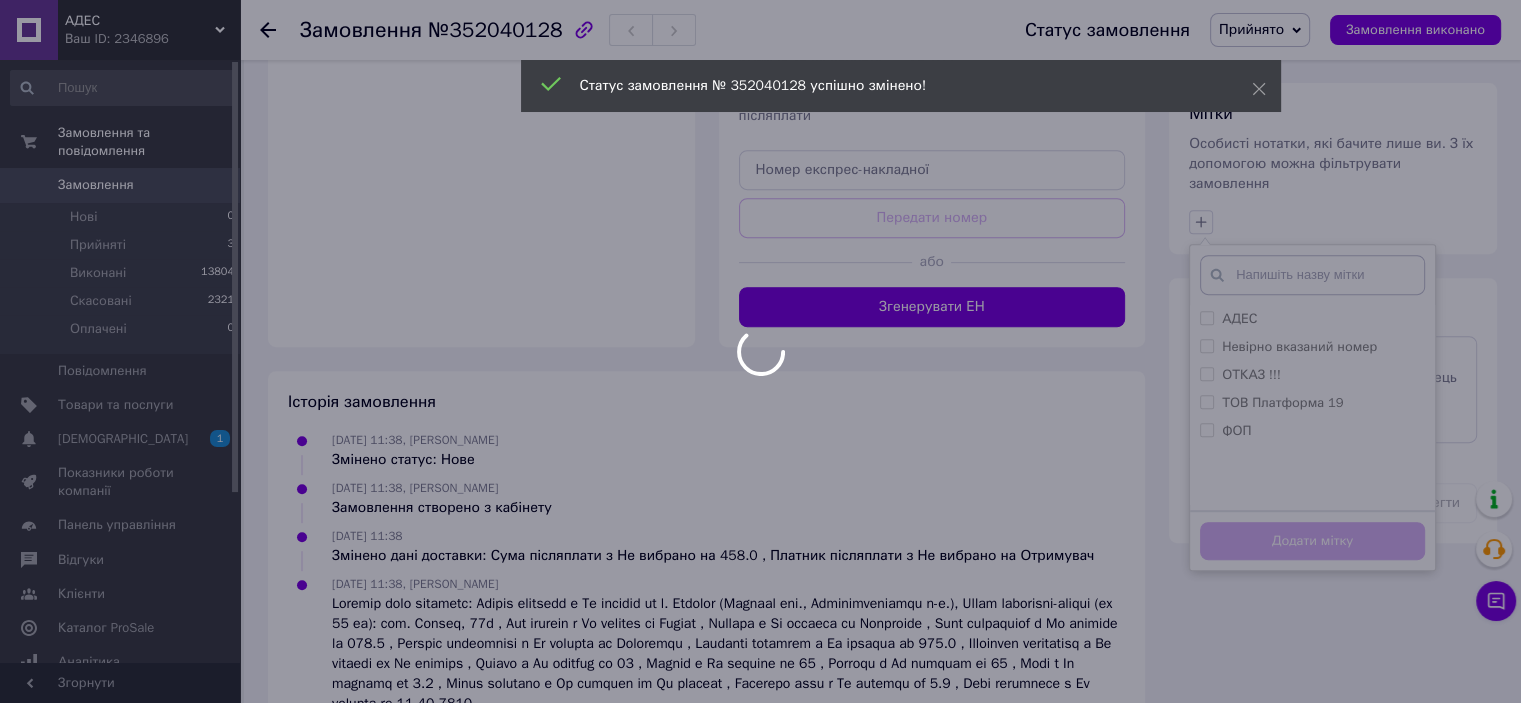 click at bounding box center (760, 351) 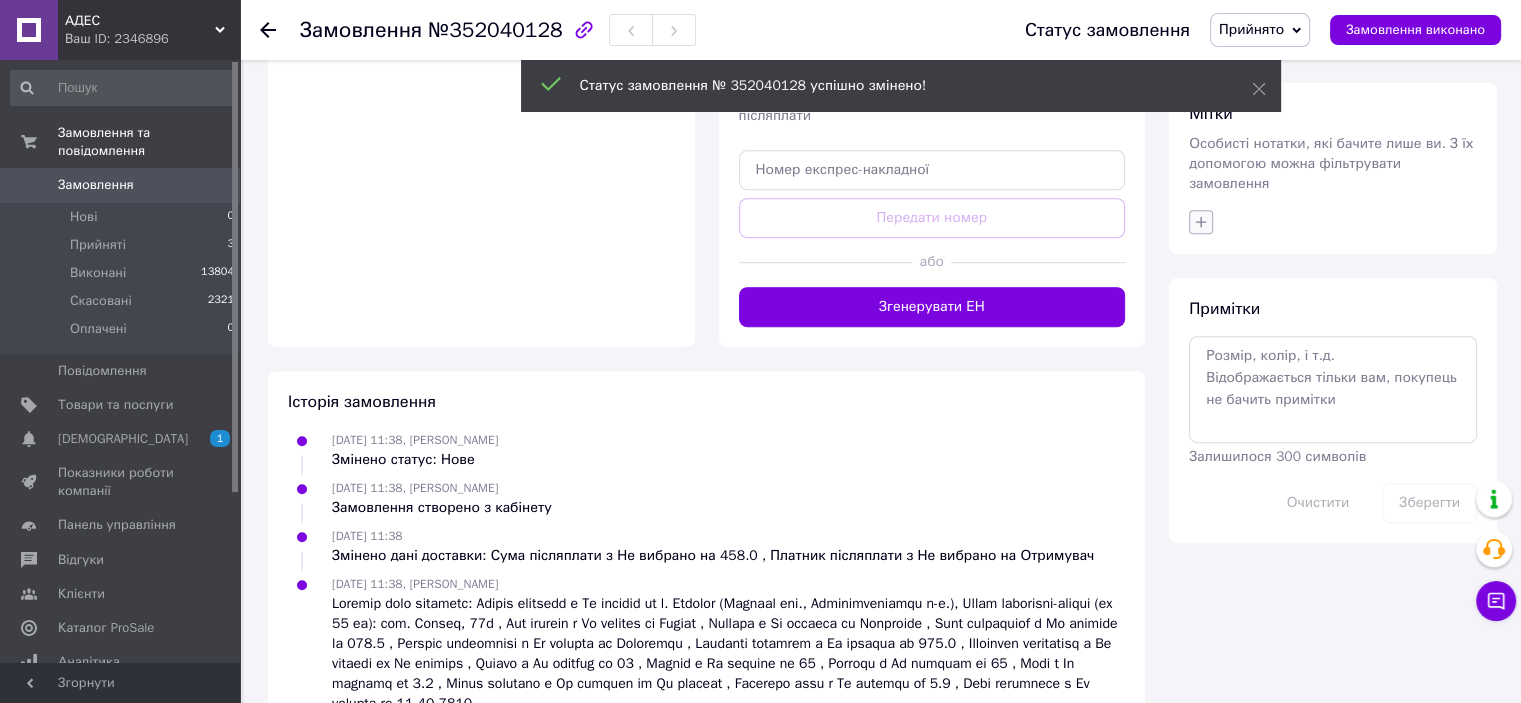 click on "Особисті нотатки, які бачите лише ви. З їх допомогою можна фільтрувати замовлення" at bounding box center [1331, 163] 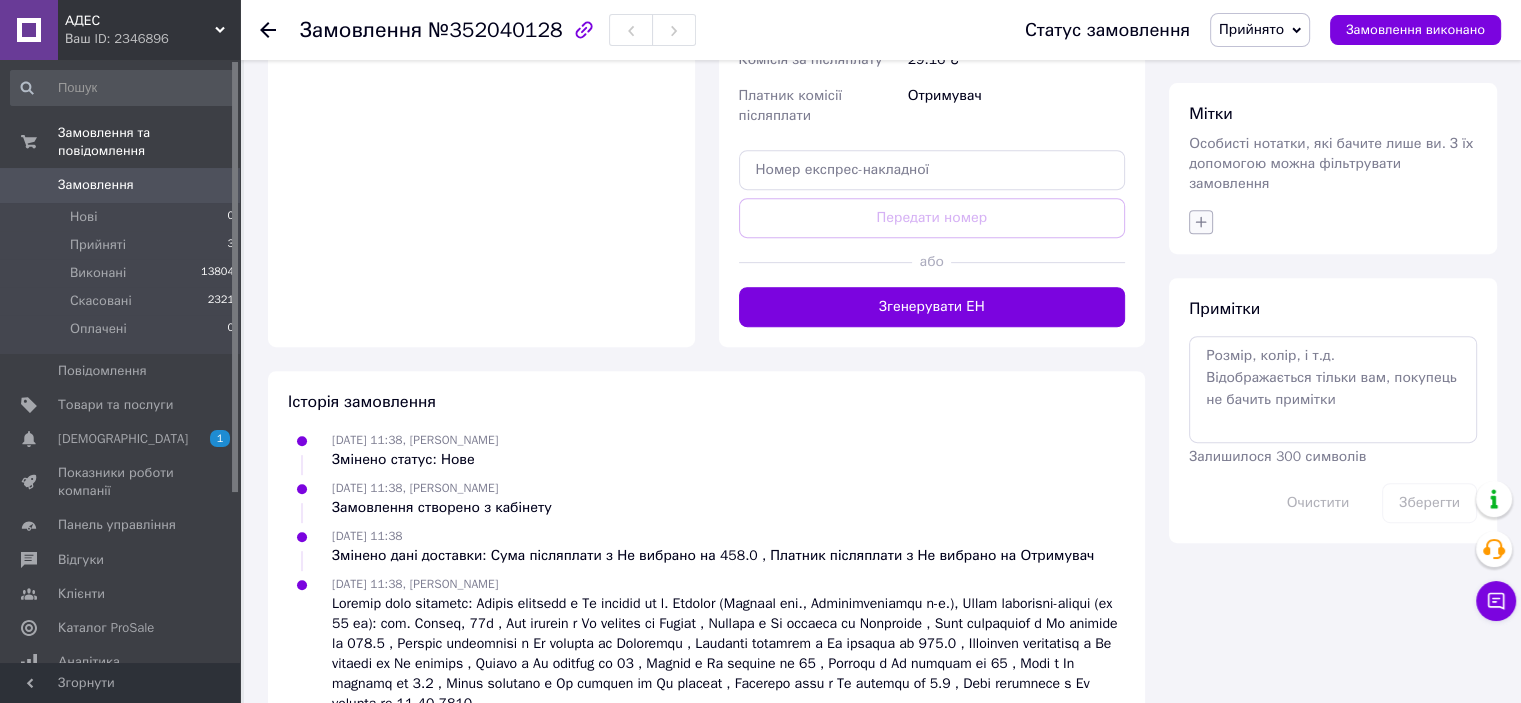 click 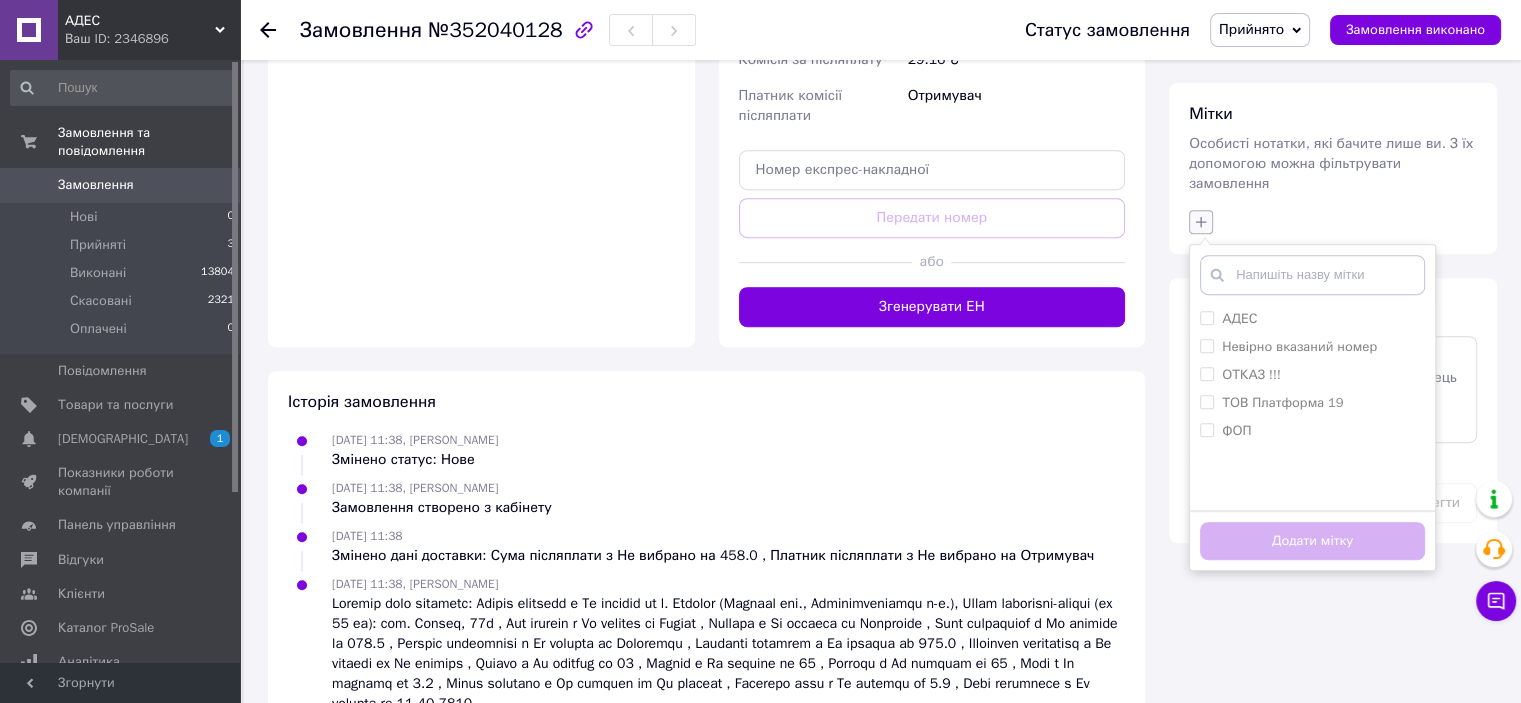 click 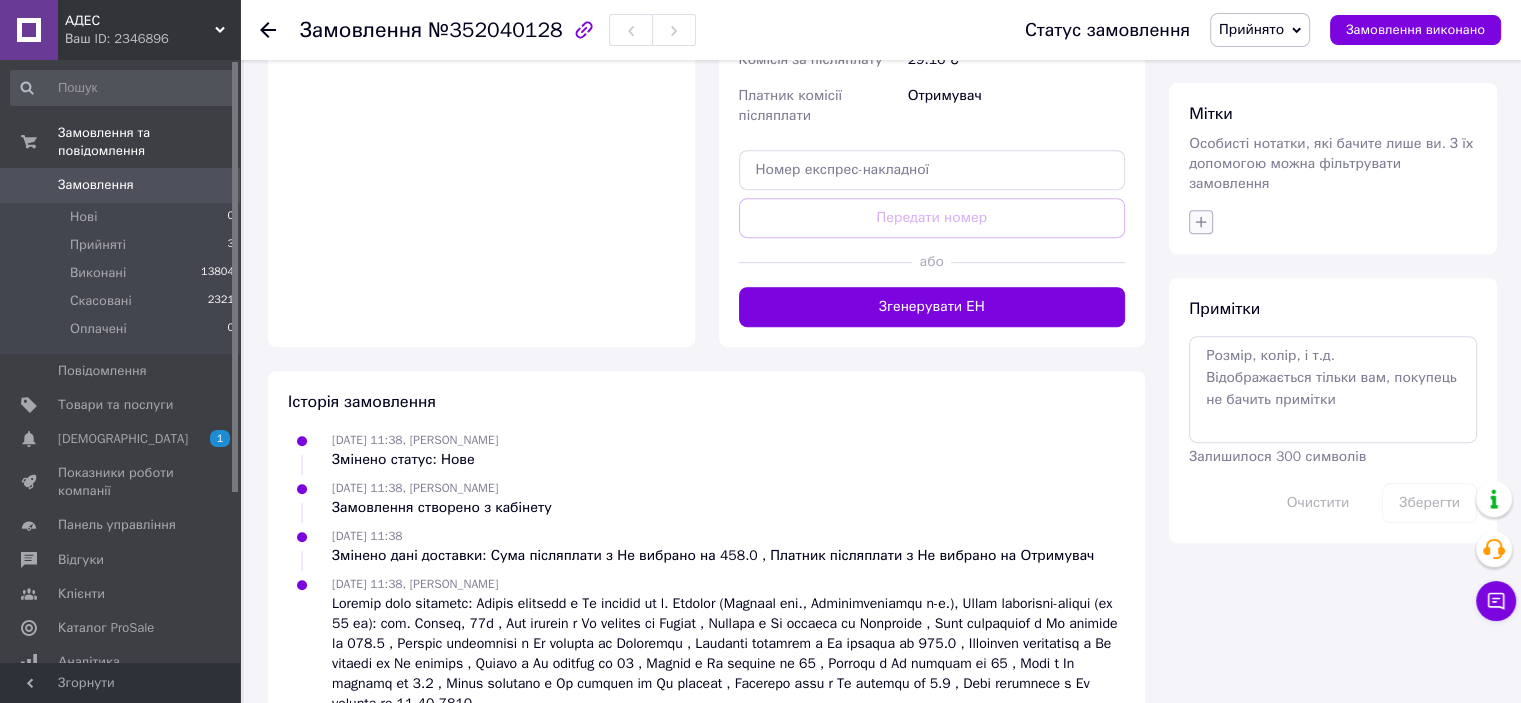 click 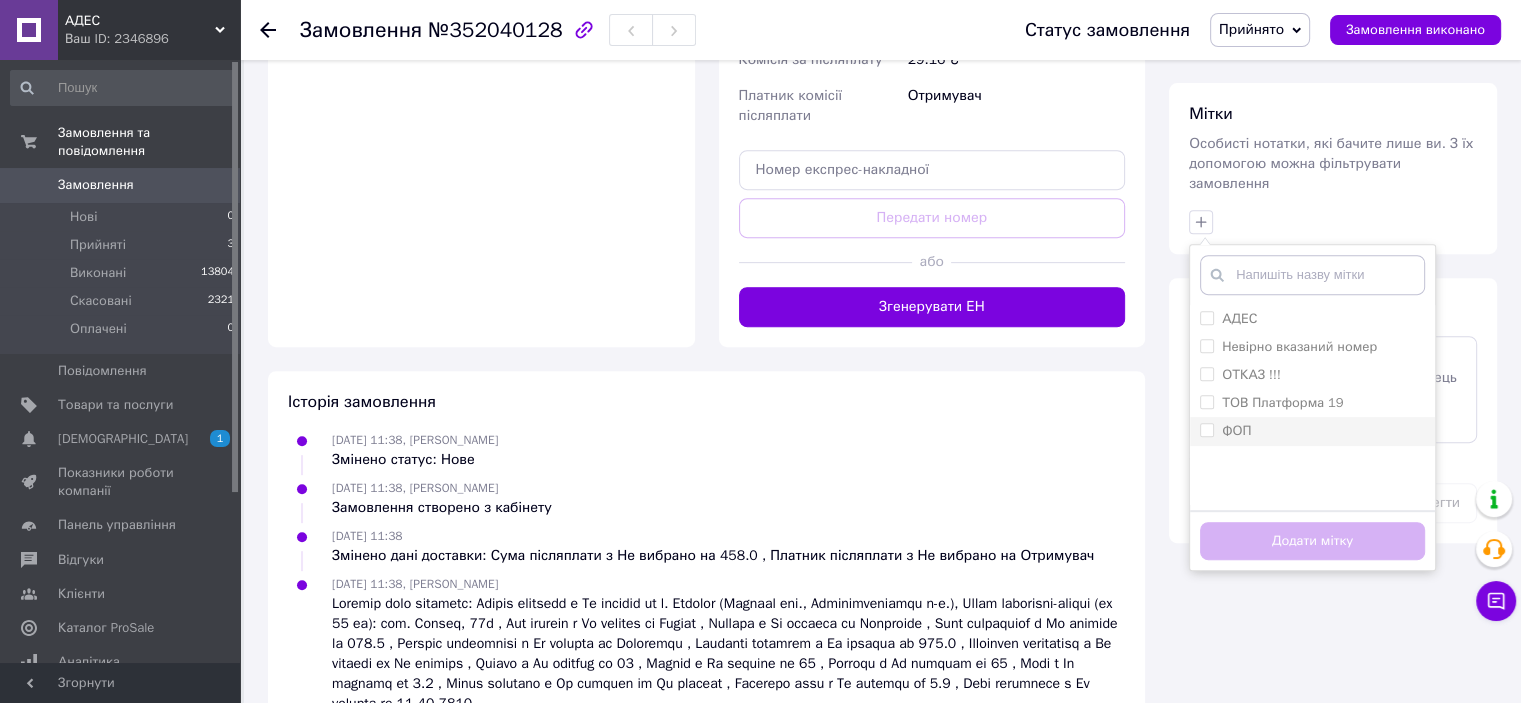 click on "ФОП" at bounding box center [1206, 429] 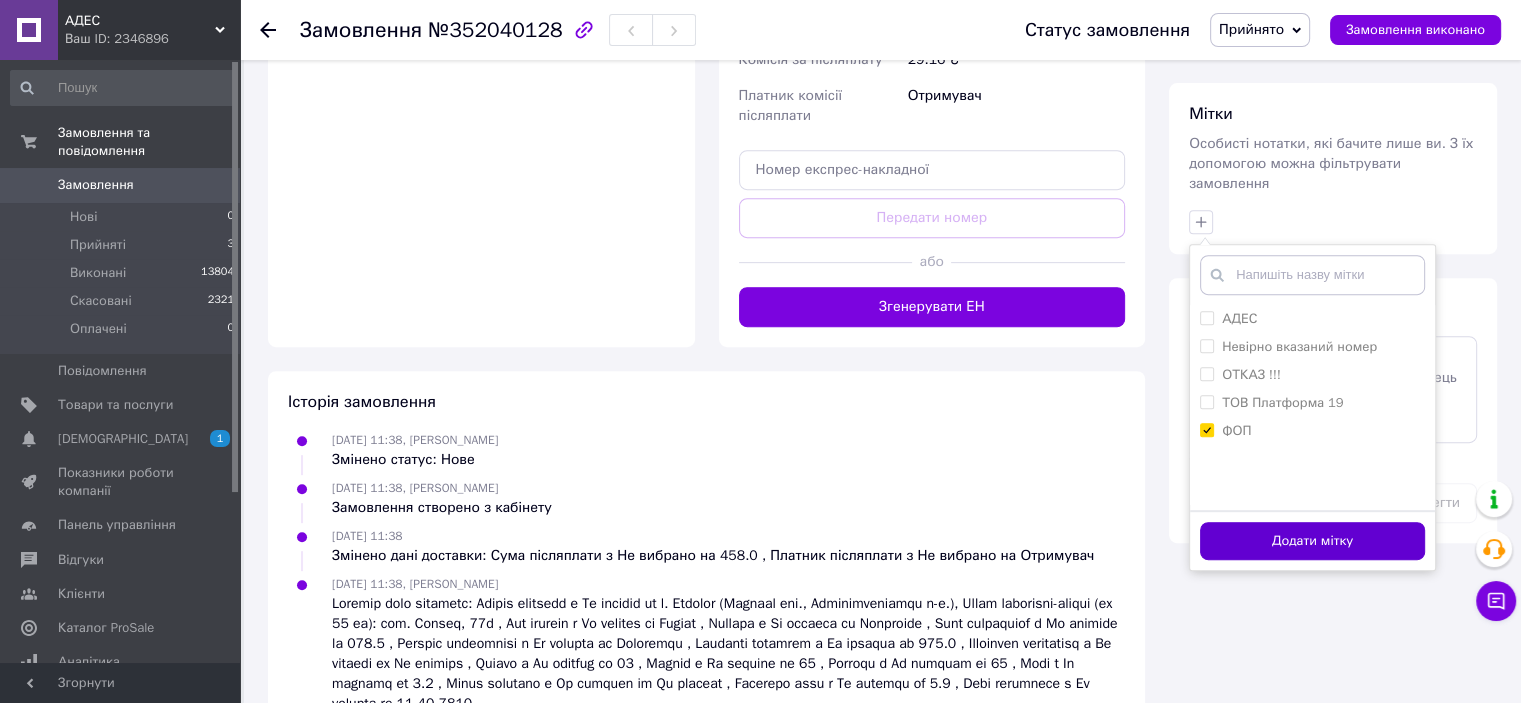 click on "Додати мітку" at bounding box center (1312, 541) 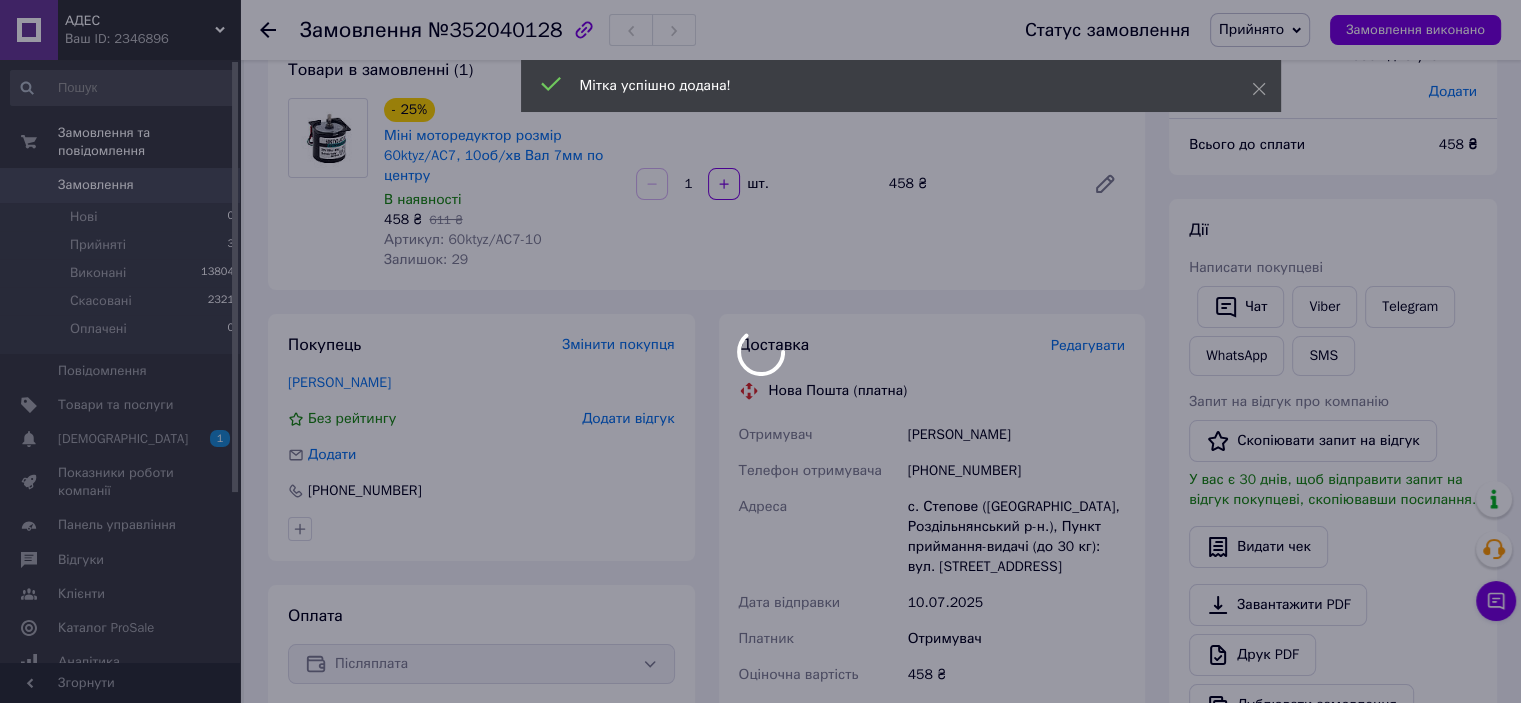scroll, scrollTop: 120, scrollLeft: 0, axis: vertical 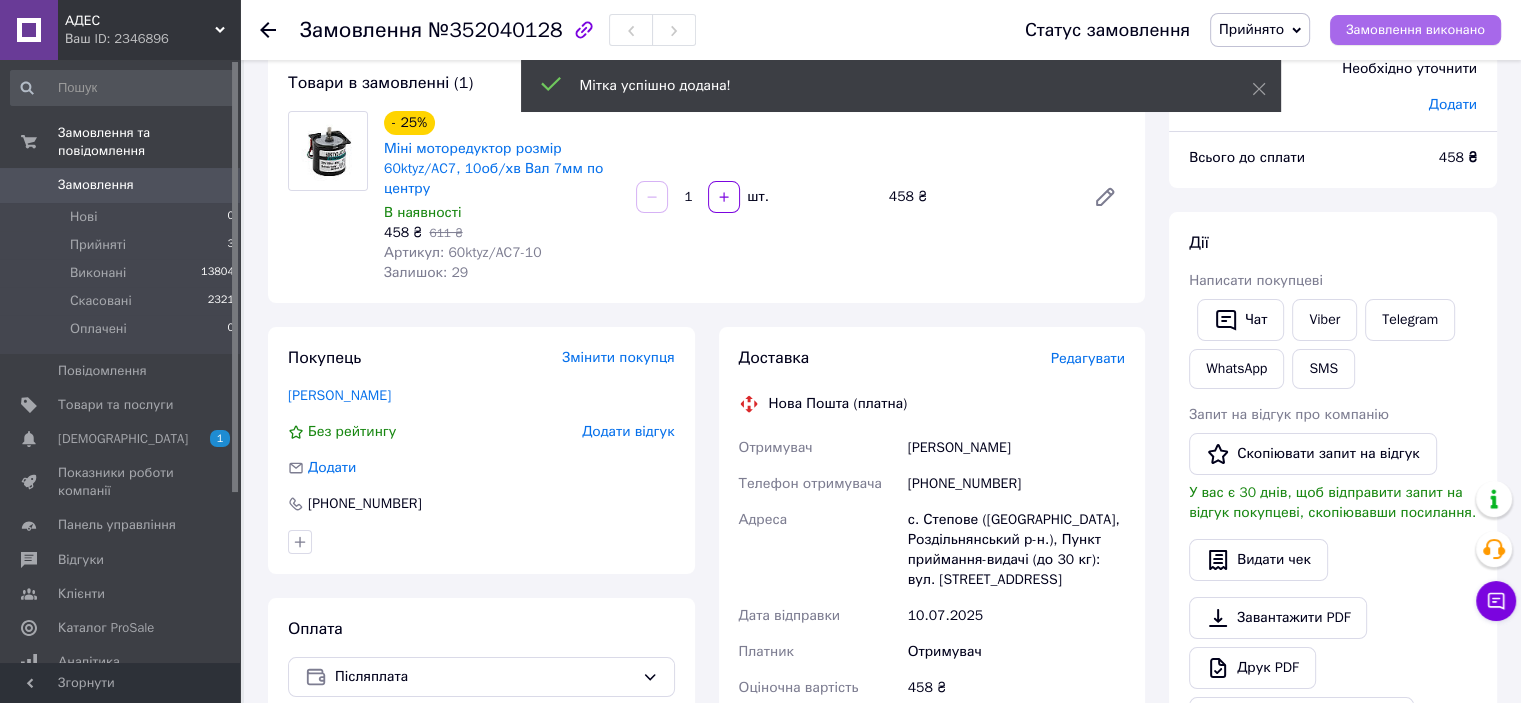 click on "Замовлення виконано" at bounding box center (1415, 30) 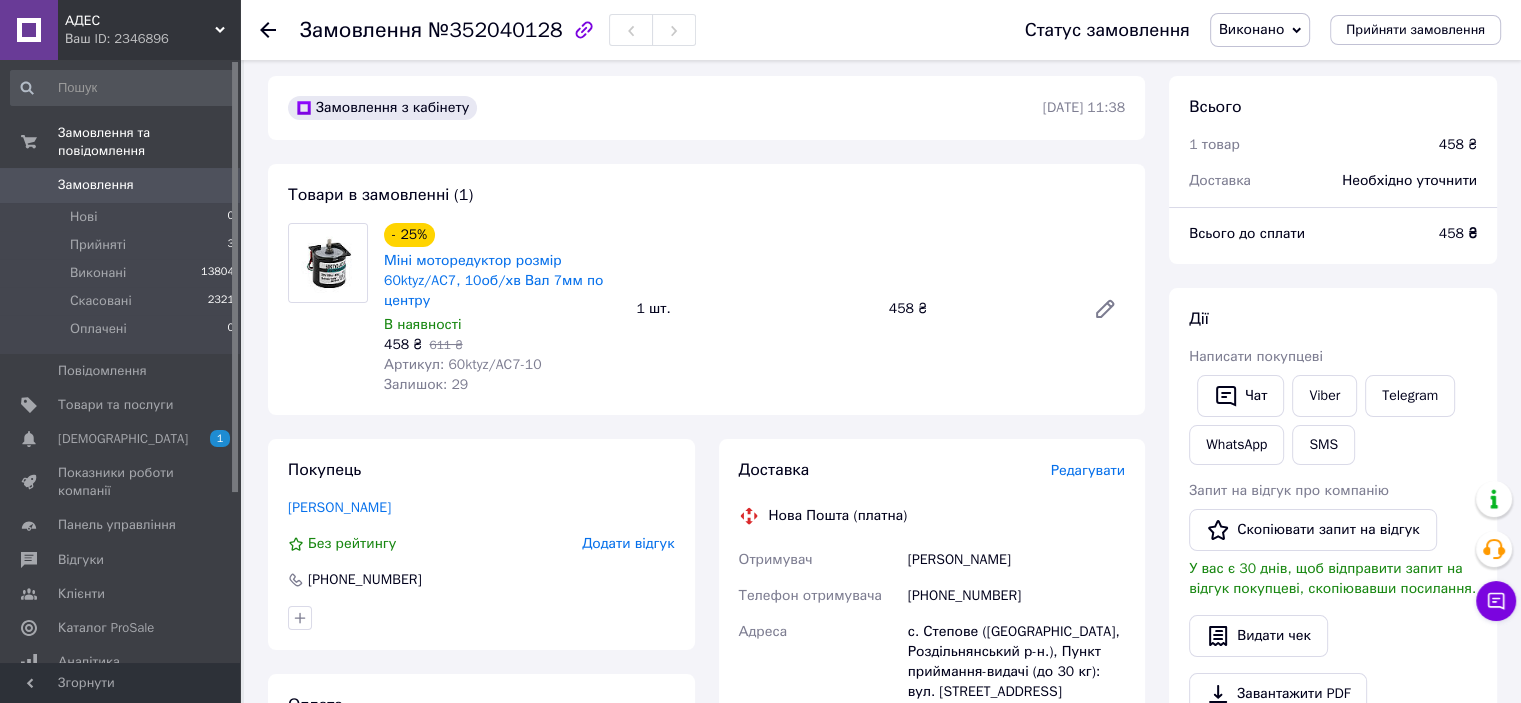 scroll, scrollTop: 0, scrollLeft: 0, axis: both 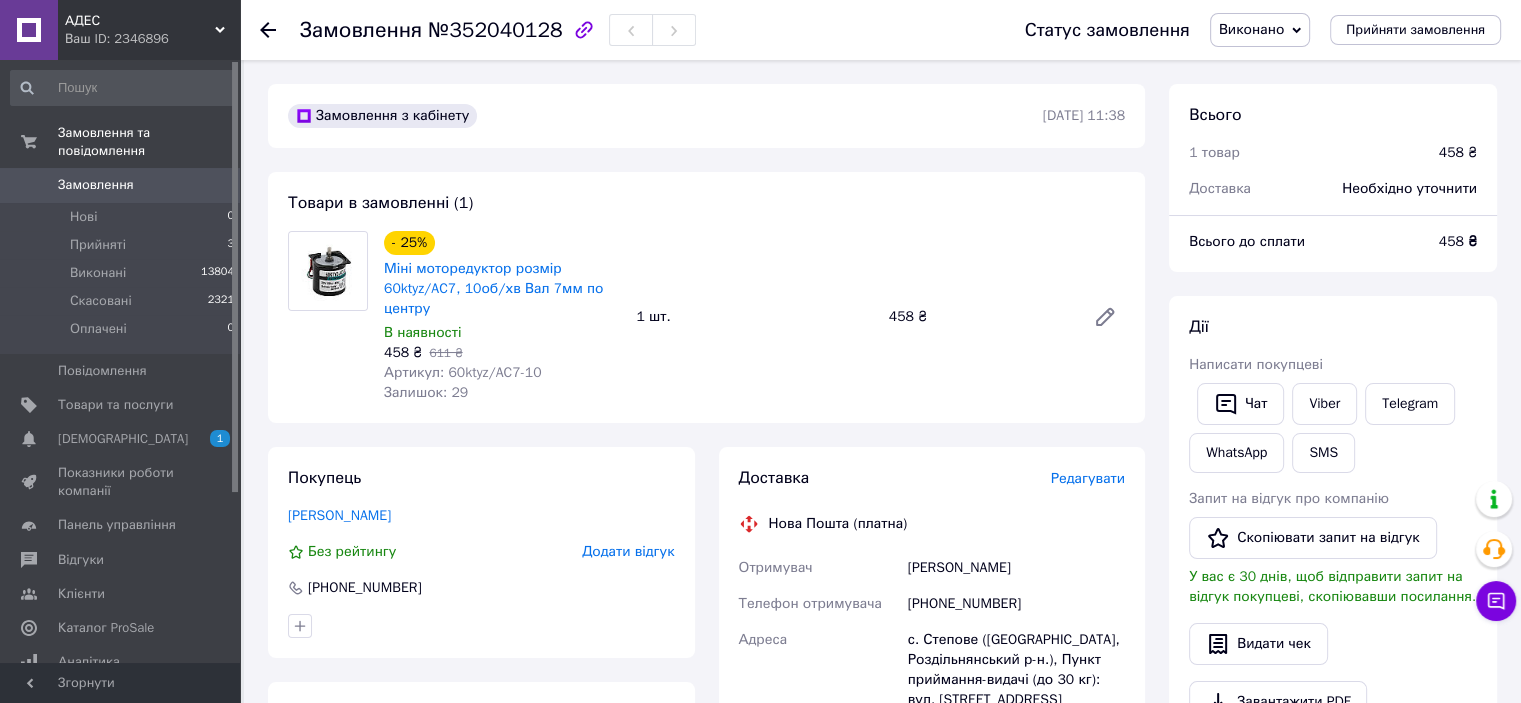 click on "Замовлення" at bounding box center (96, 185) 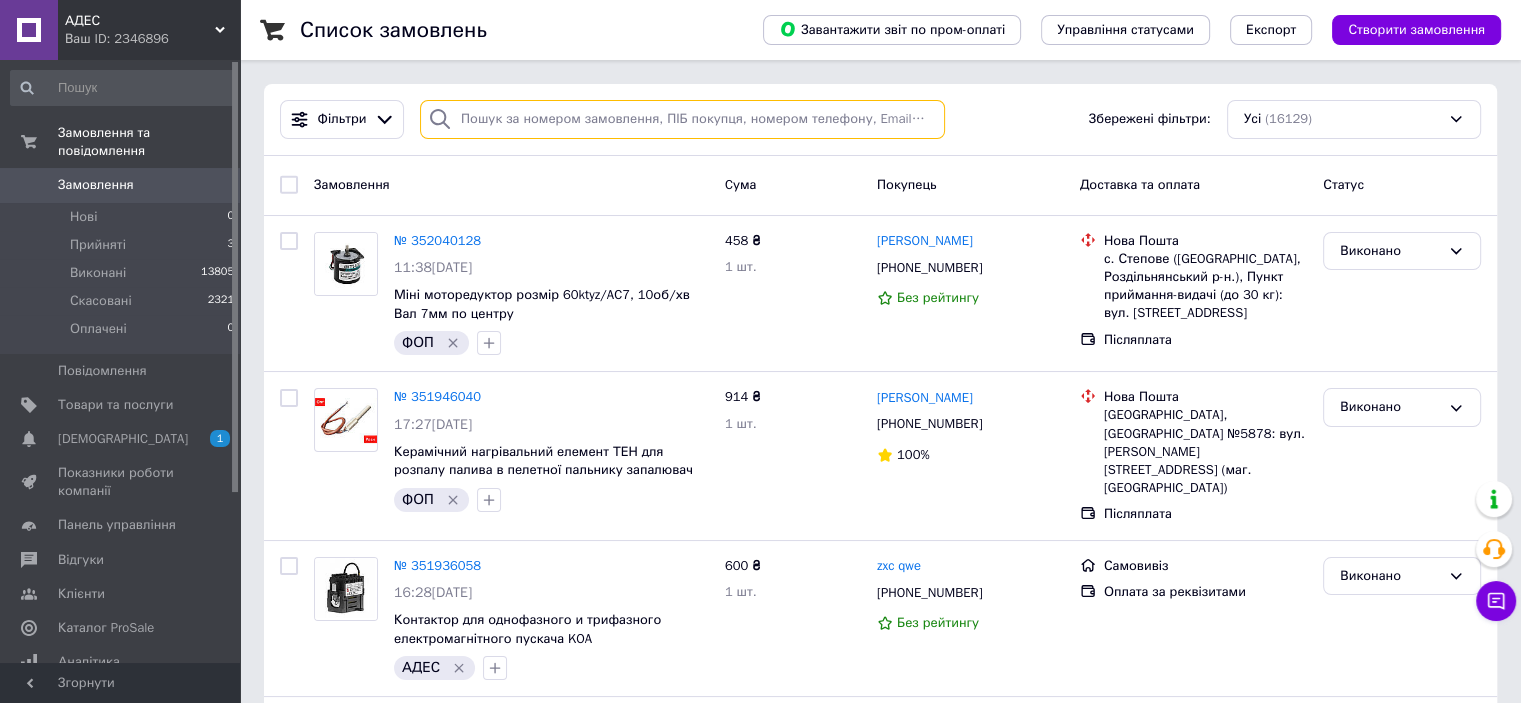 click at bounding box center (682, 119) 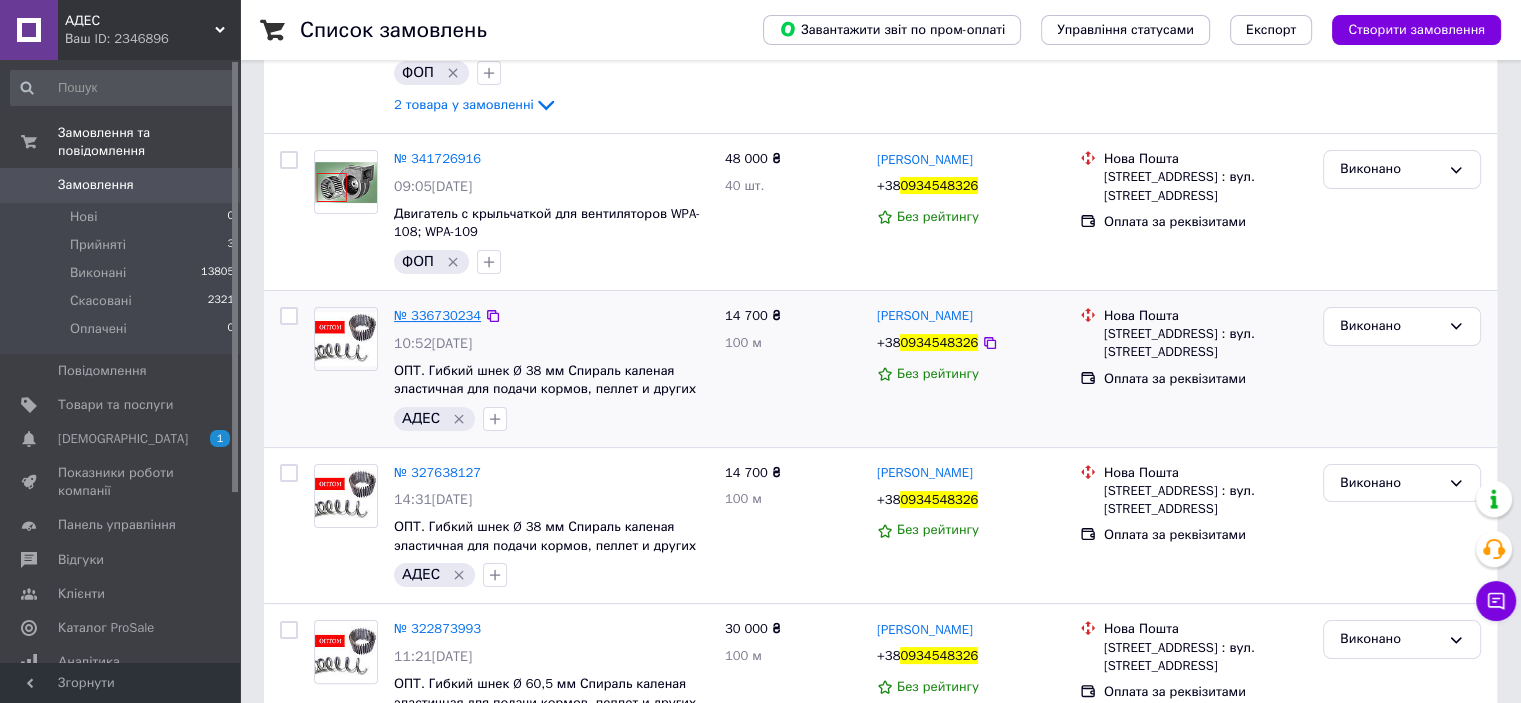 scroll, scrollTop: 300, scrollLeft: 0, axis: vertical 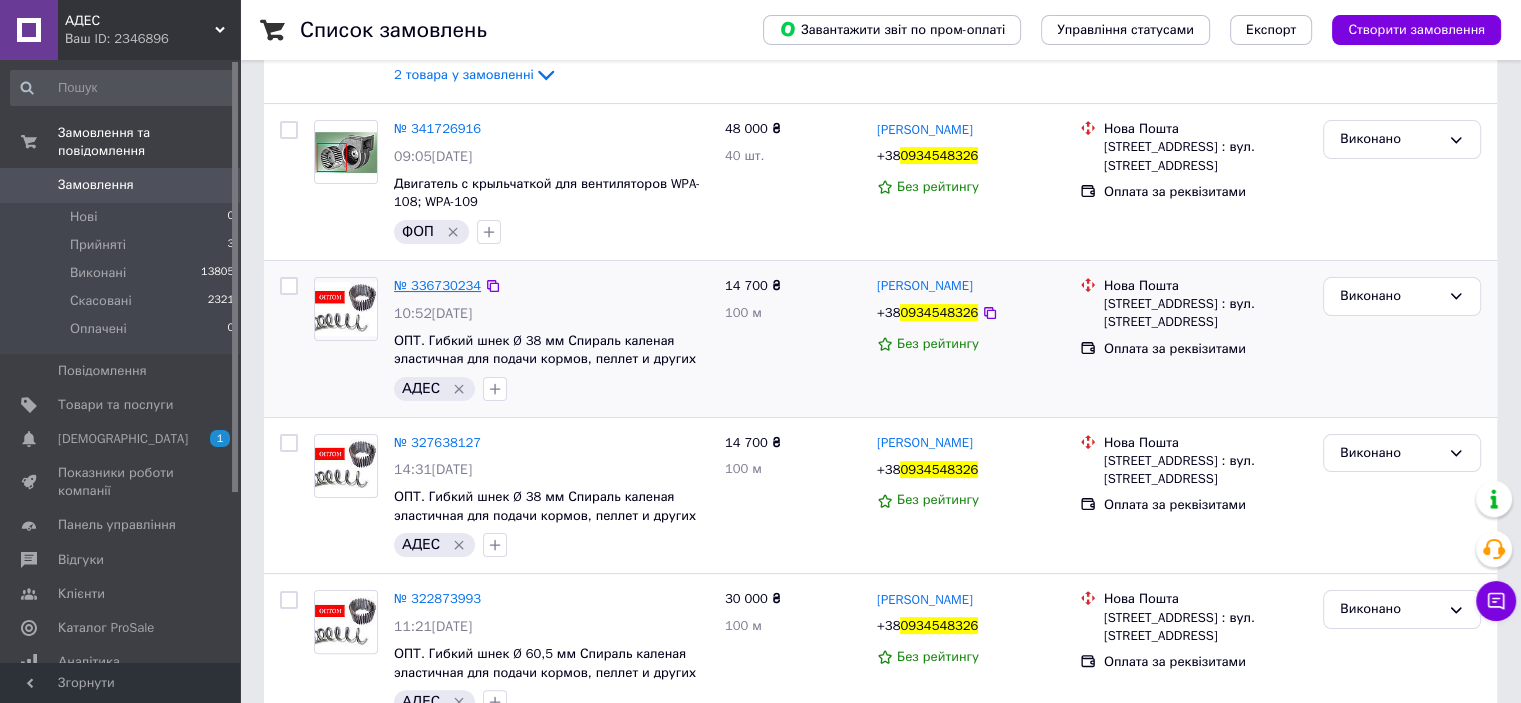 type on "0934548326" 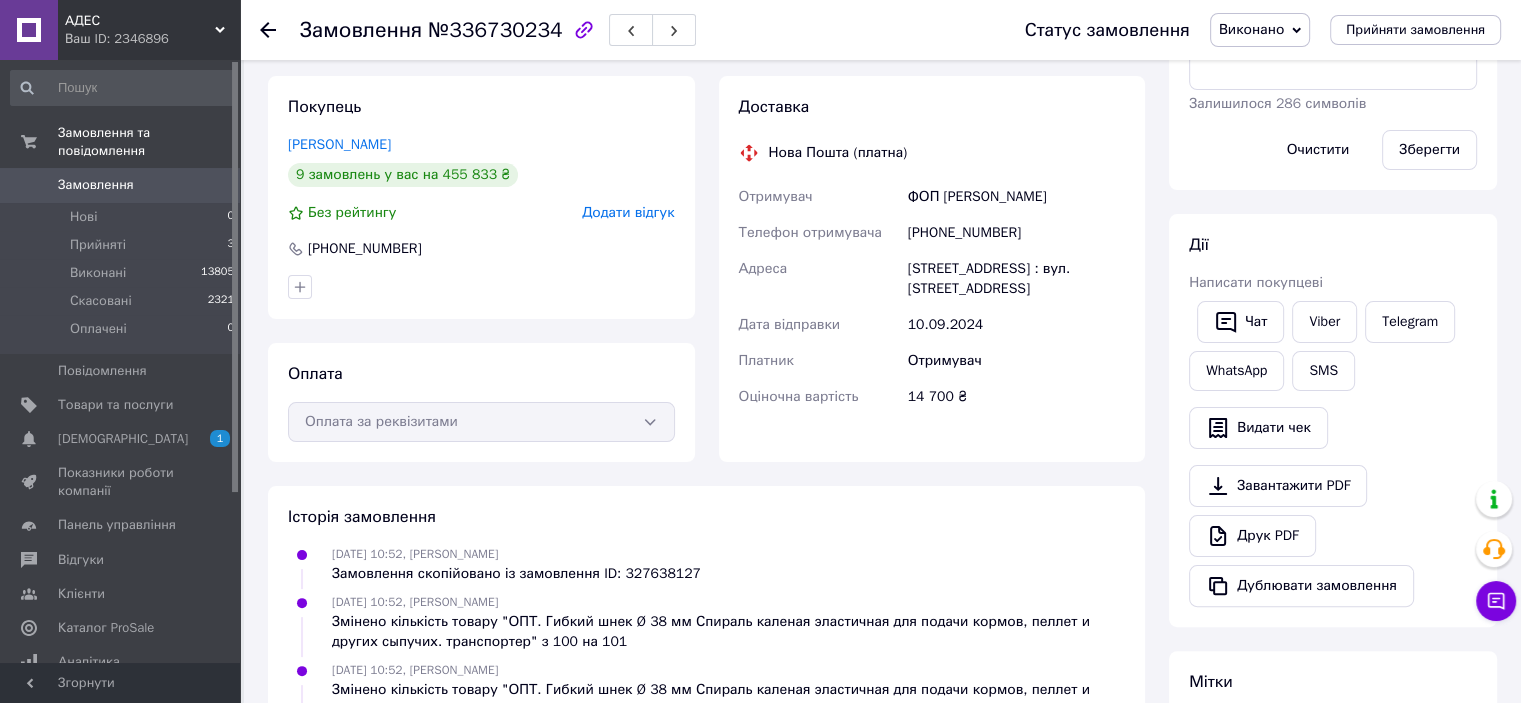 scroll, scrollTop: 400, scrollLeft: 0, axis: vertical 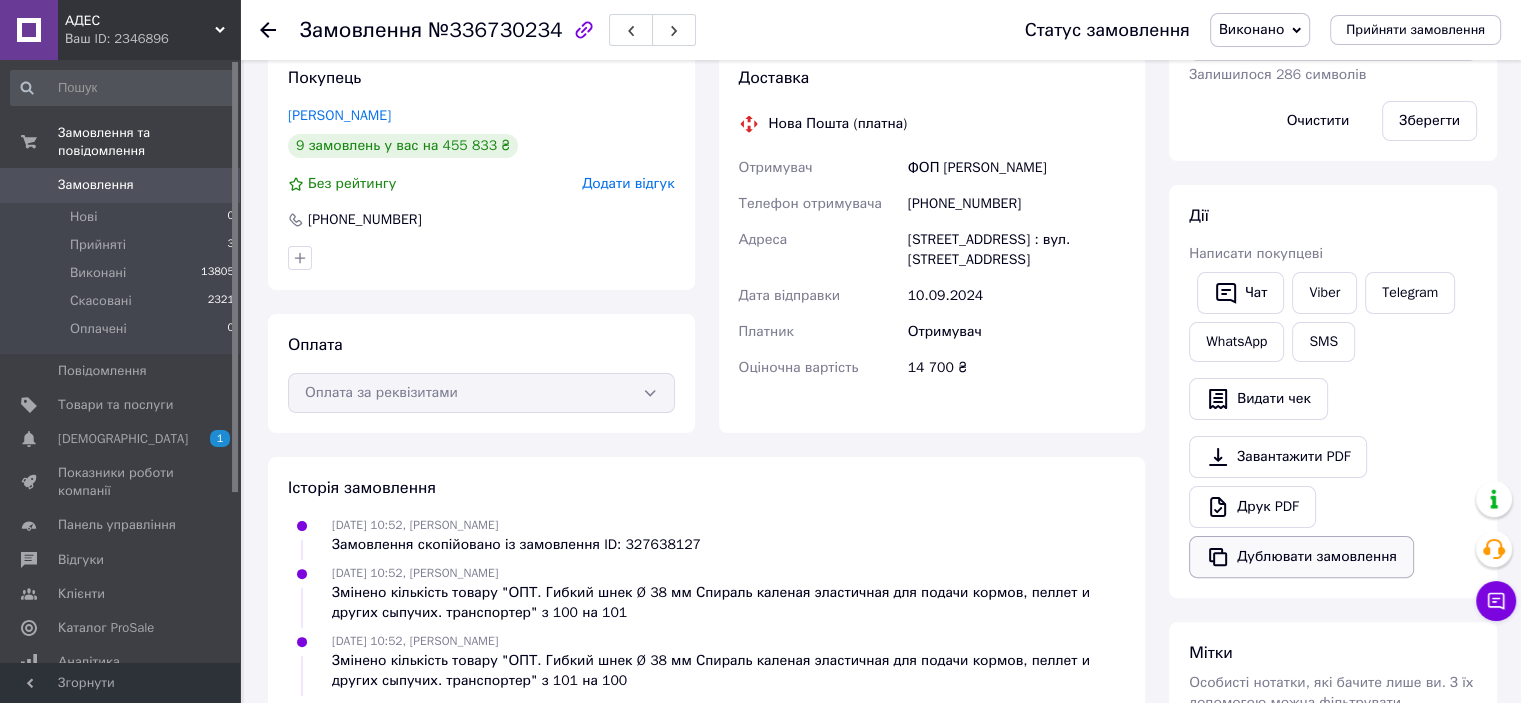click on "Дублювати замовлення" at bounding box center (1301, 557) 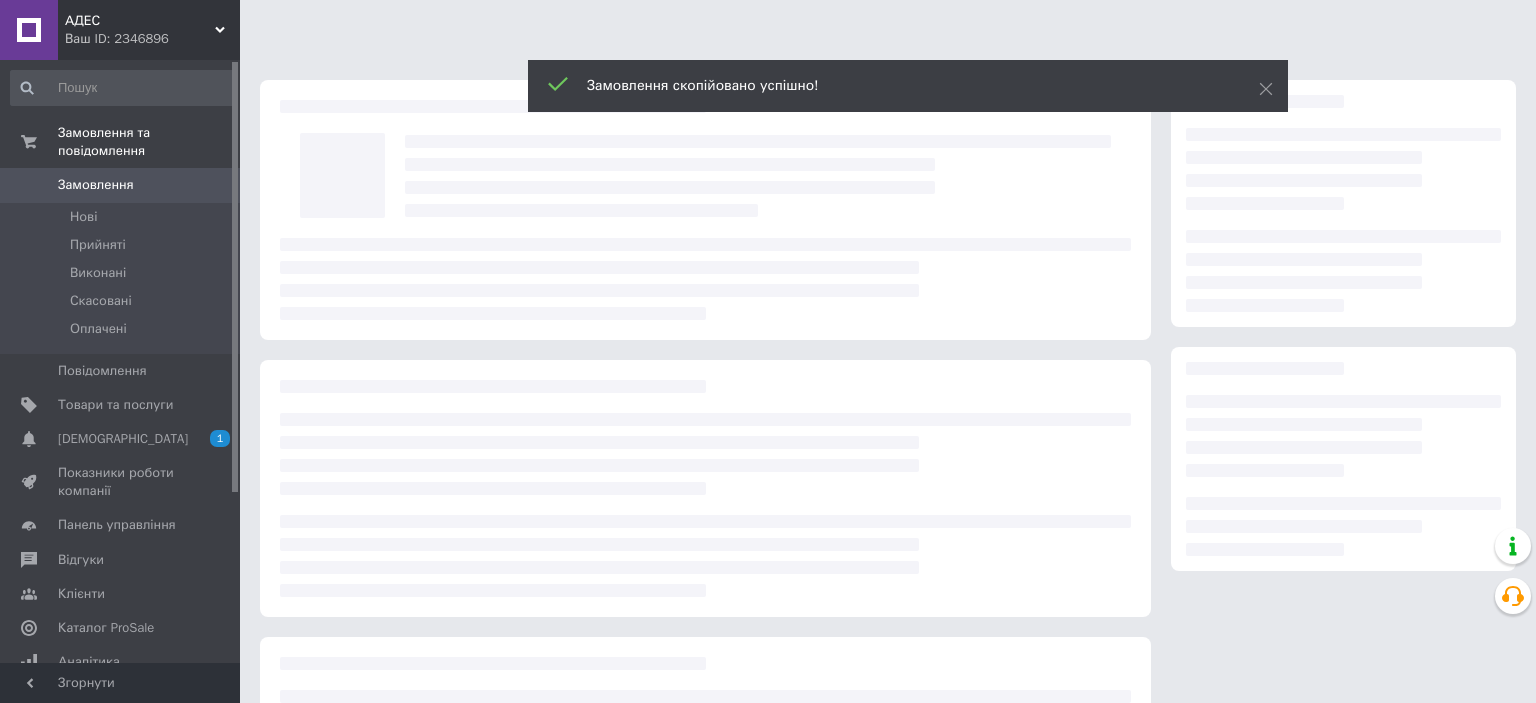 scroll, scrollTop: 0, scrollLeft: 0, axis: both 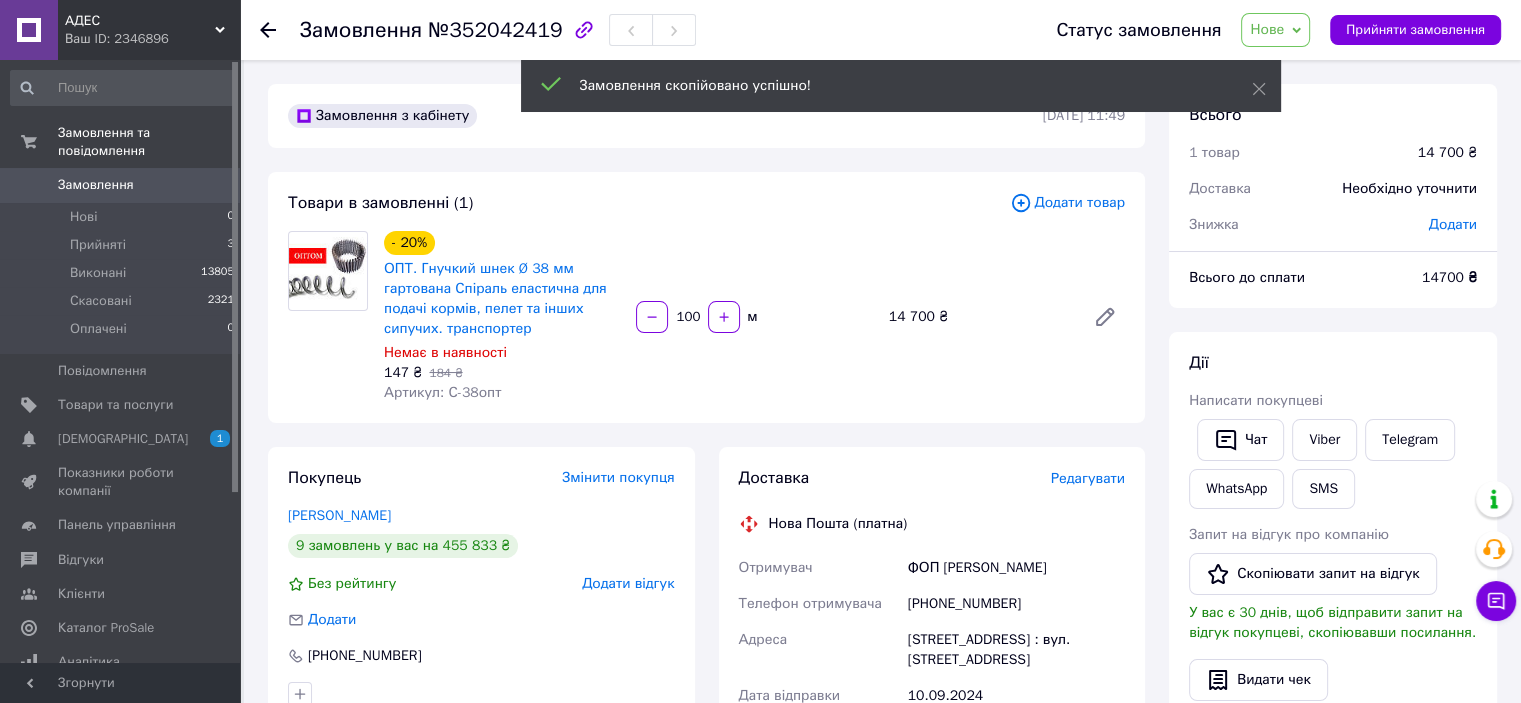 click on "Додати товар" at bounding box center (1067, 203) 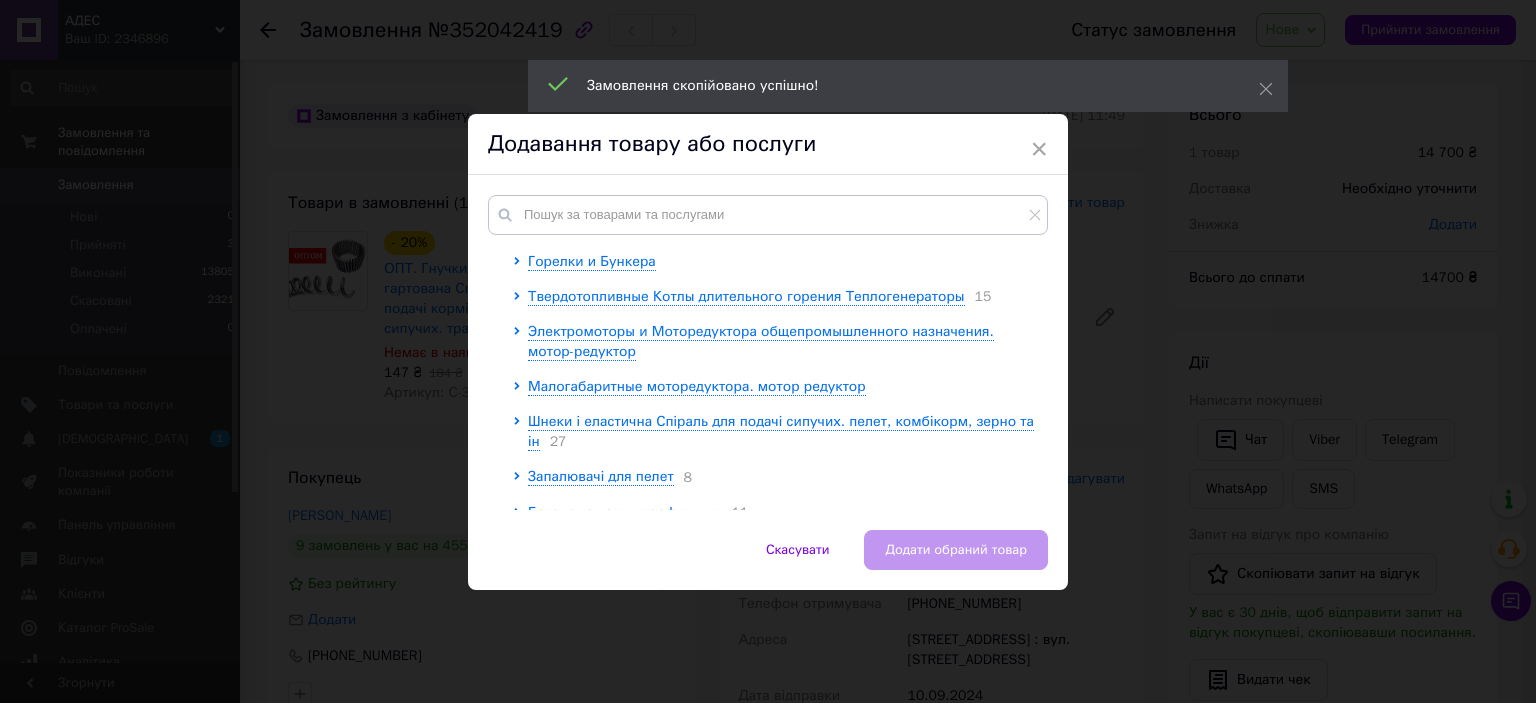 scroll, scrollTop: 254, scrollLeft: 0, axis: vertical 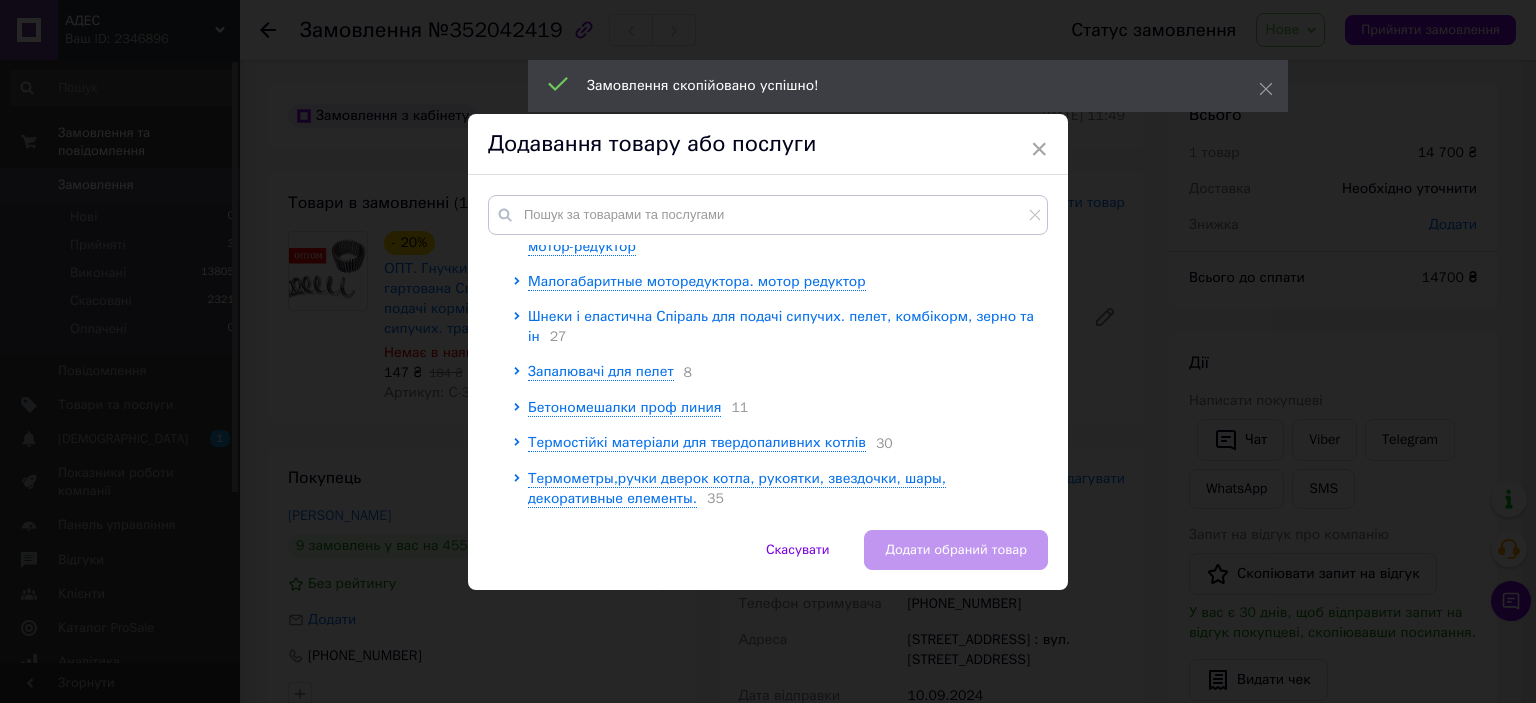 click 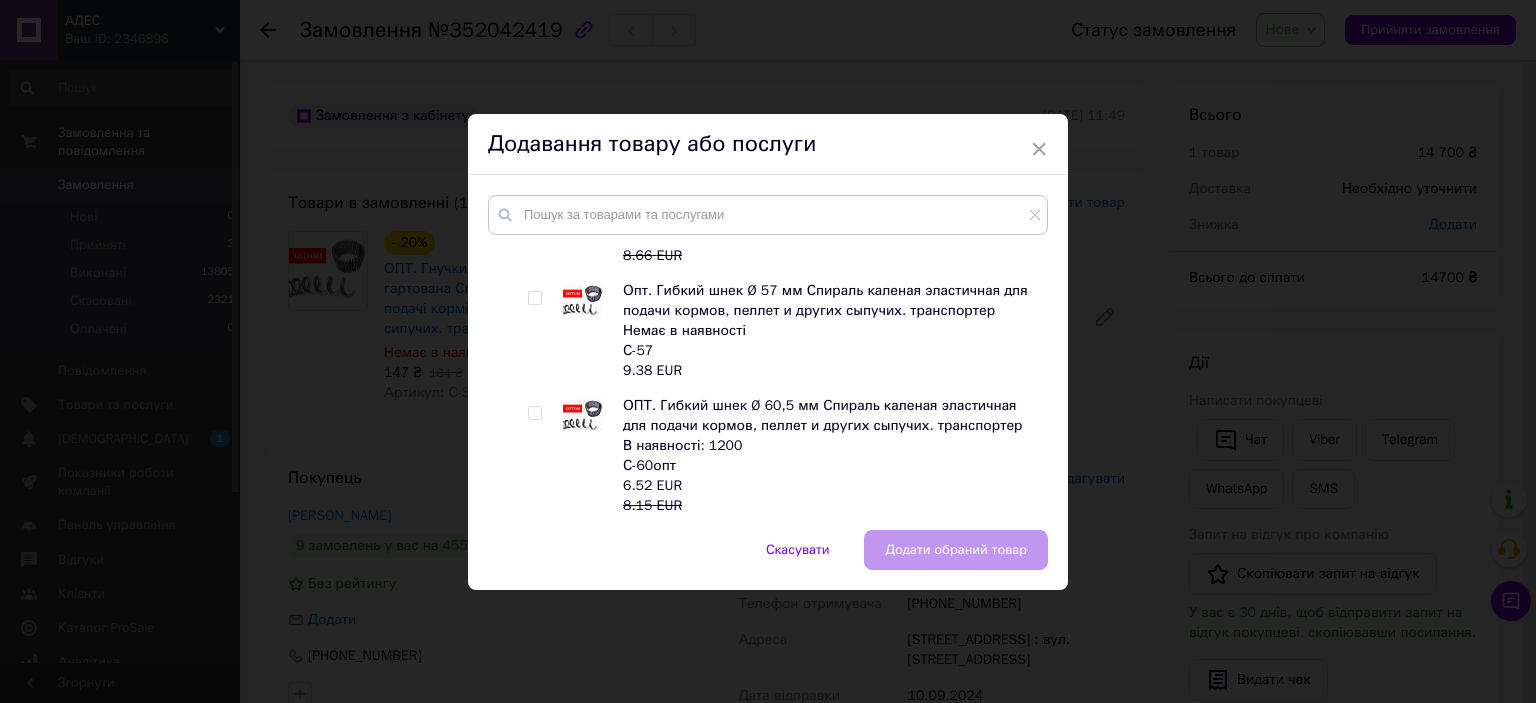 scroll, scrollTop: 2254, scrollLeft: 0, axis: vertical 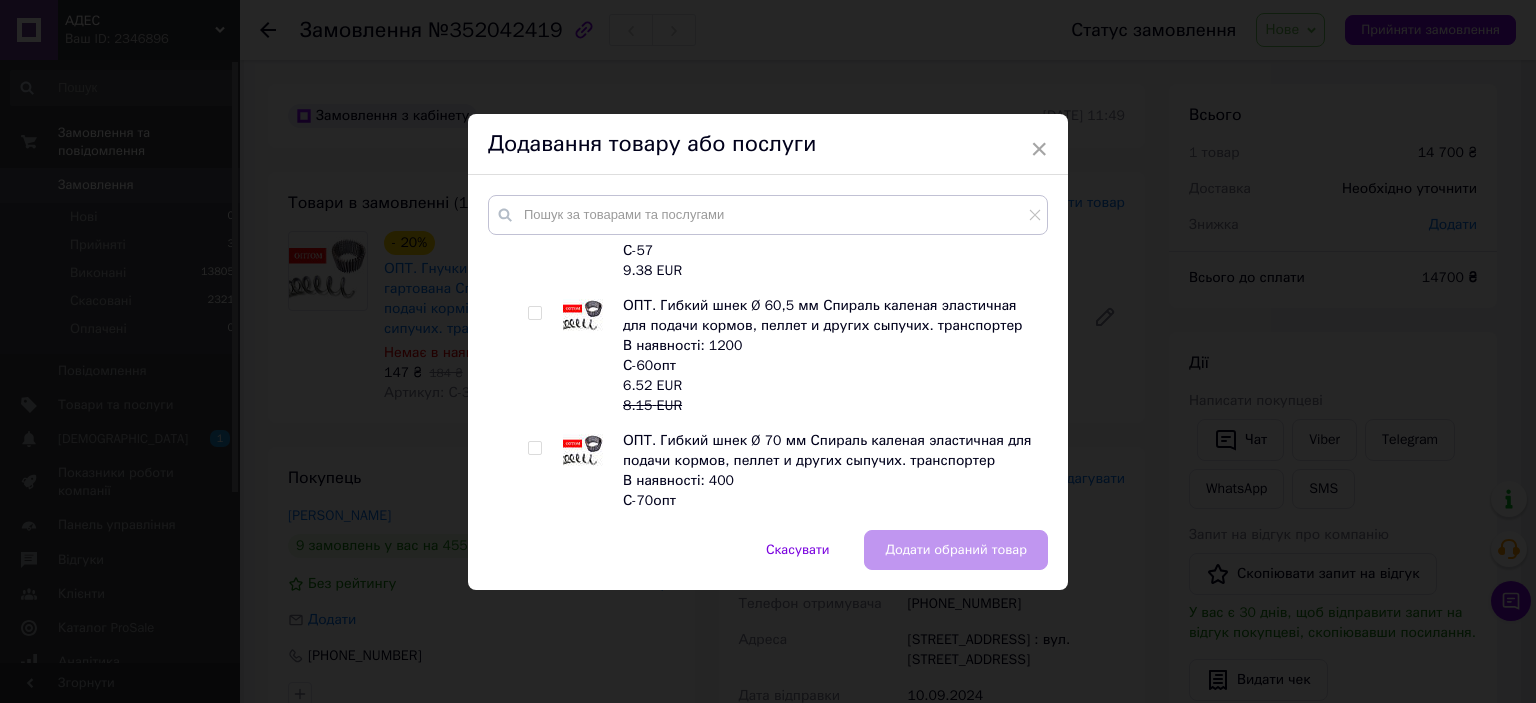 click at bounding box center [534, 313] 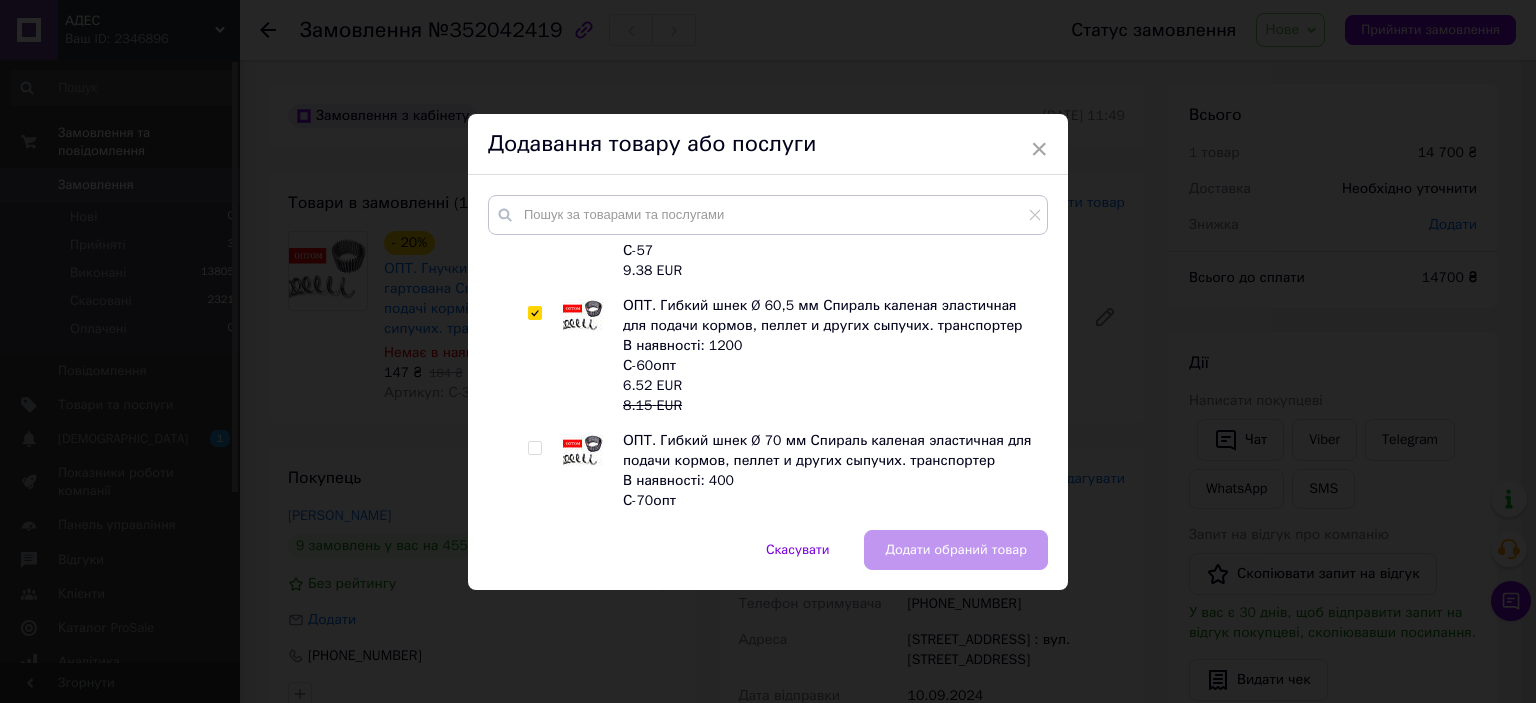 checkbox on "true" 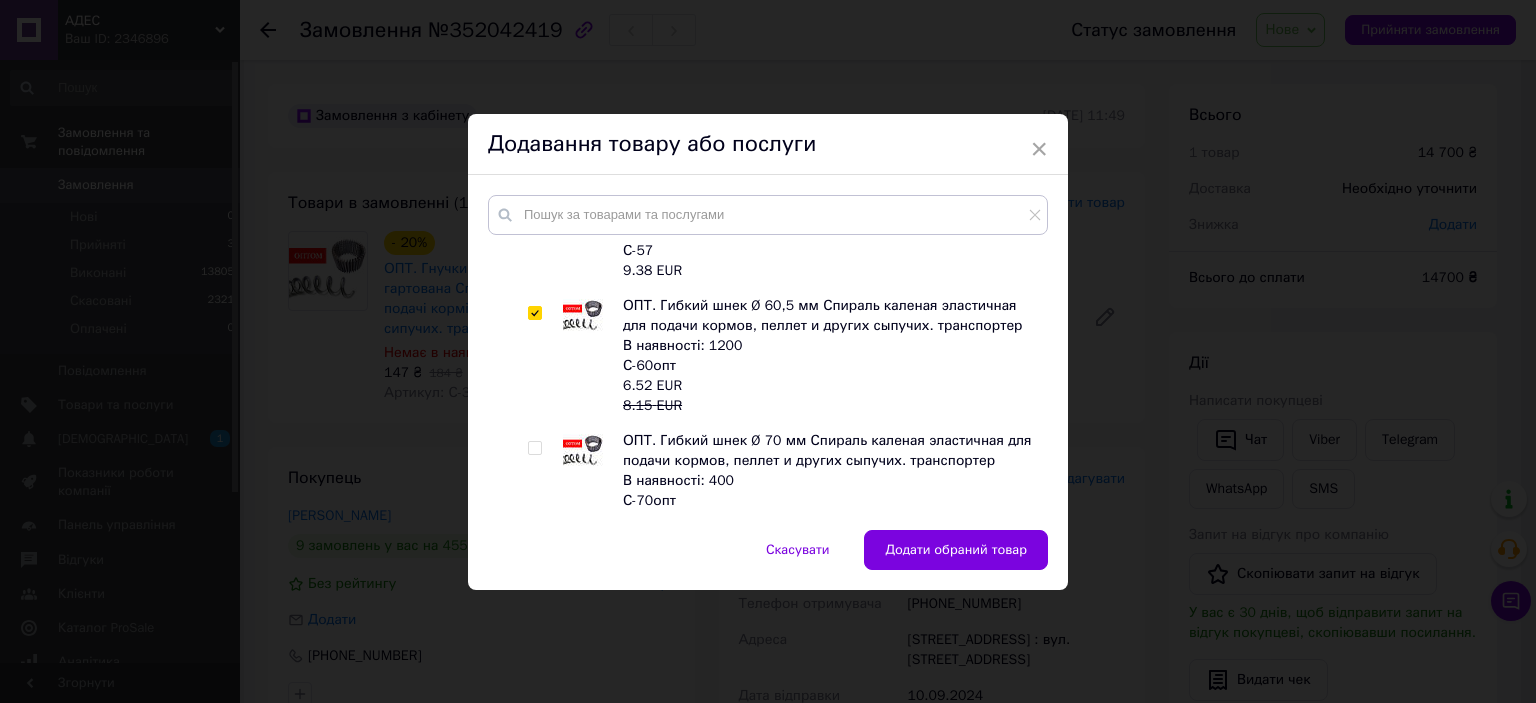 click at bounding box center [534, 448] 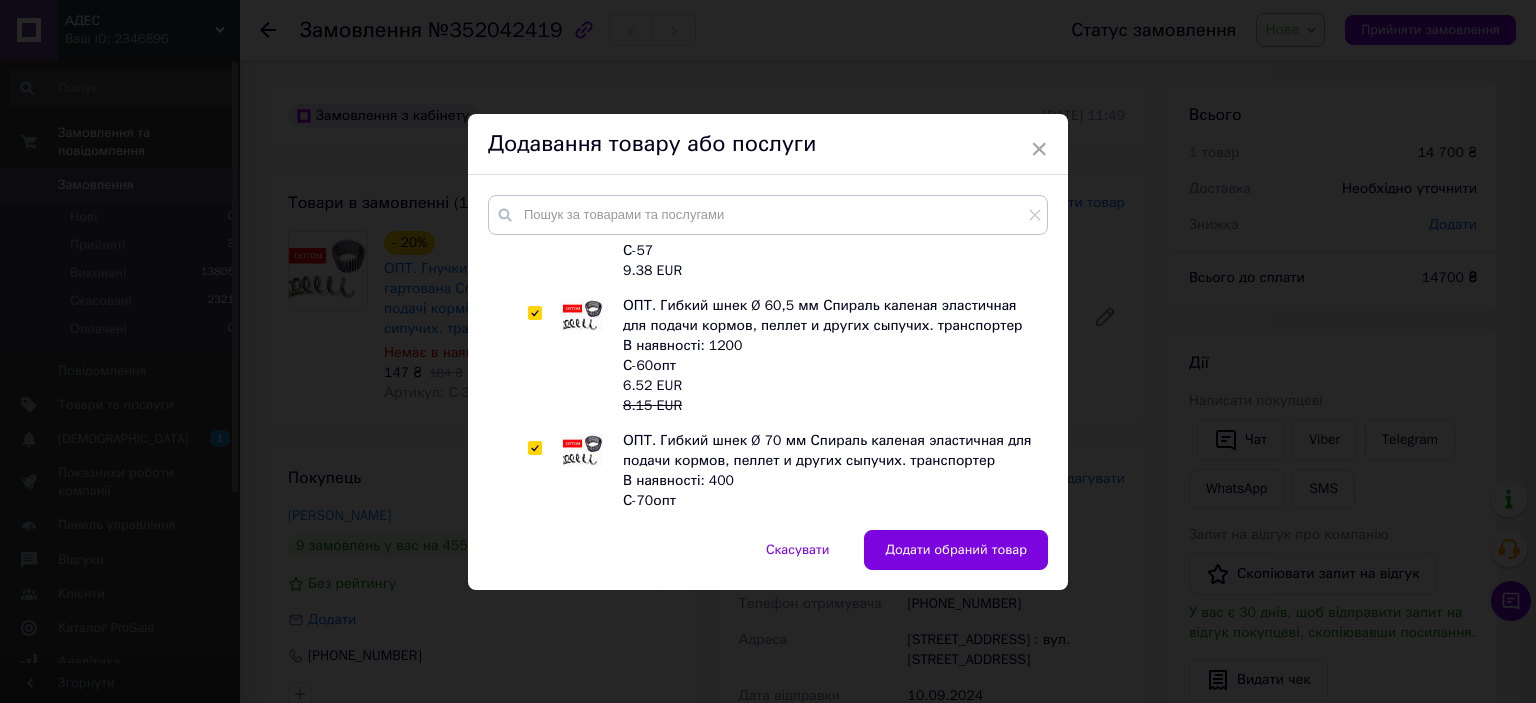 checkbox on "true" 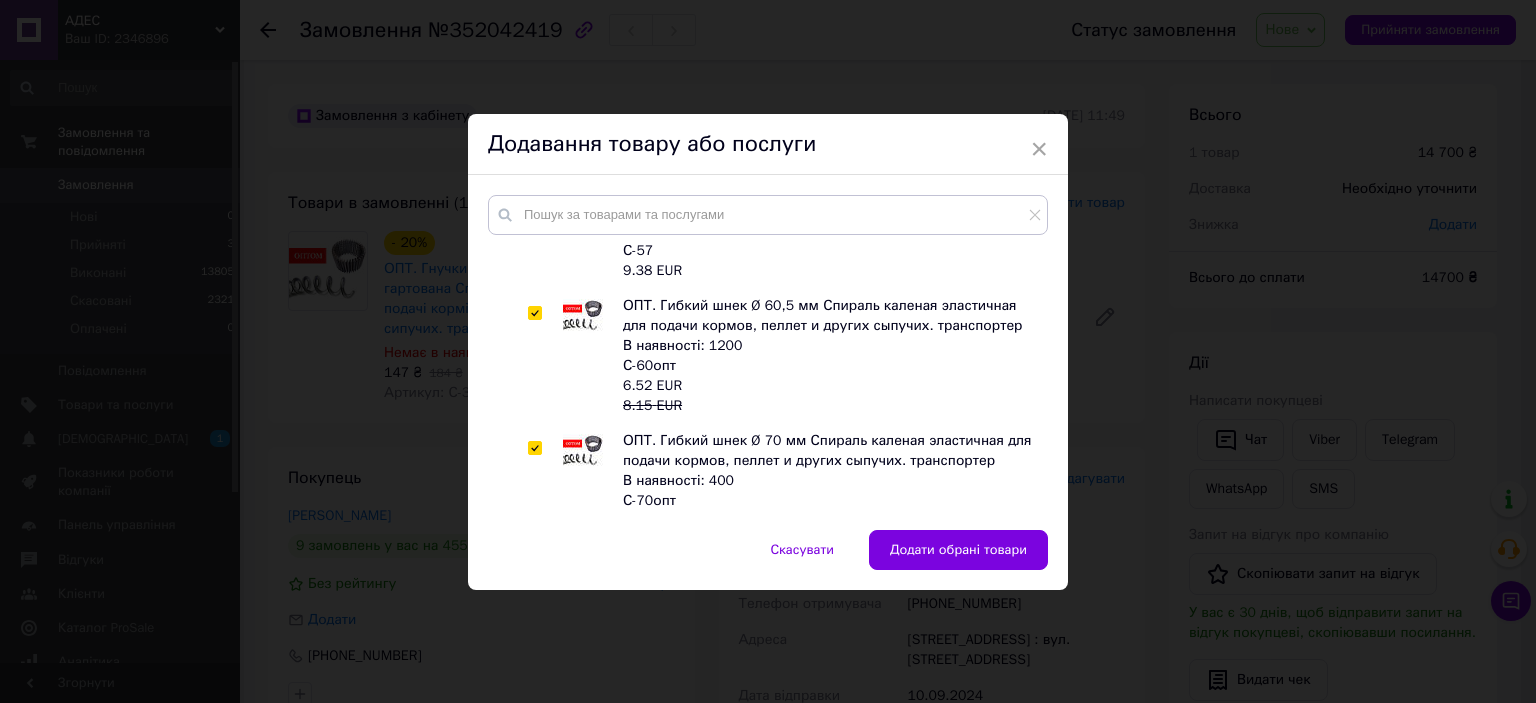 click on "Додати обрані товари" at bounding box center (958, 550) 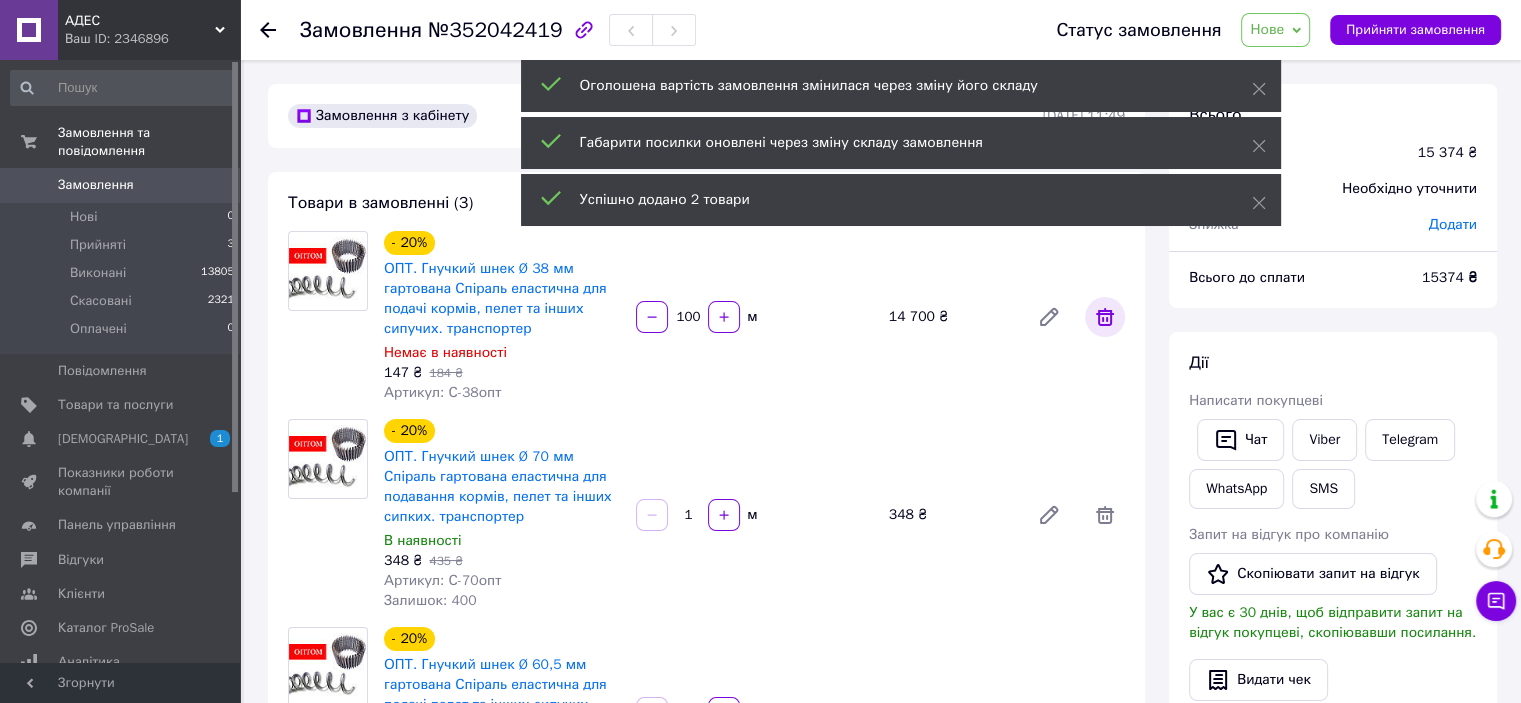 click 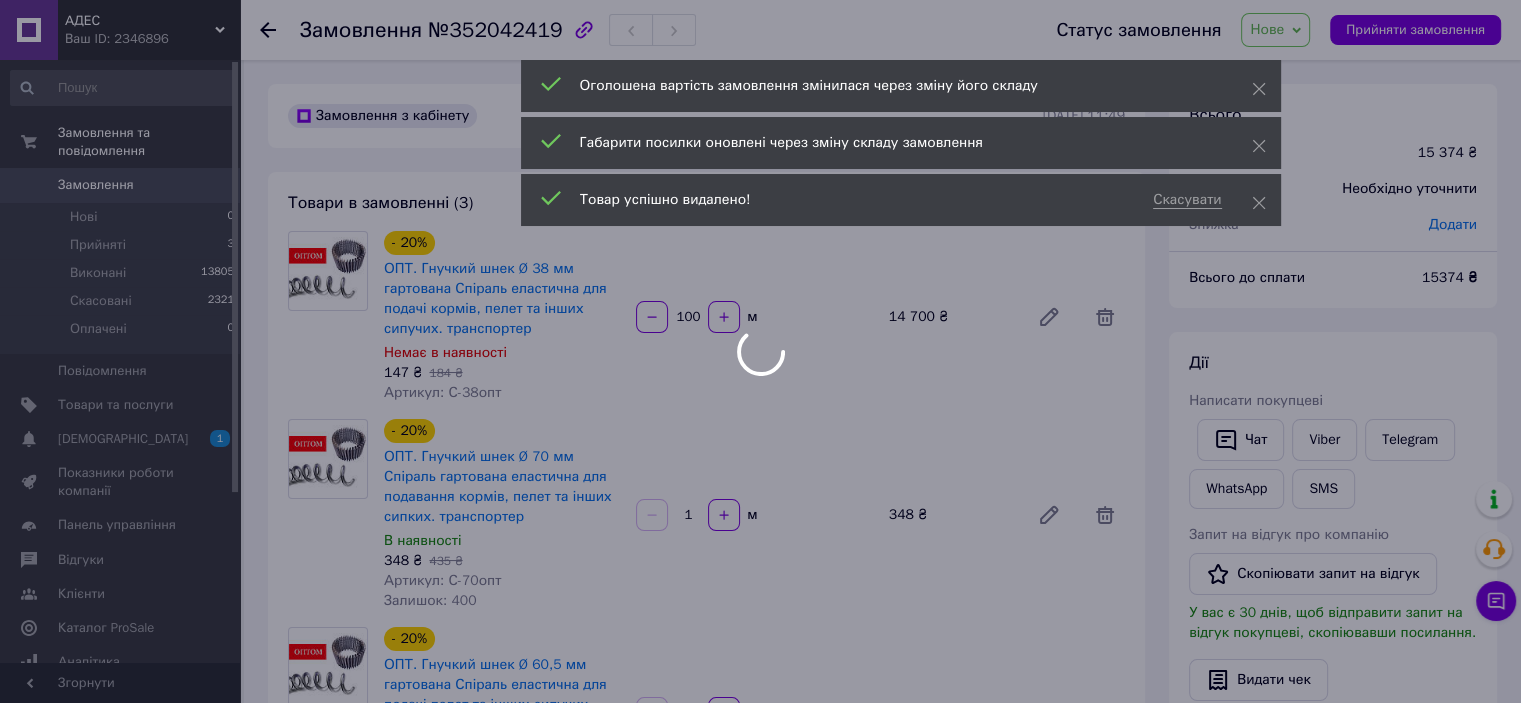 type on "1" 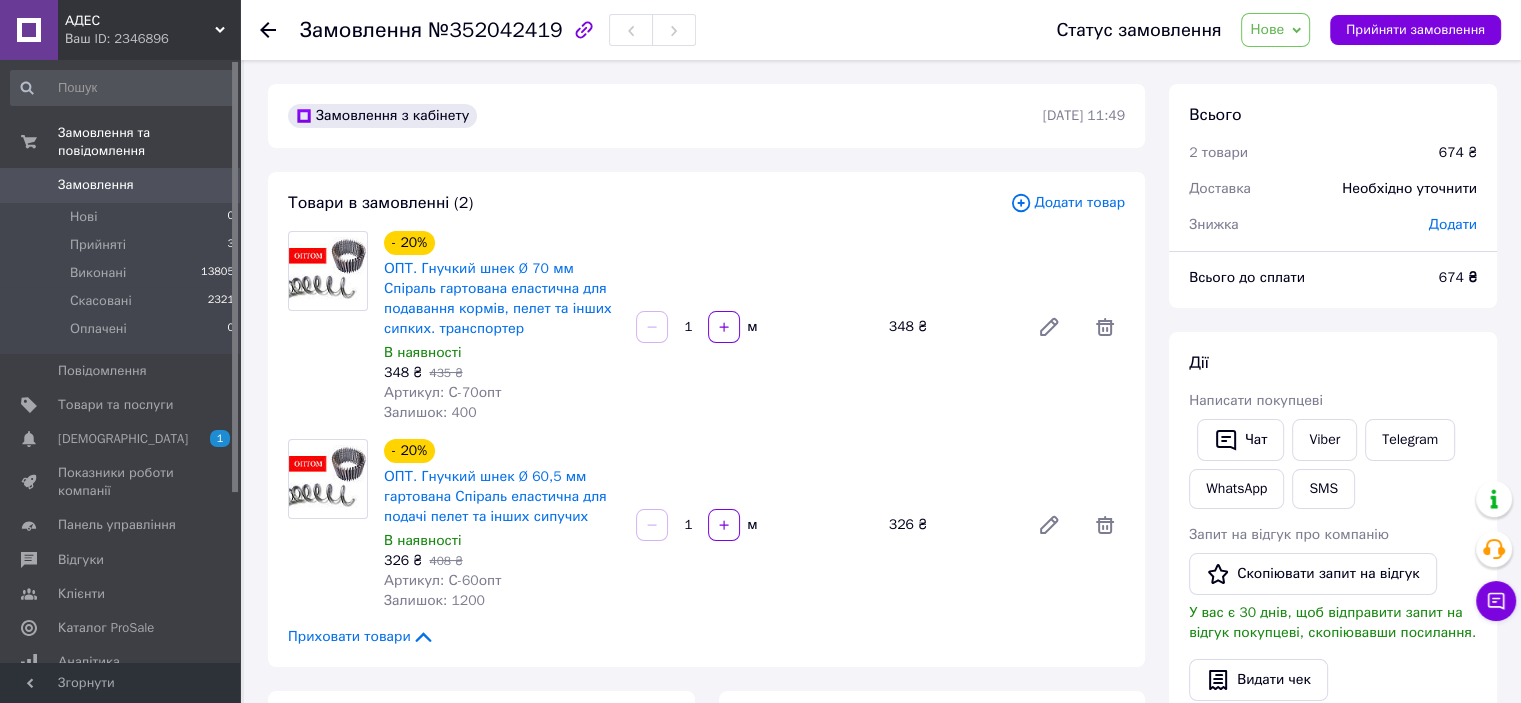 click on "1" at bounding box center (688, 525) 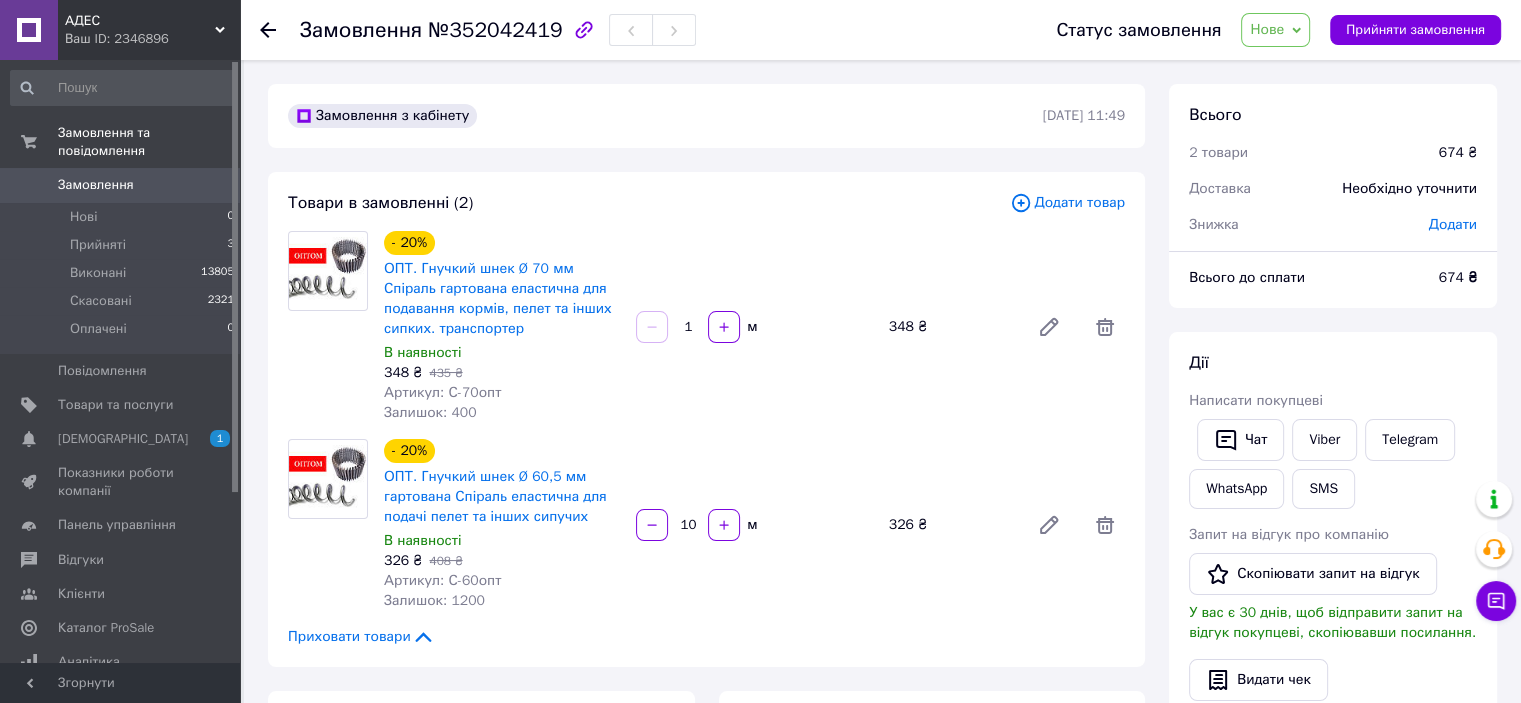 type on "100" 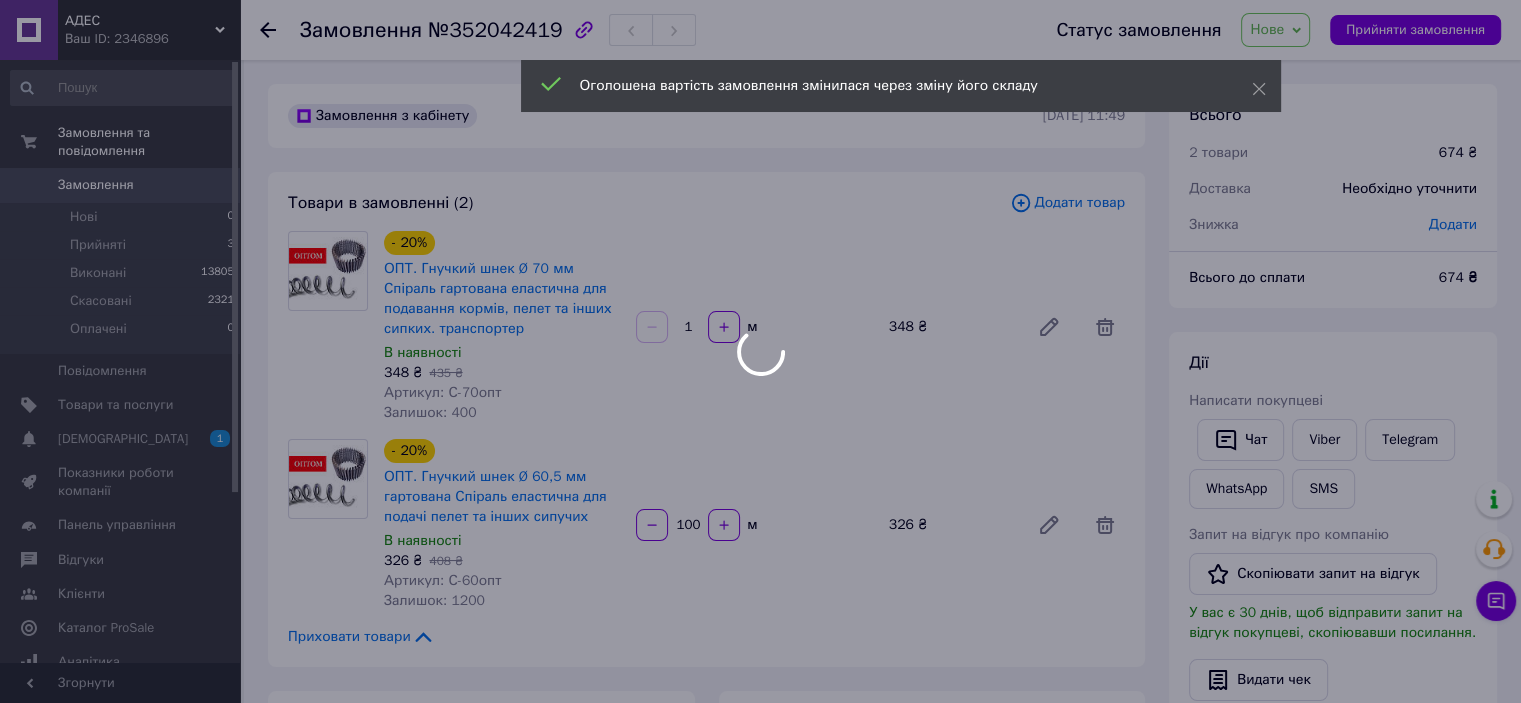 type on "100" 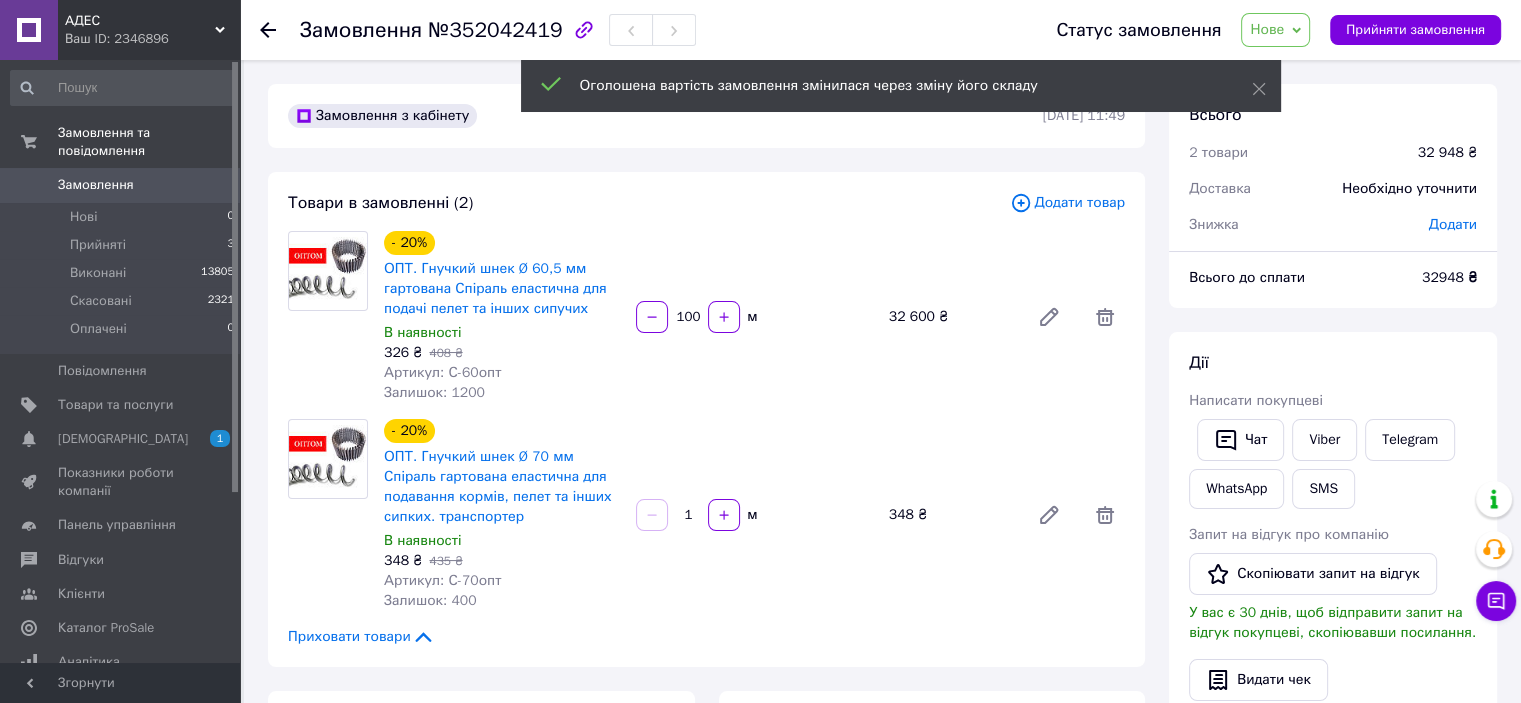 click on "1" at bounding box center (688, 515) 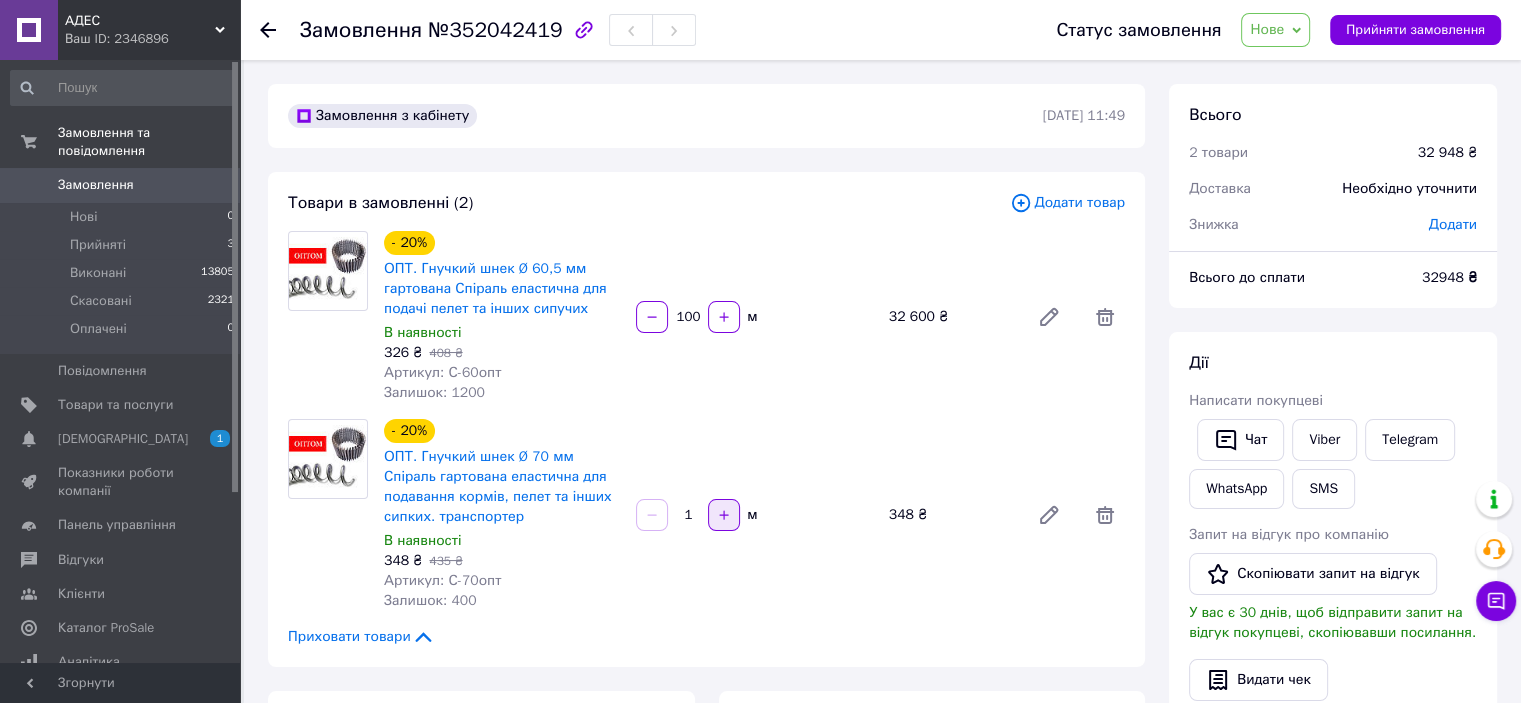 click 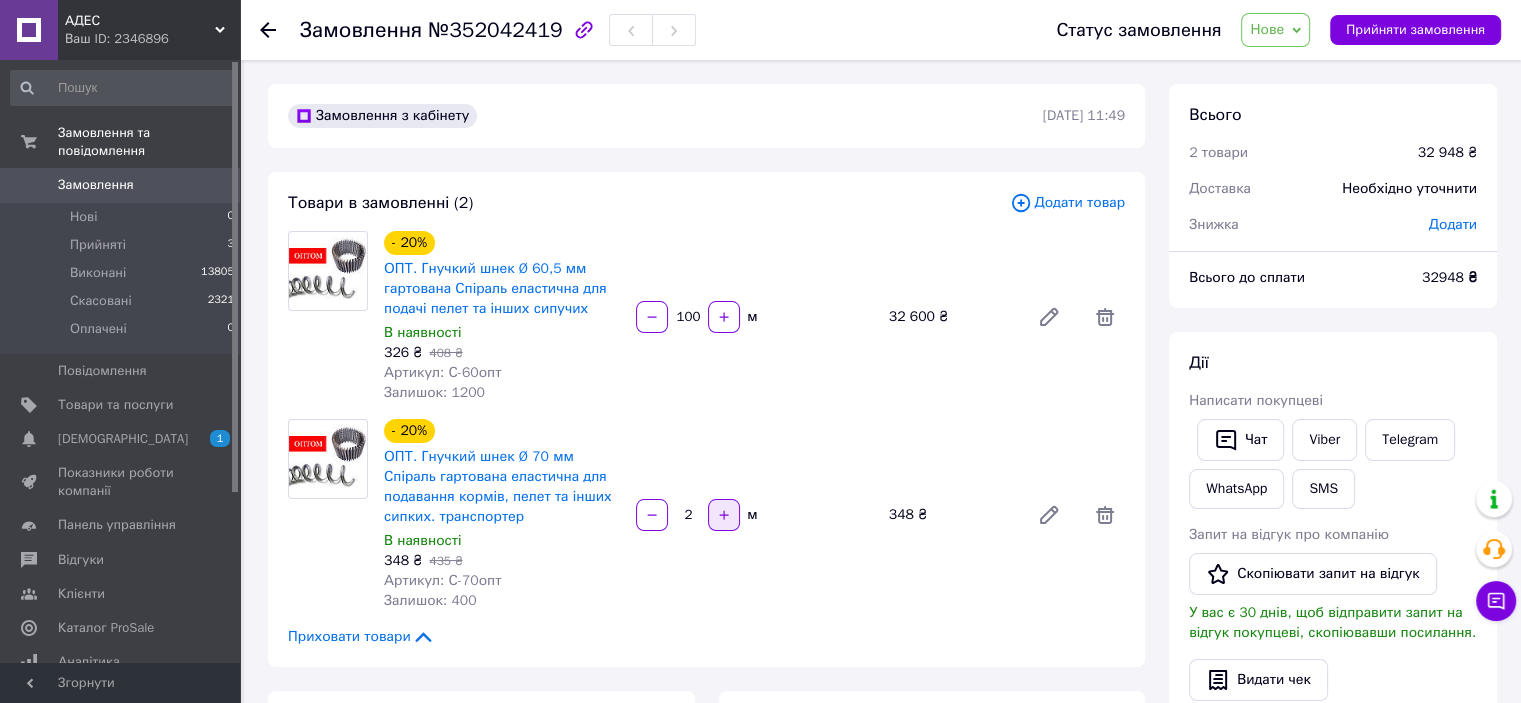 click 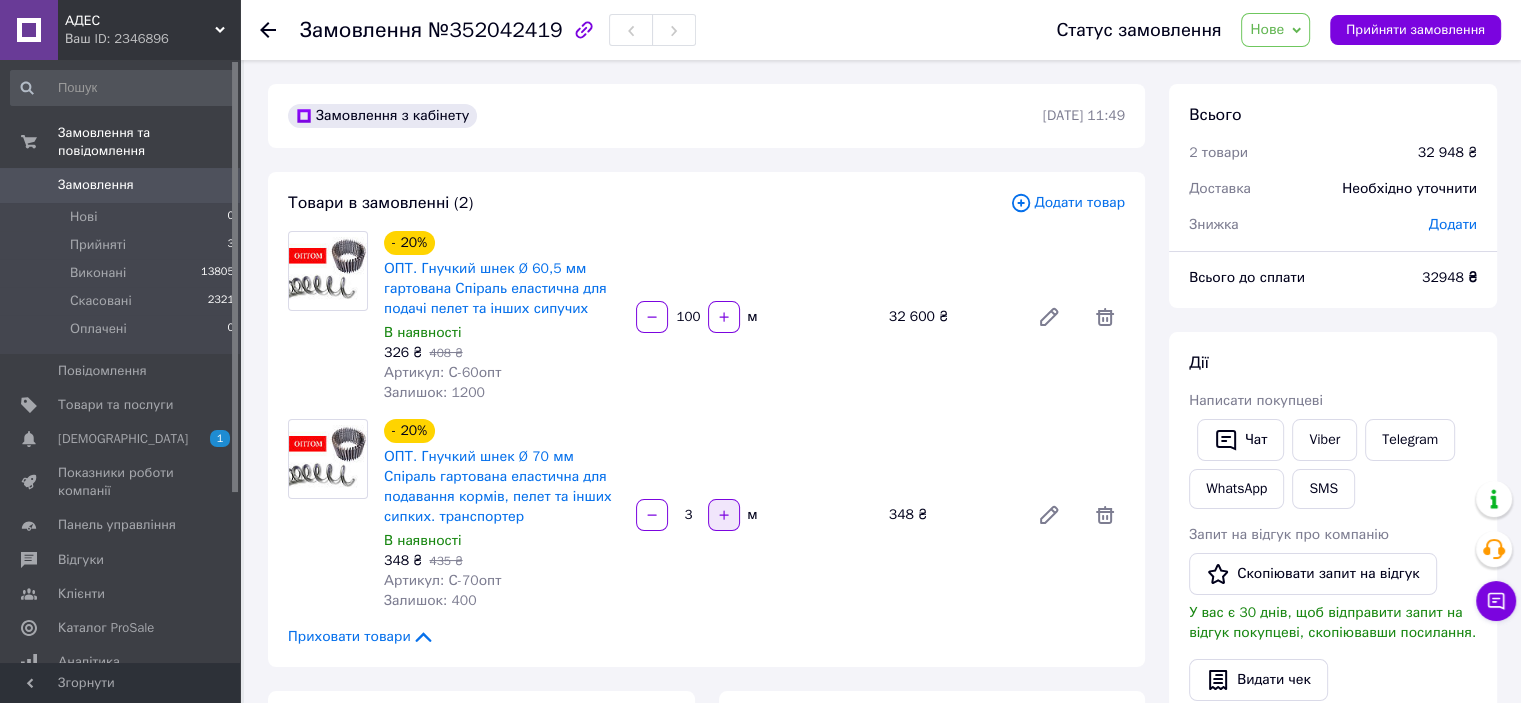 click 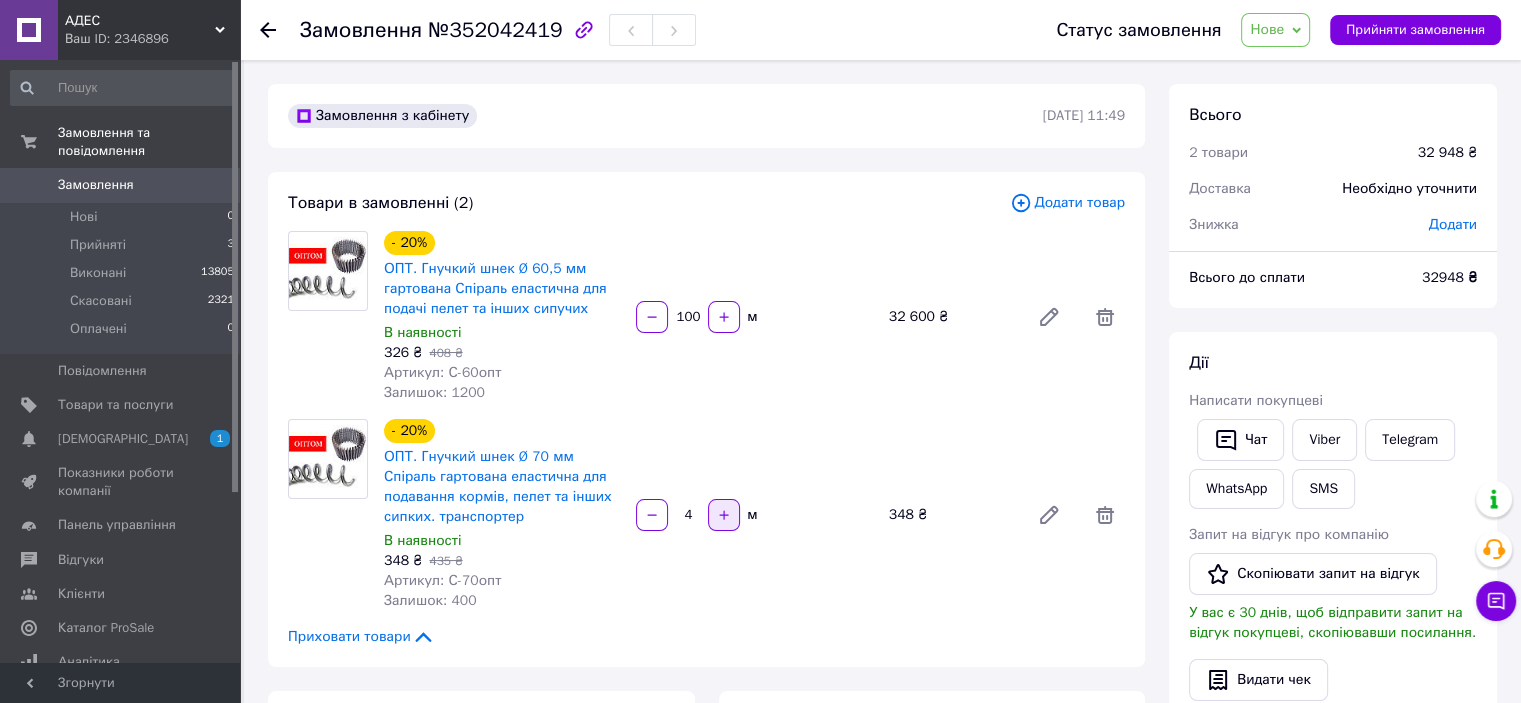 click 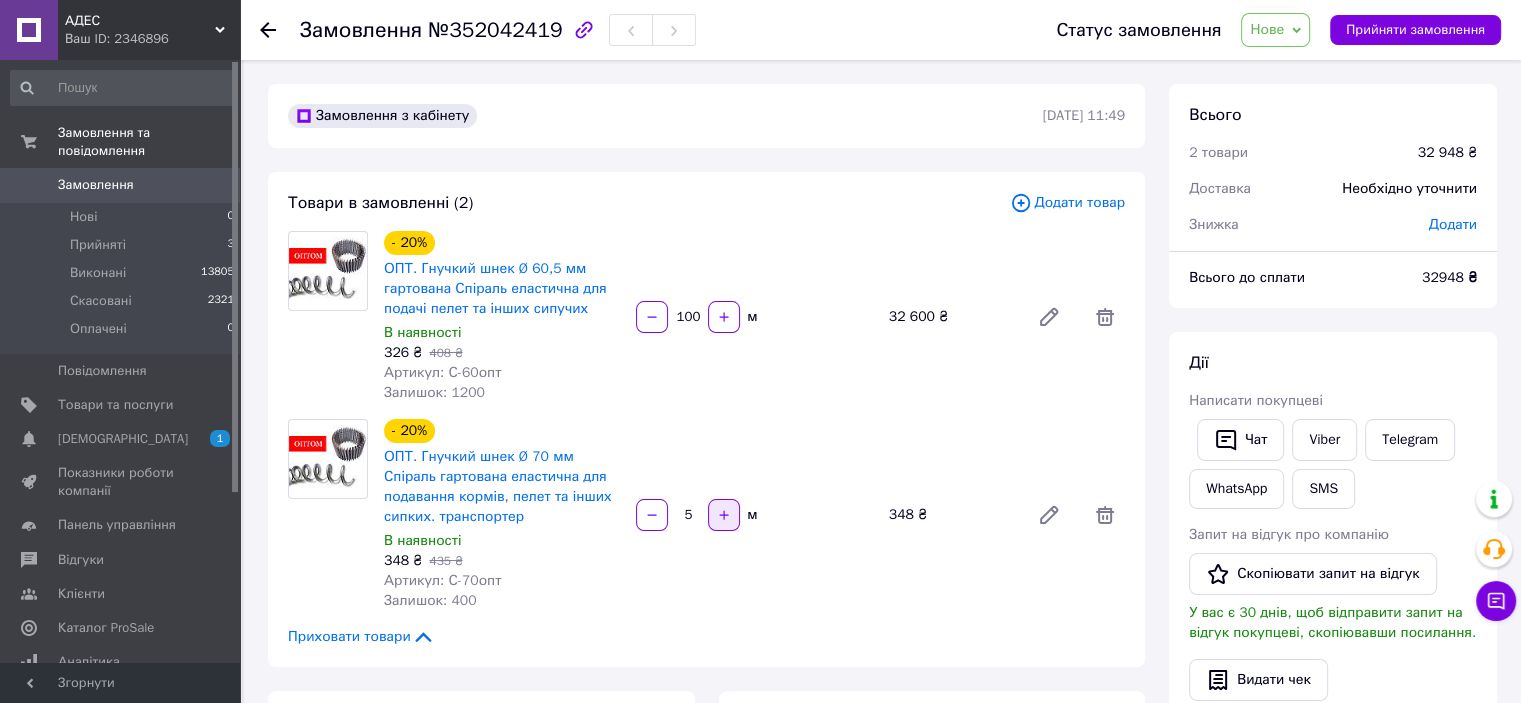 click 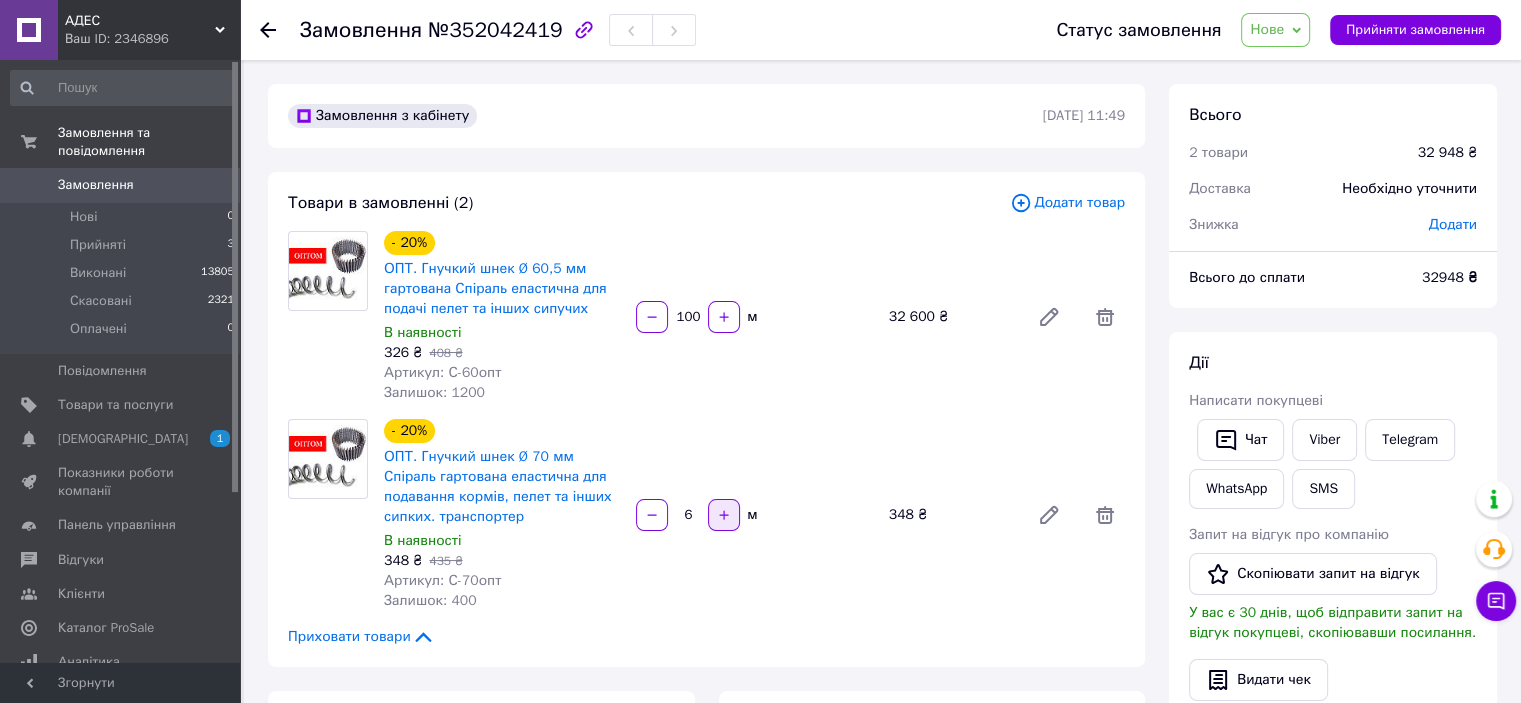 click 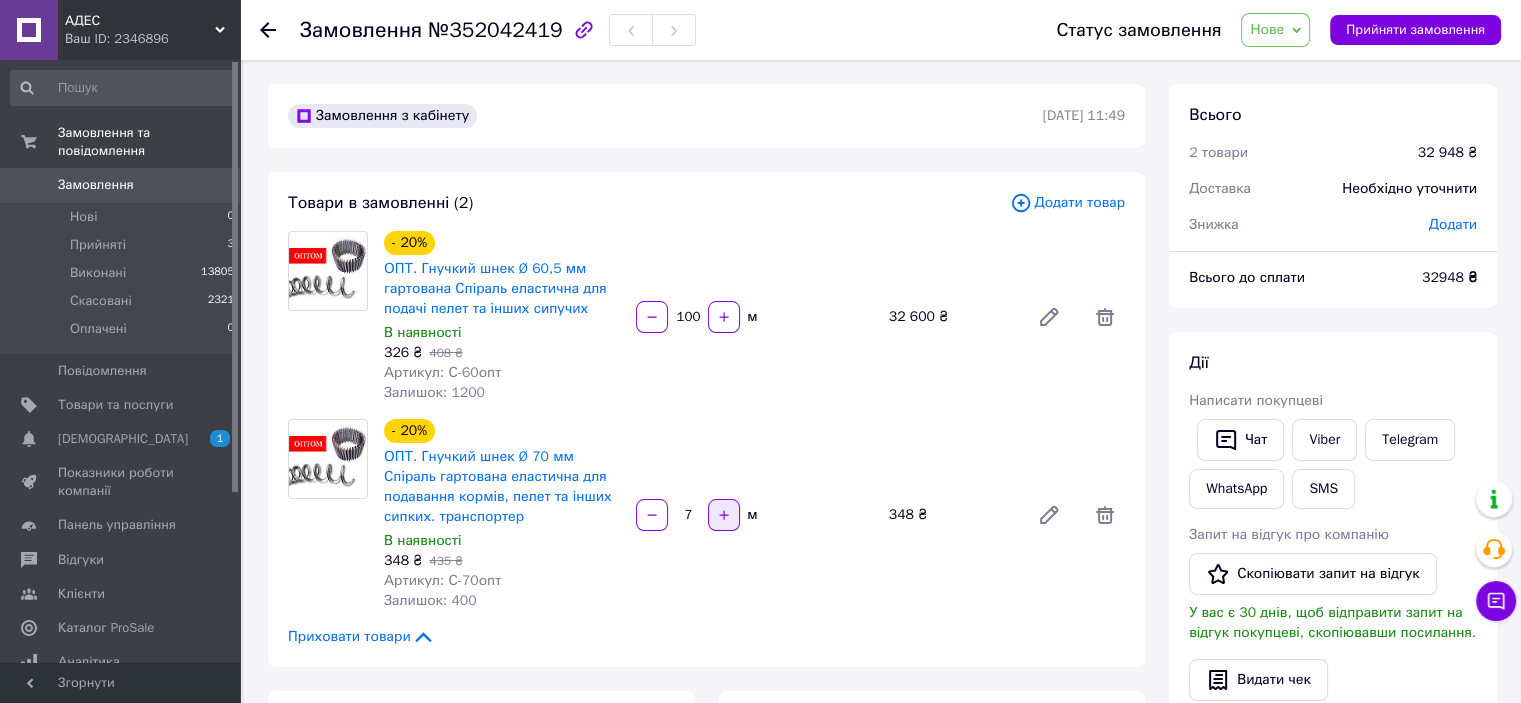 click 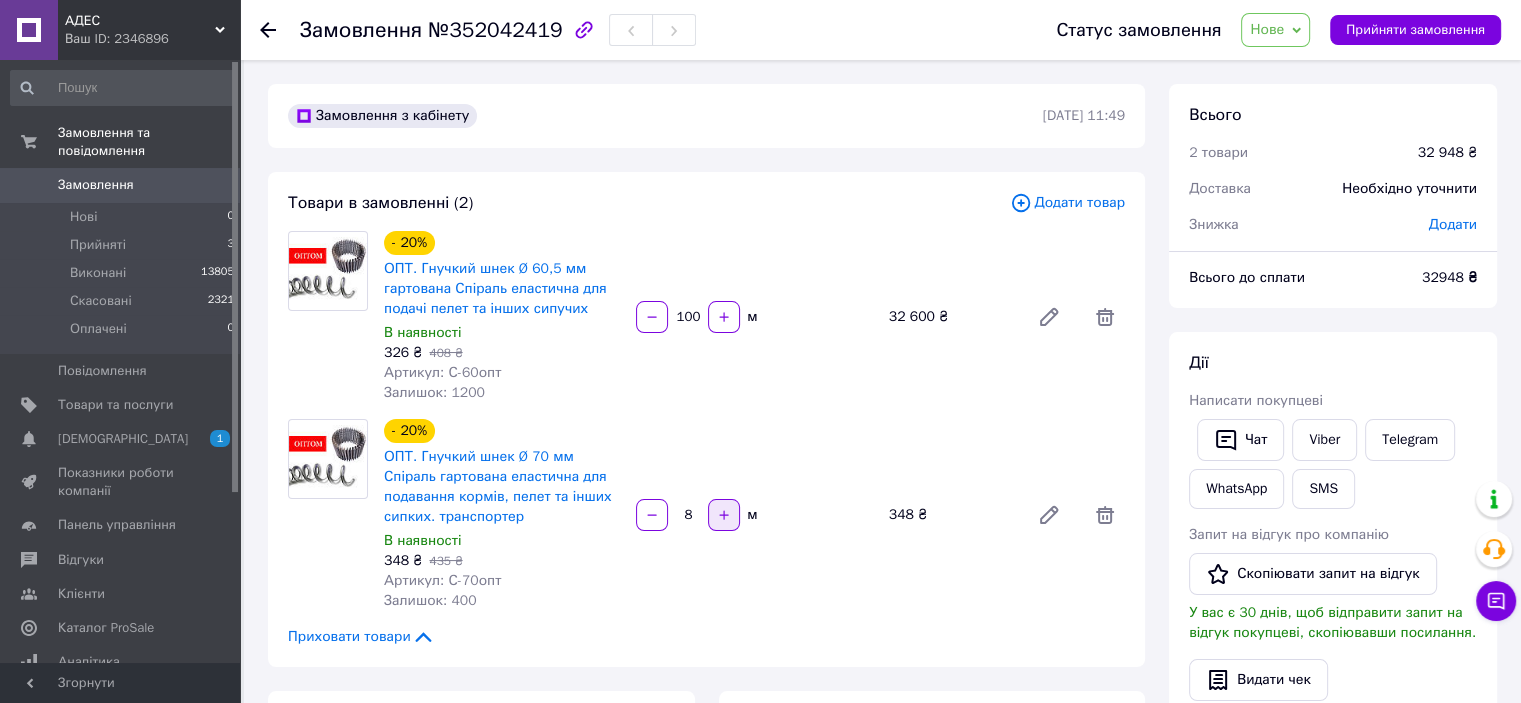 click 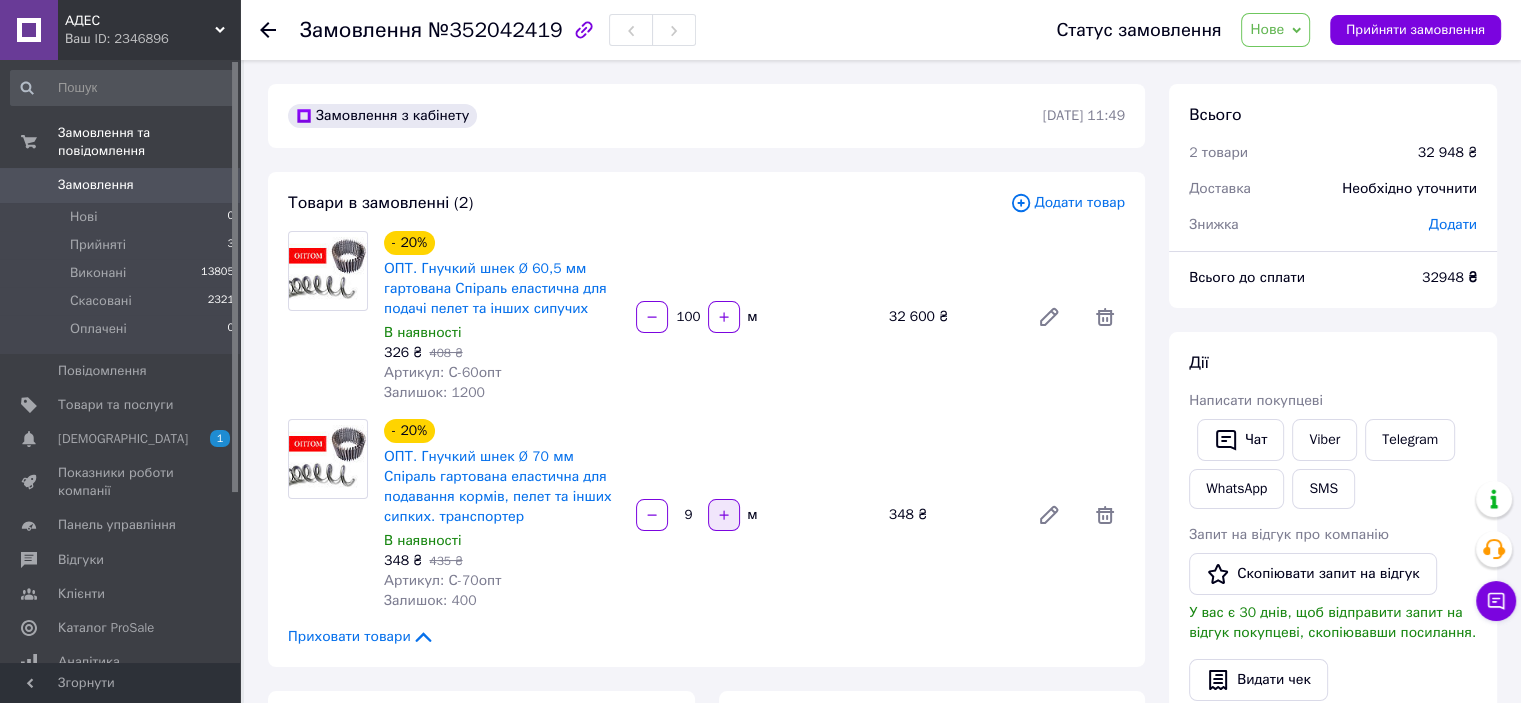 click 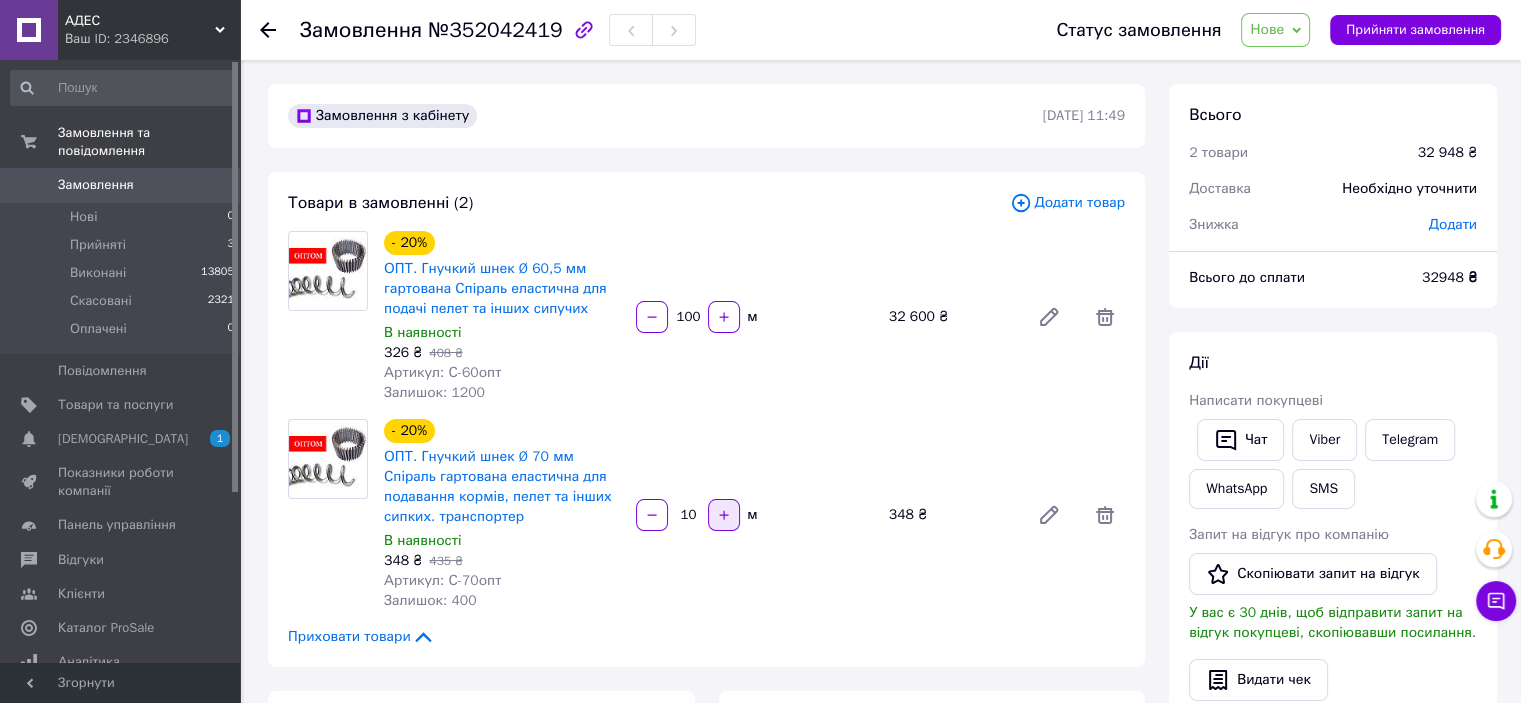 click 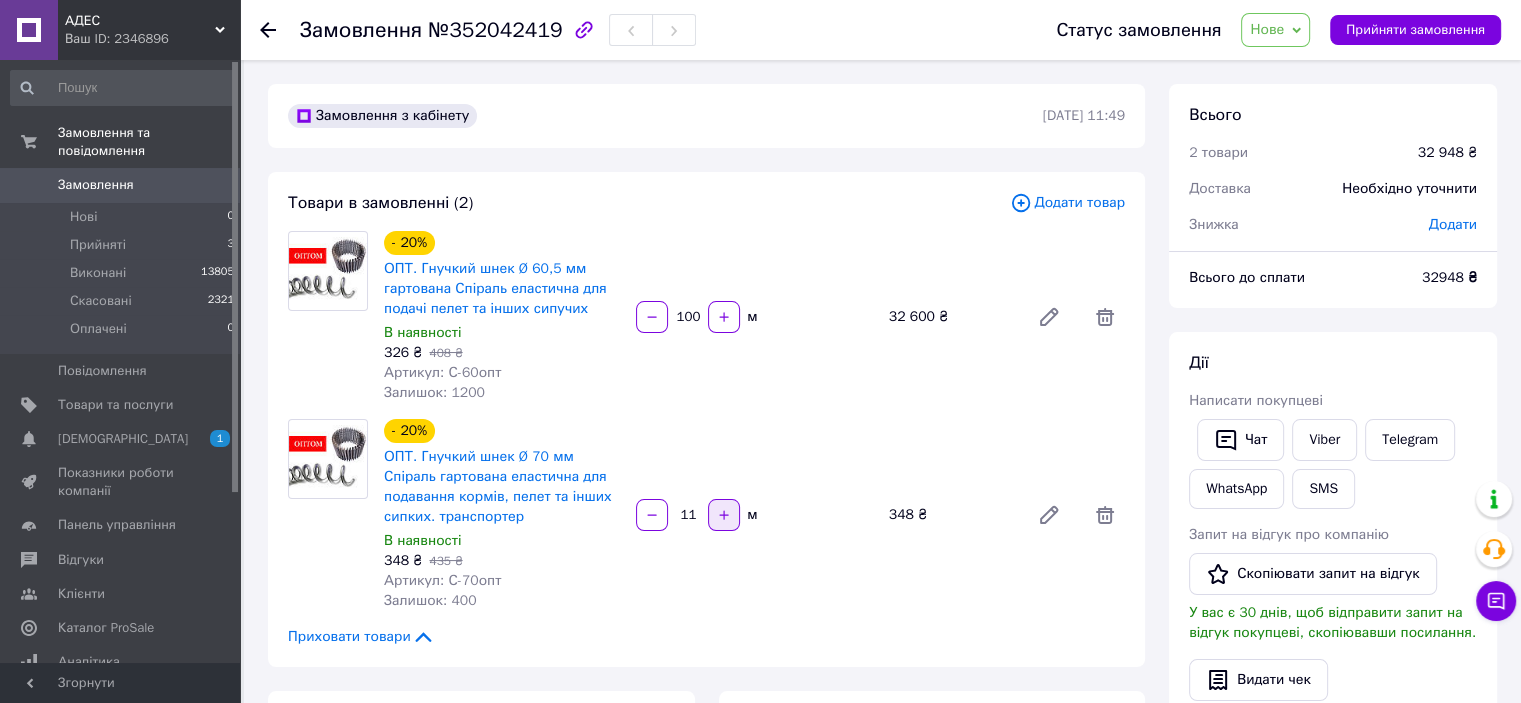 click 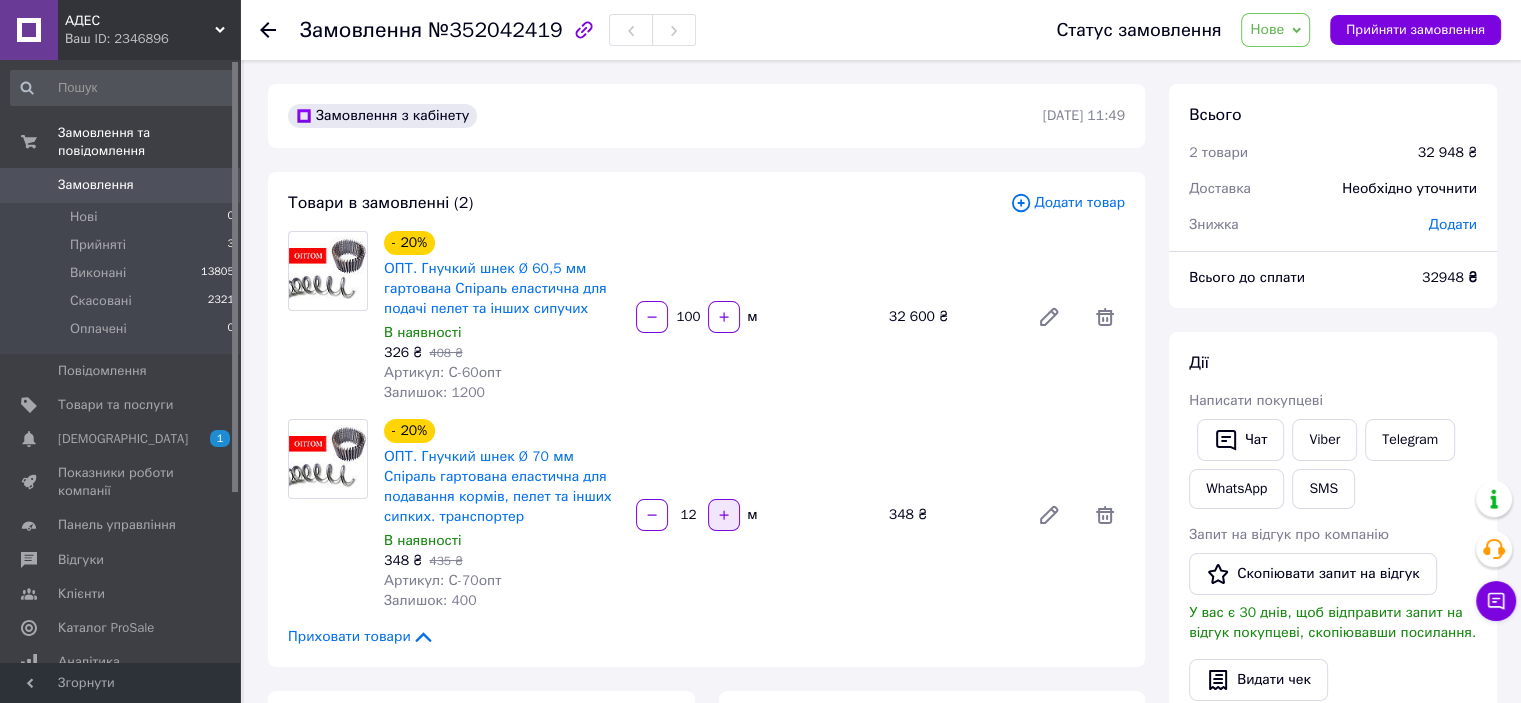 click 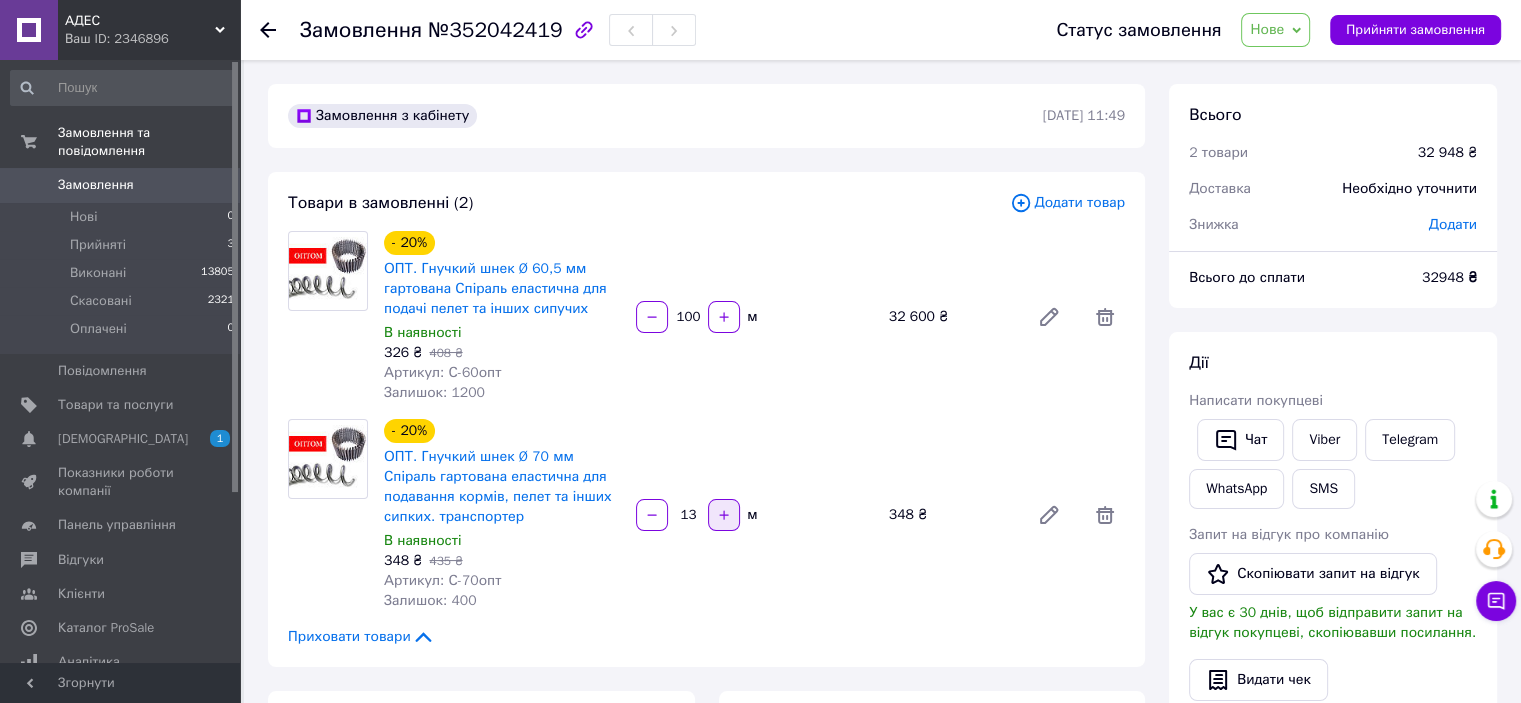 click 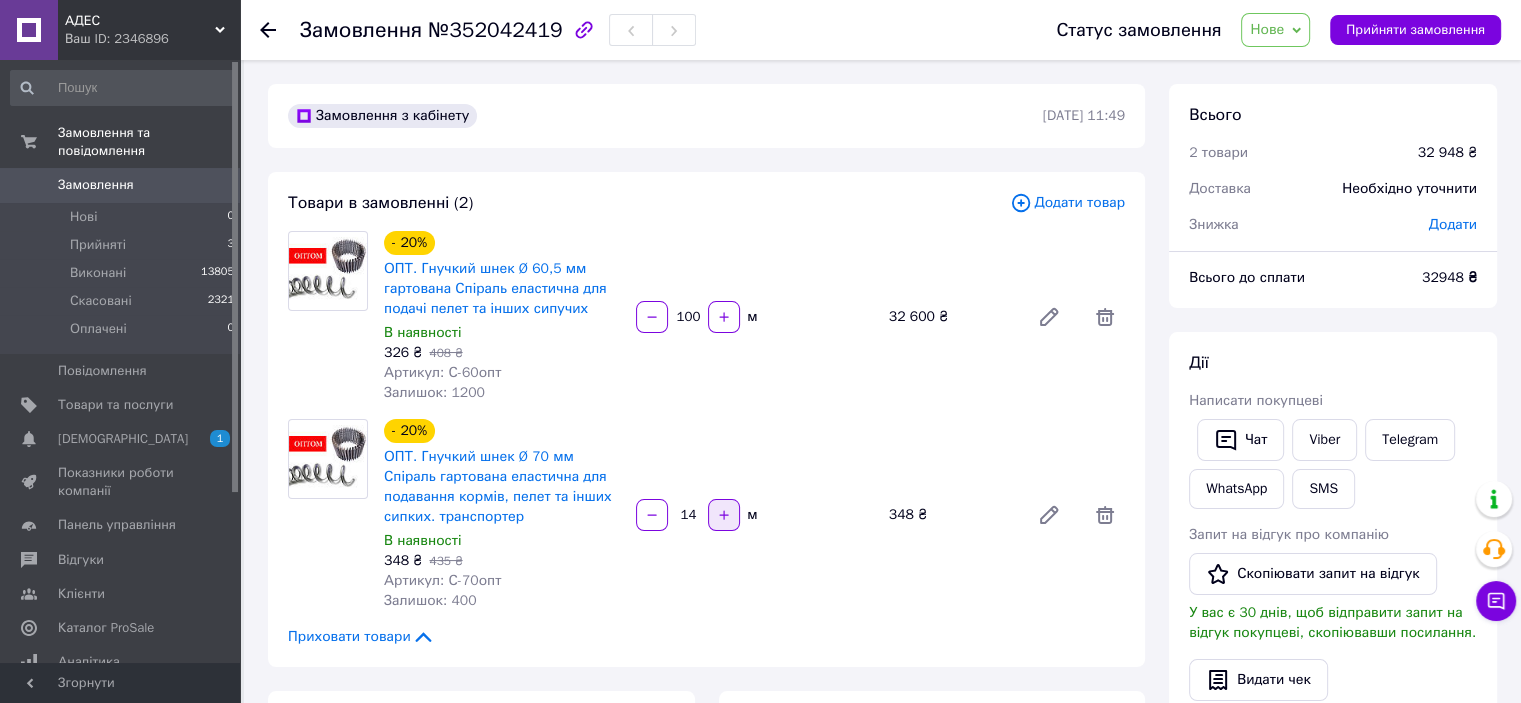 click 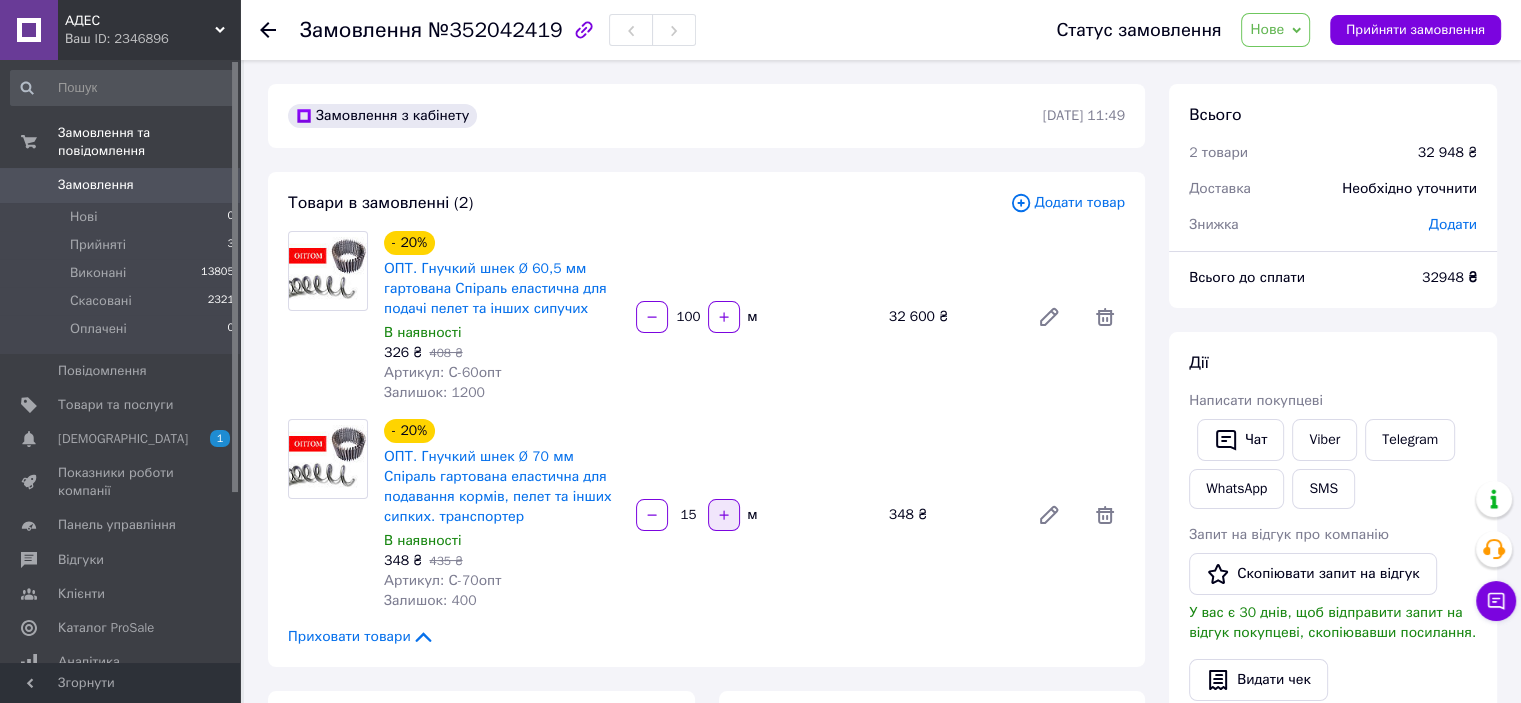 click 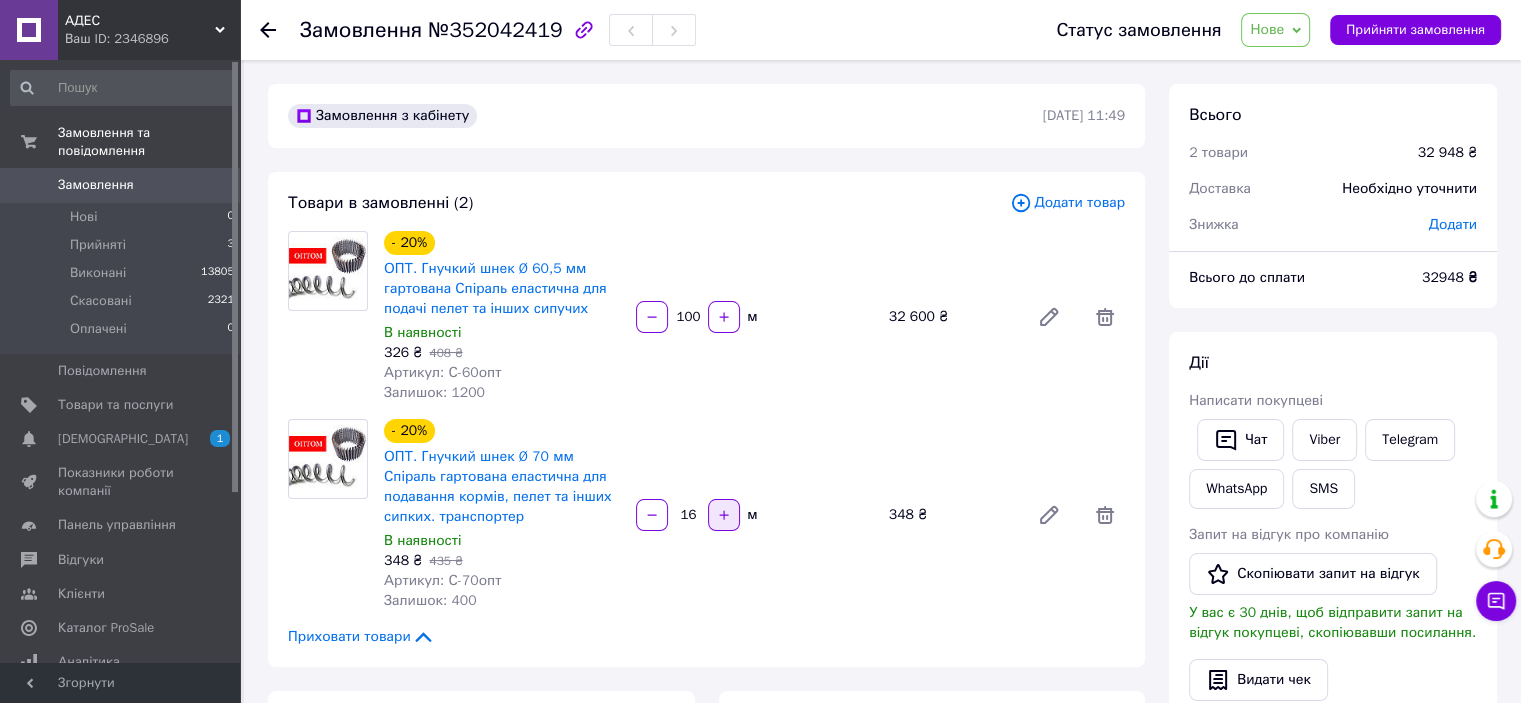 click 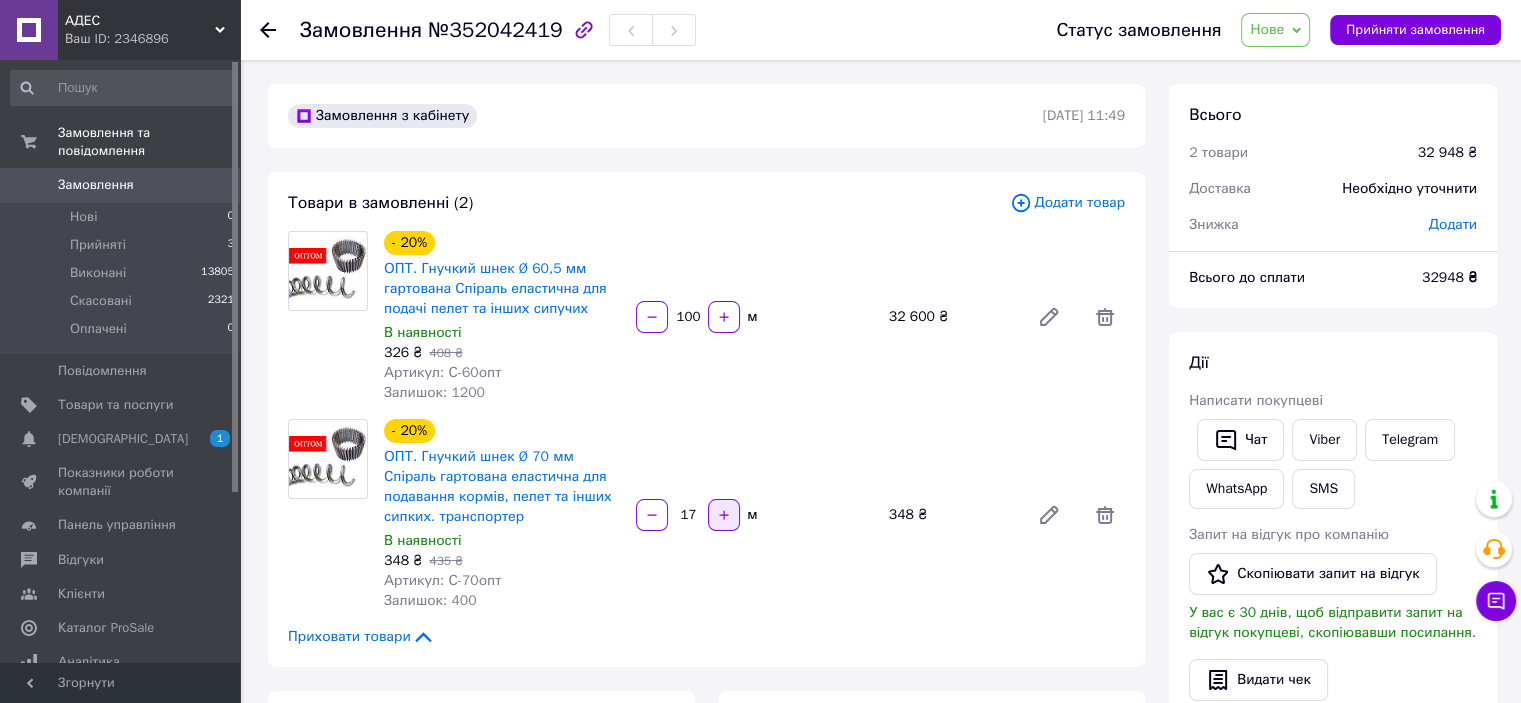 click 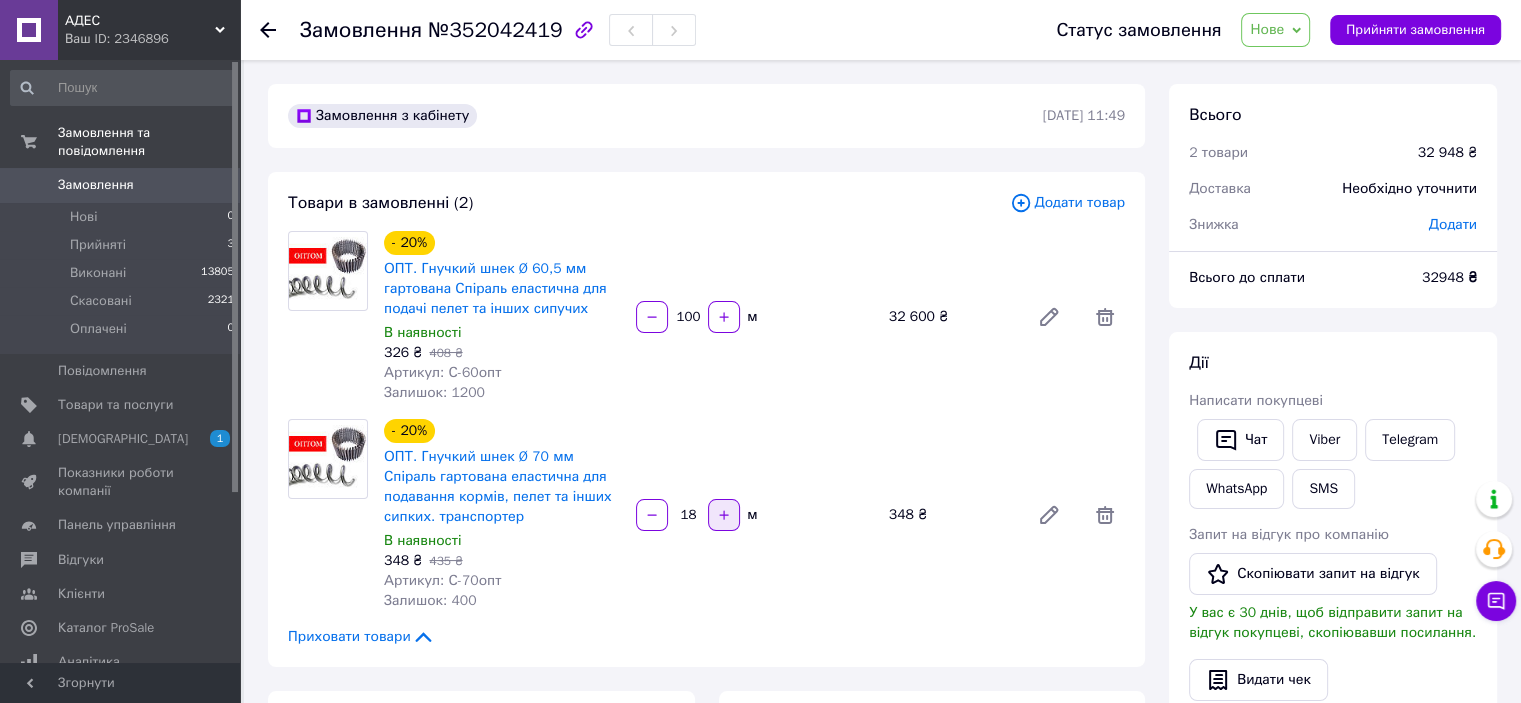 click 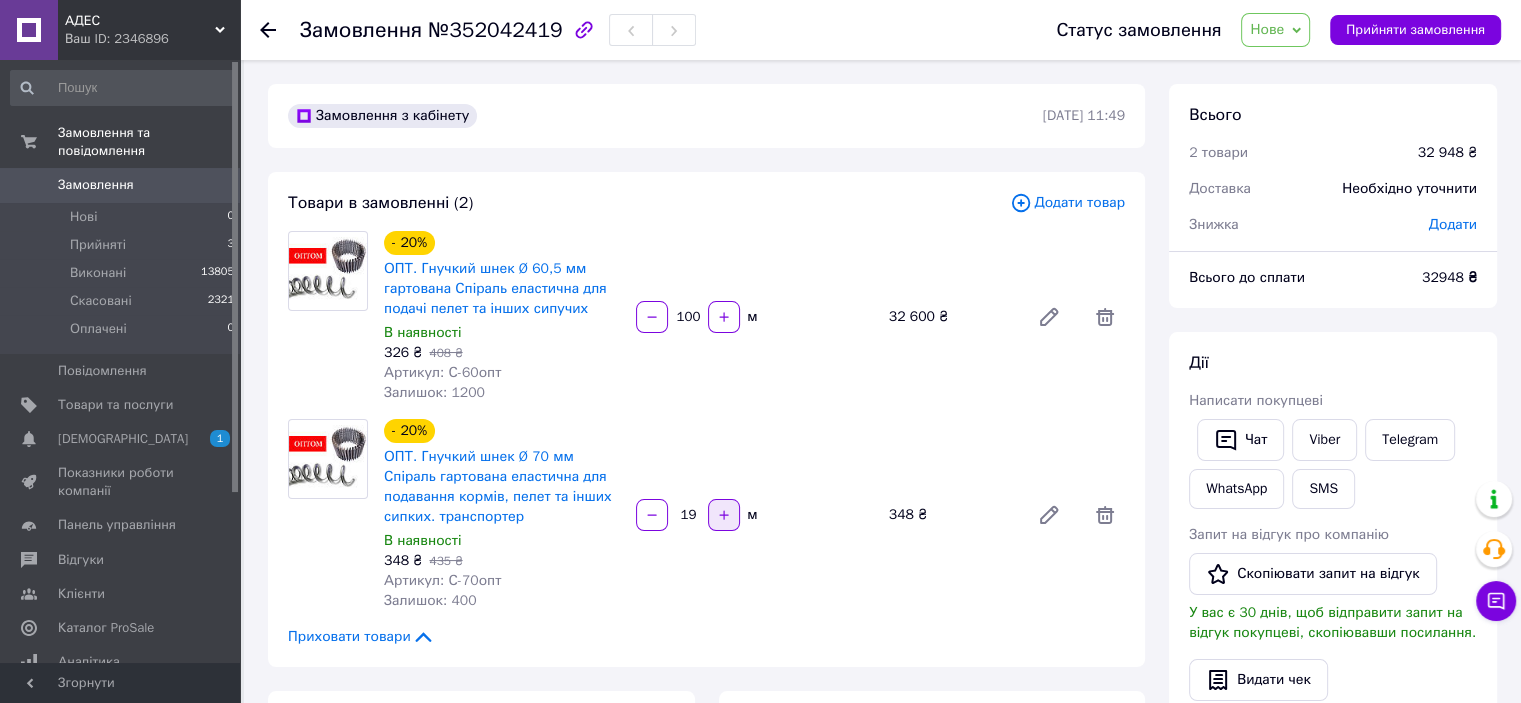 click 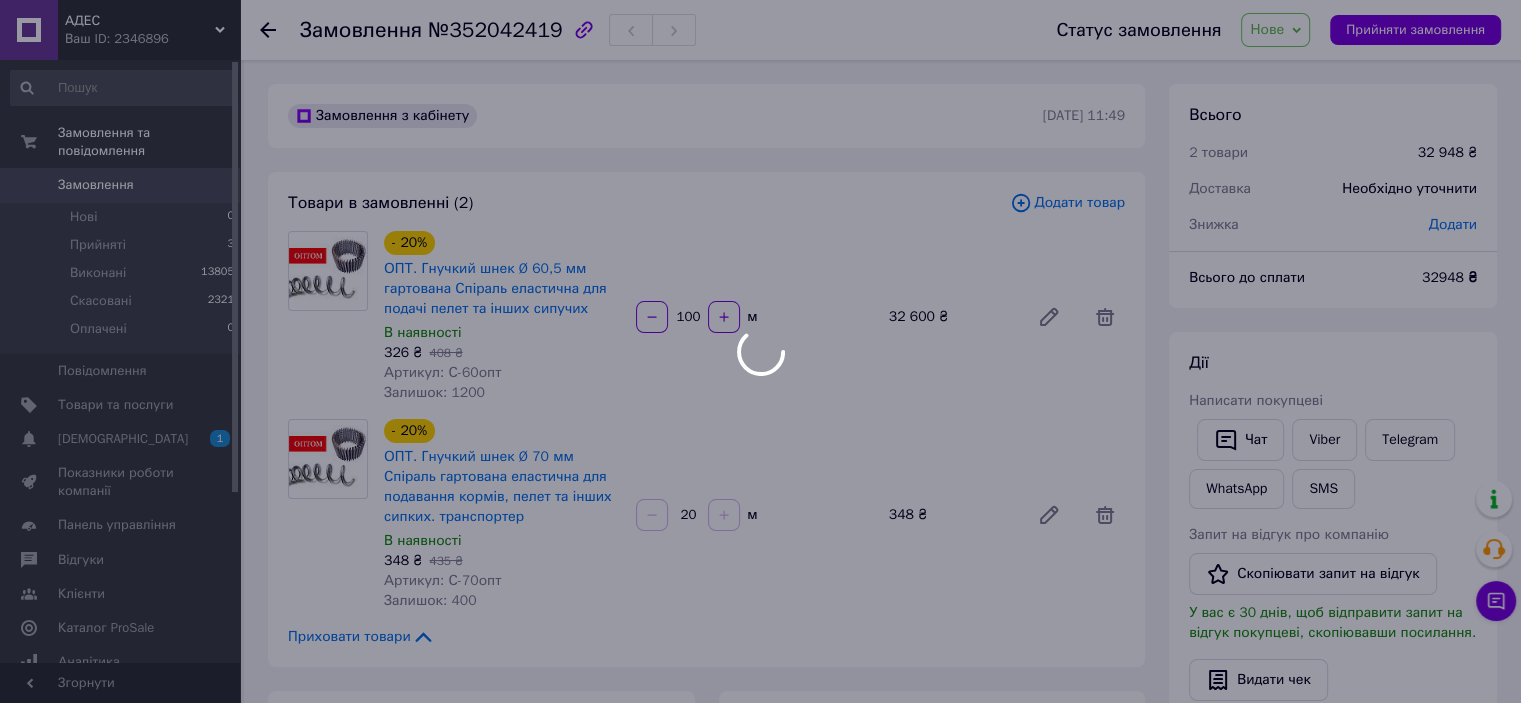 type on "1" 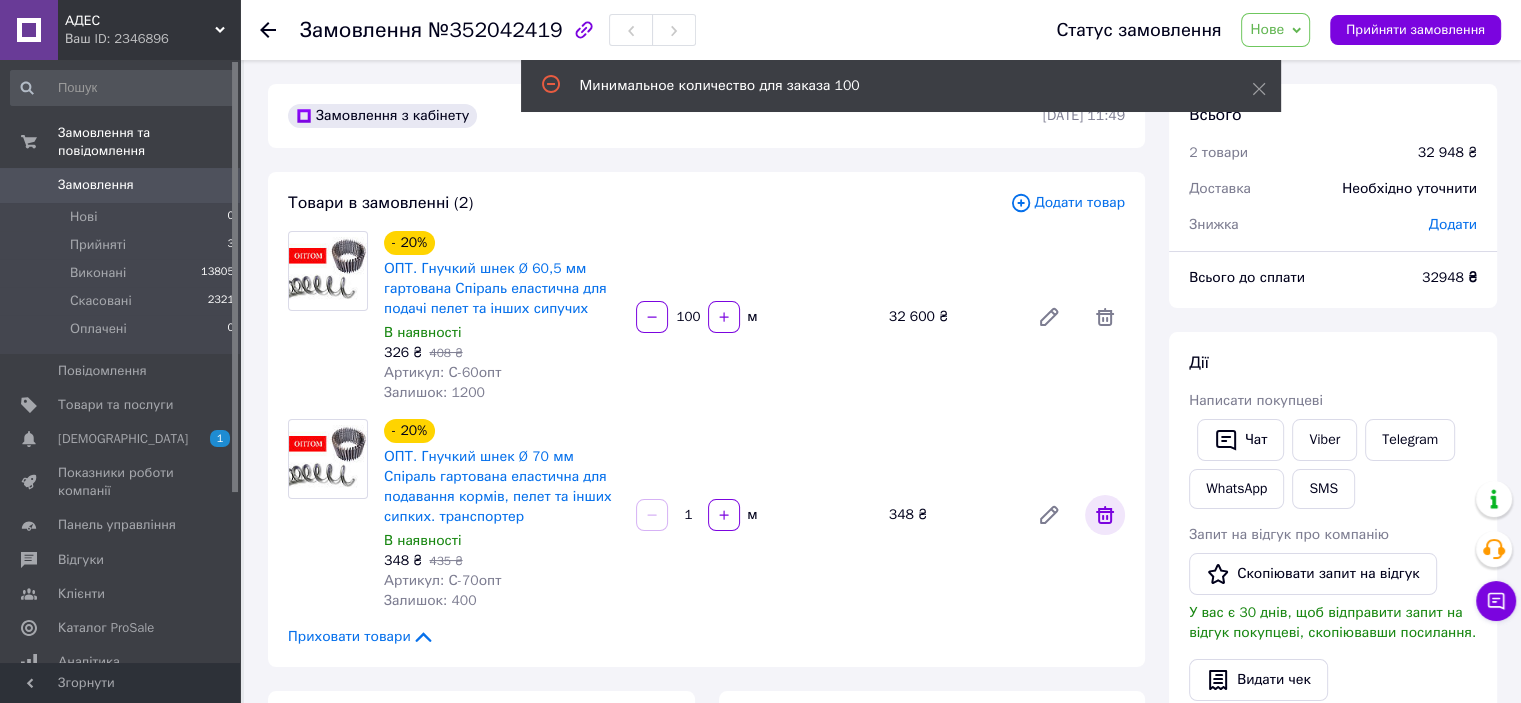 click 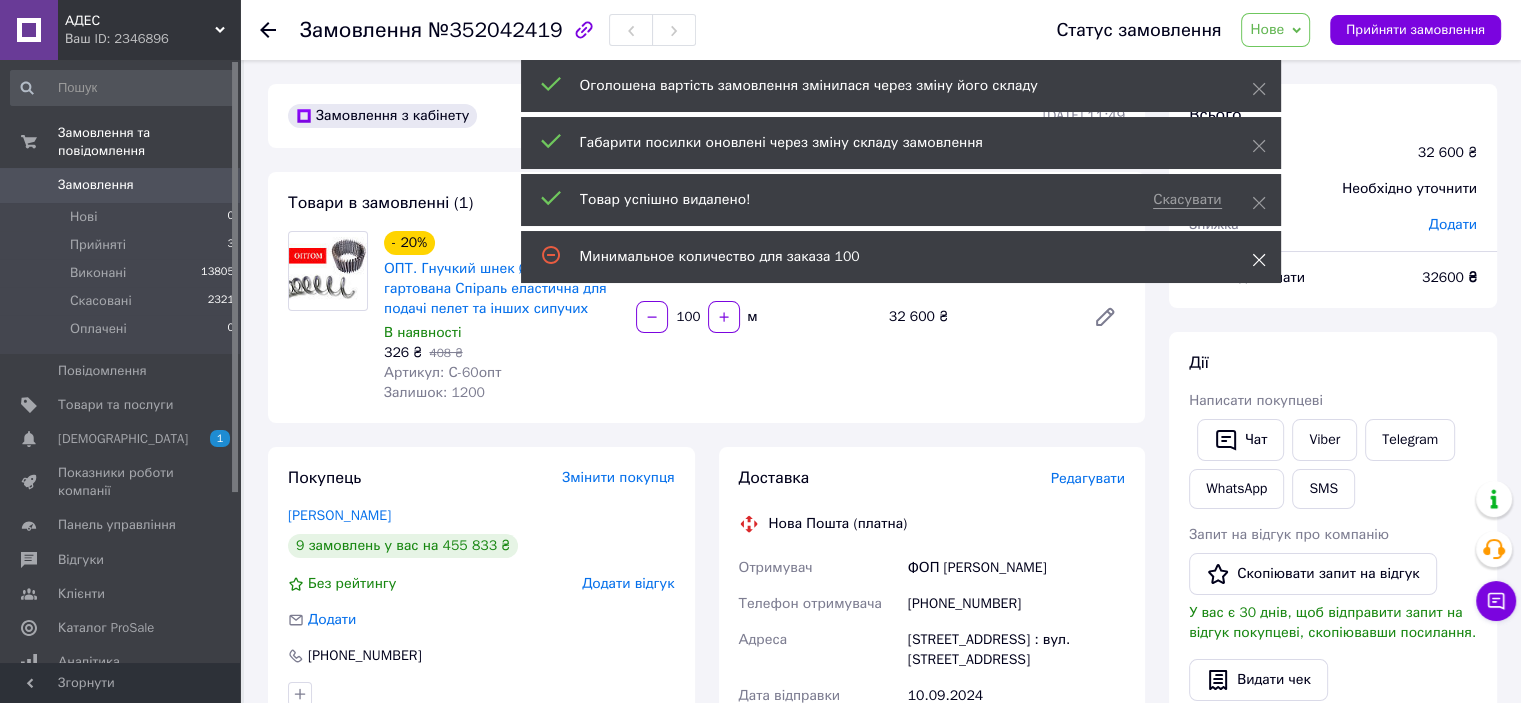 click 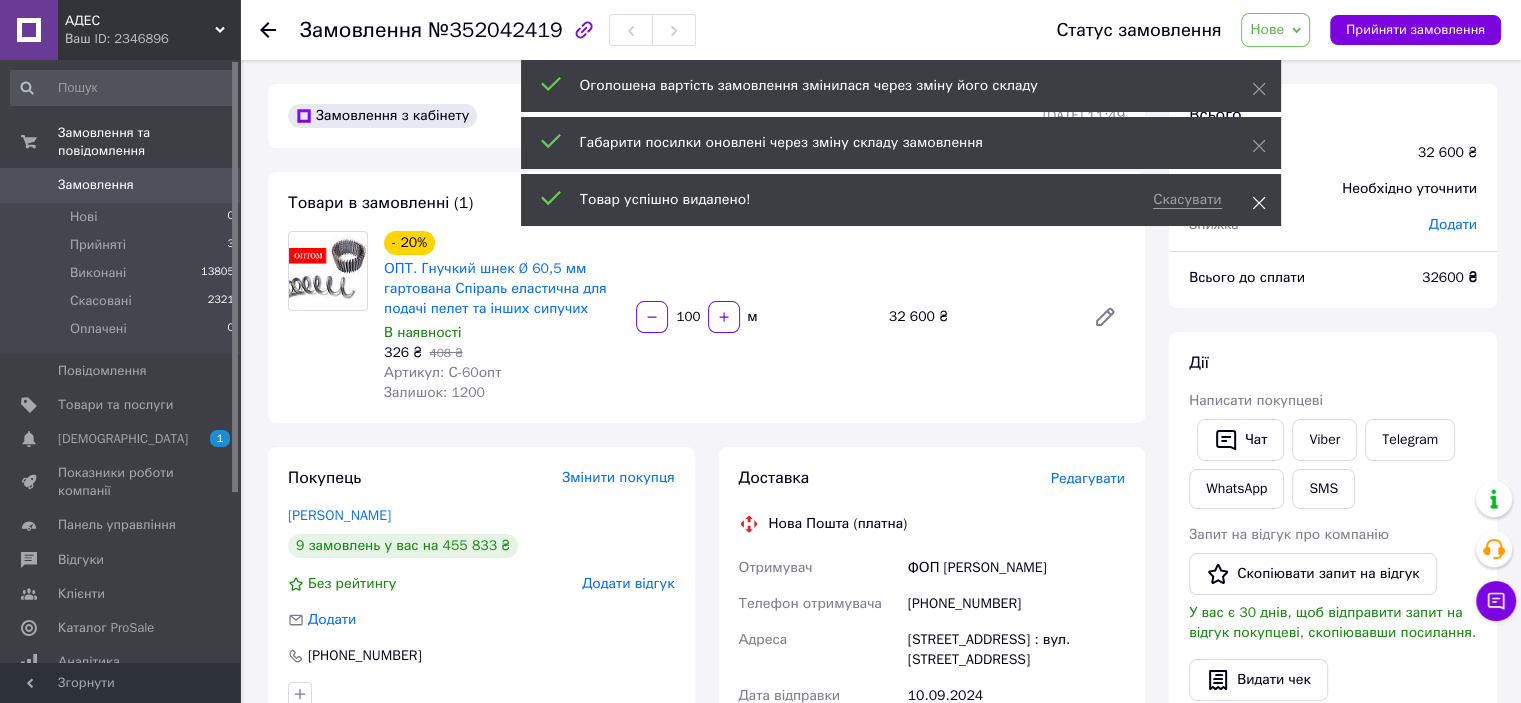 click 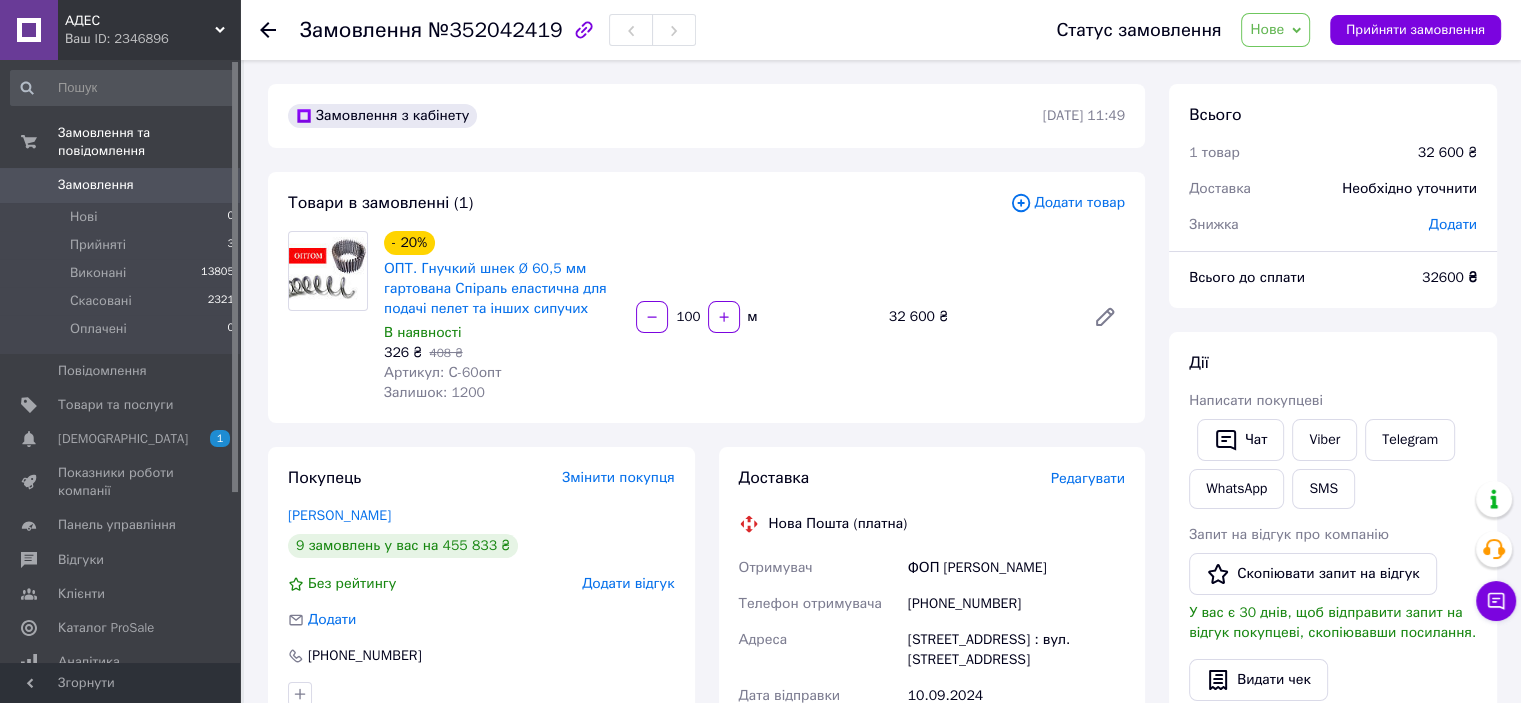 click on "Додати товар" at bounding box center [1067, 203] 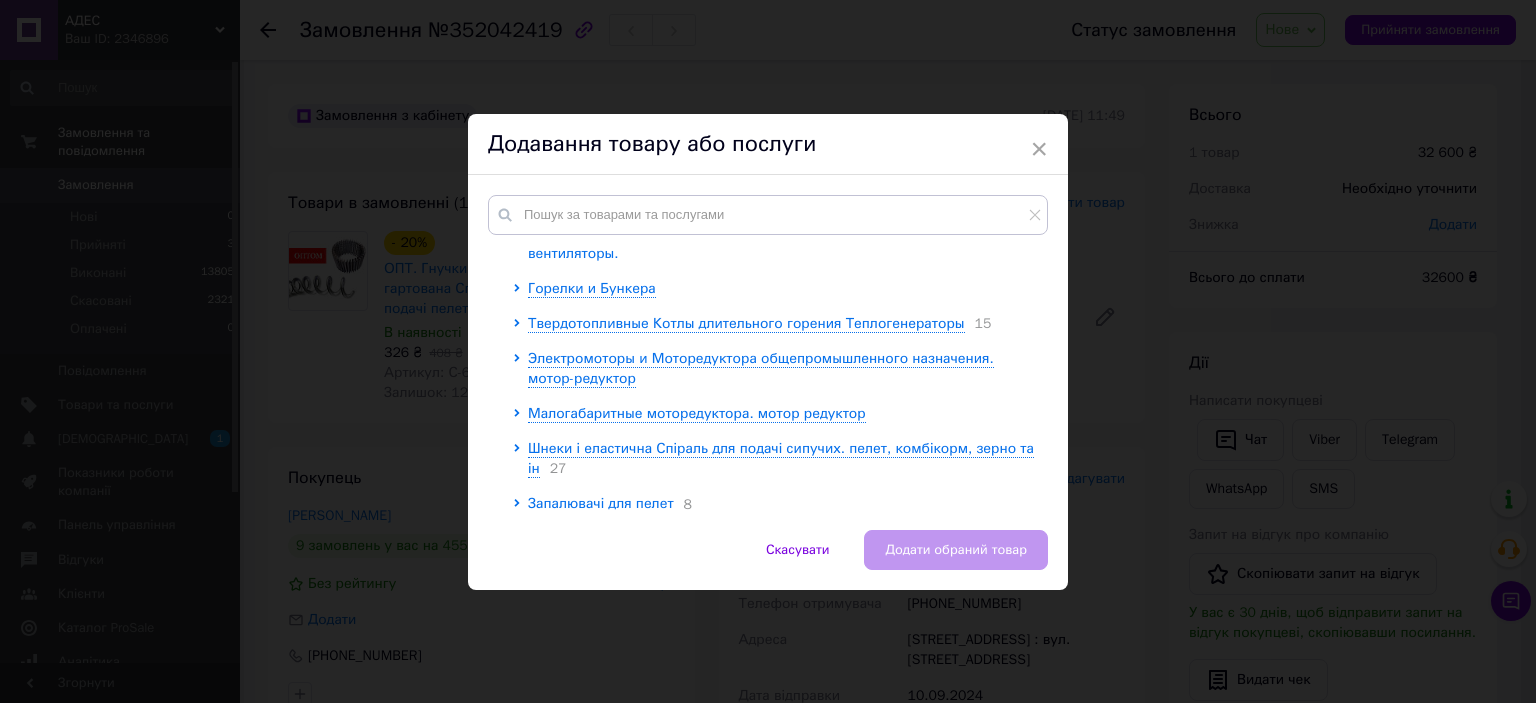 scroll, scrollTop: 254, scrollLeft: 0, axis: vertical 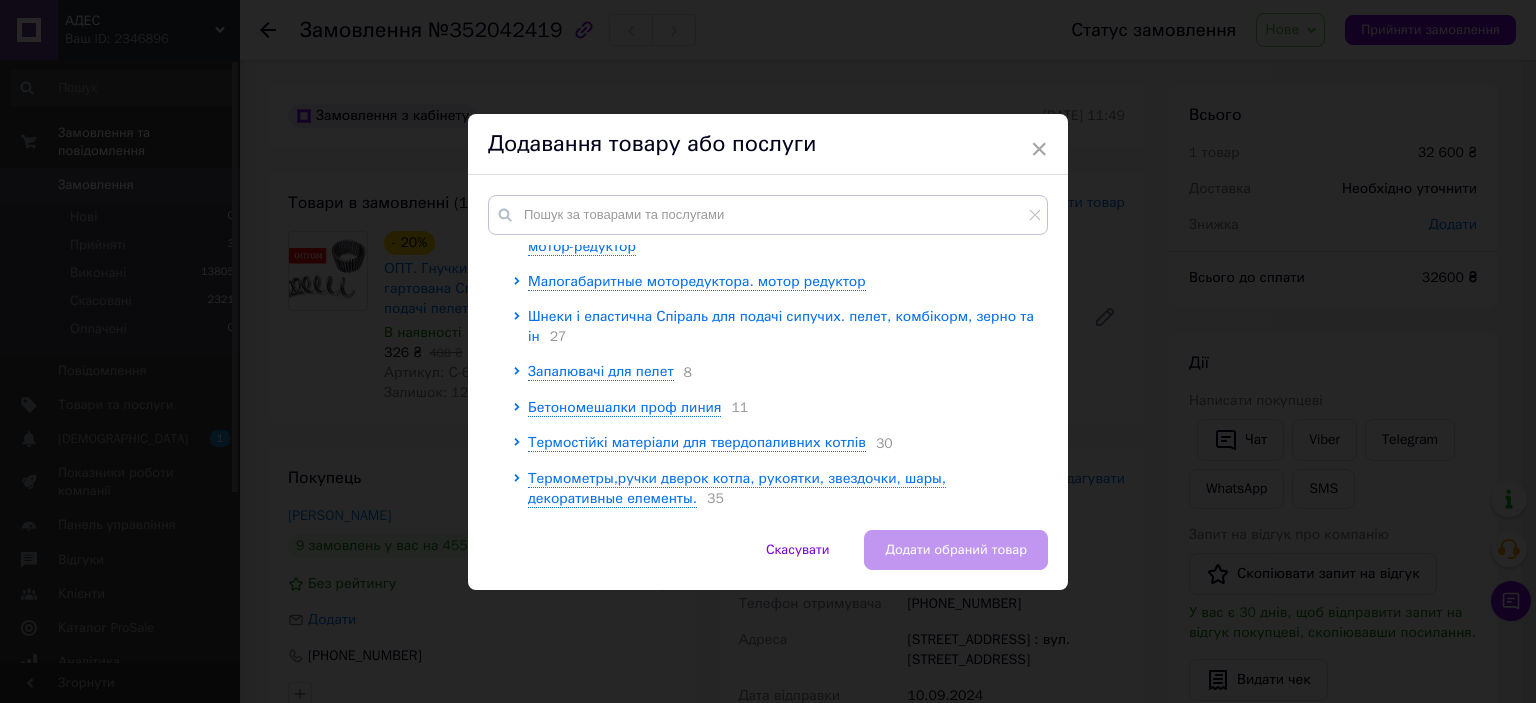 click on "Шнеки і еластична Спіраль для подачі сипучих. пелет, комбікорм, зерно та ін" at bounding box center (781, 326) 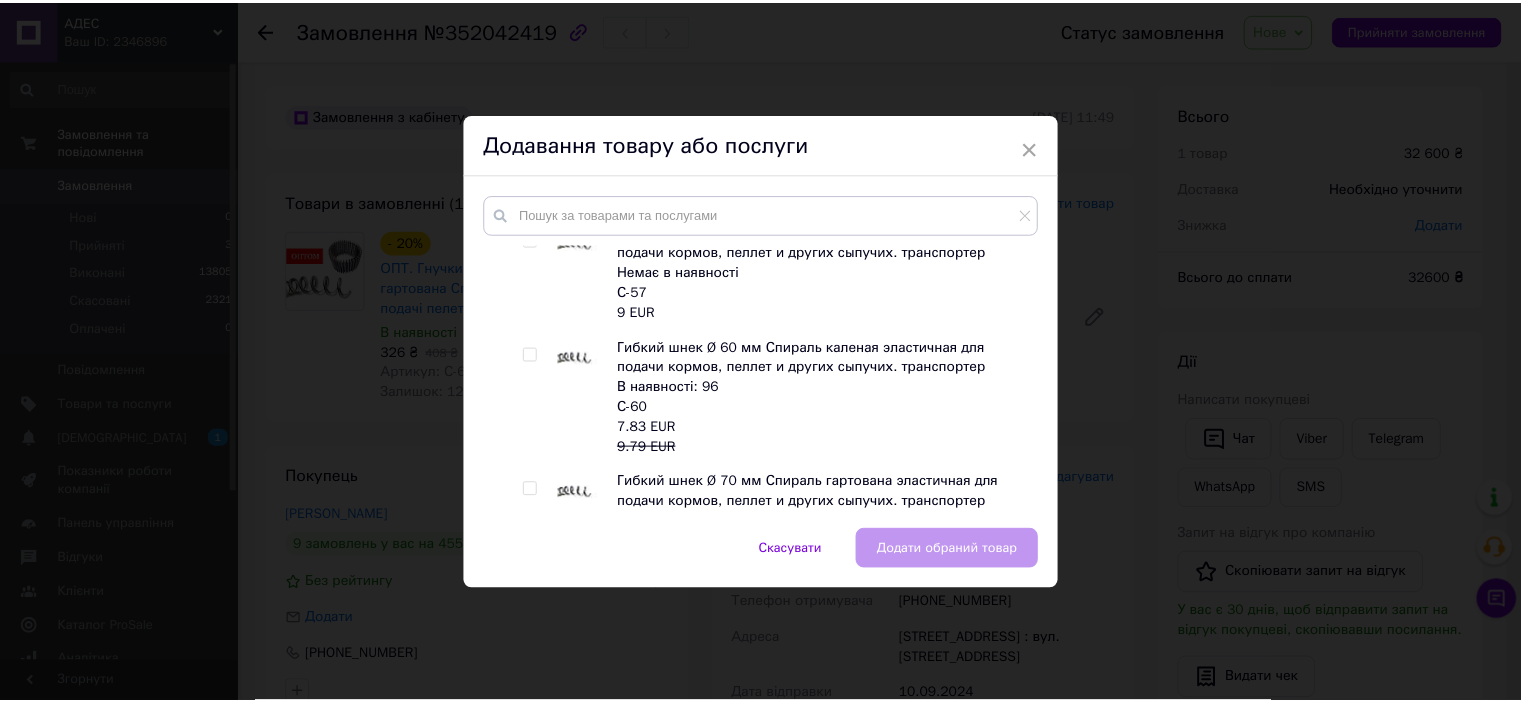 scroll, scrollTop: 1137, scrollLeft: 0, axis: vertical 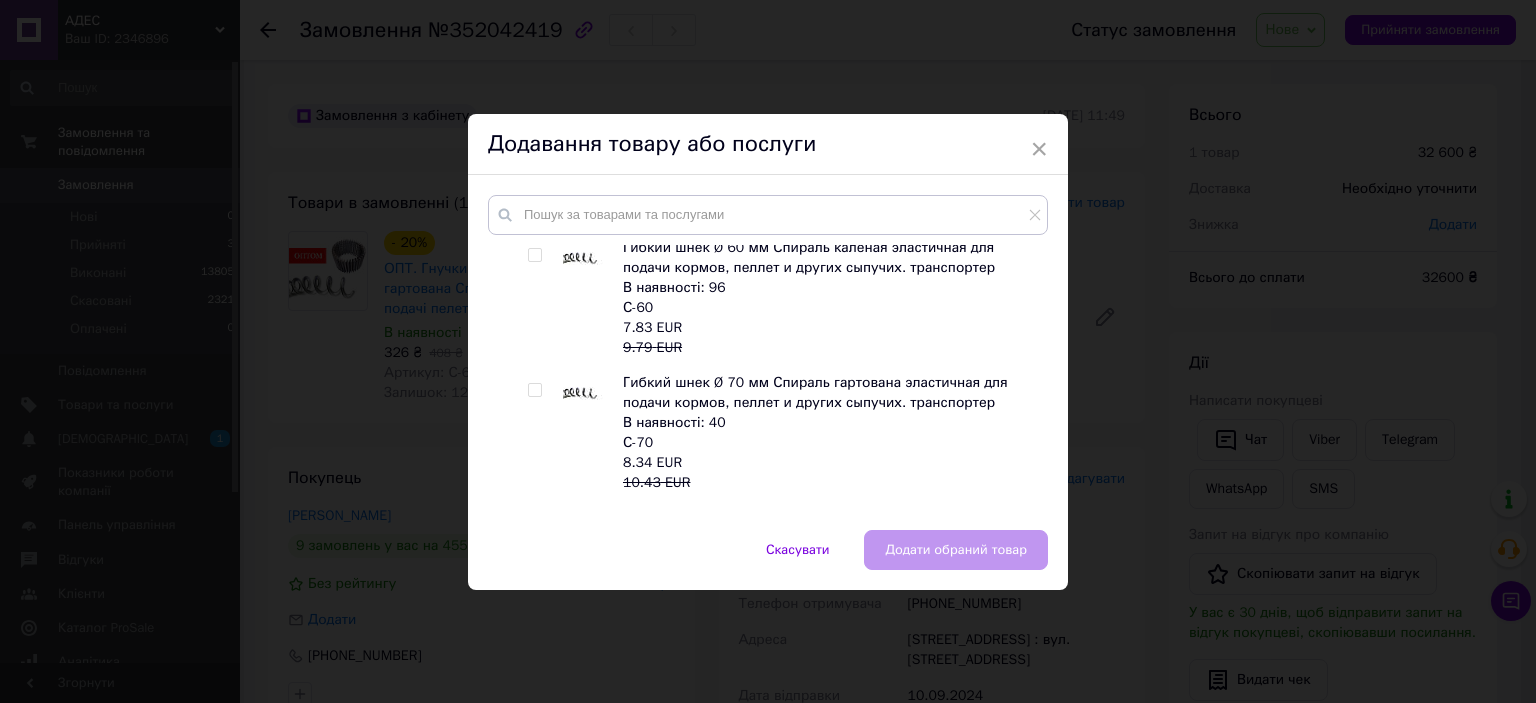 click at bounding box center (534, 390) 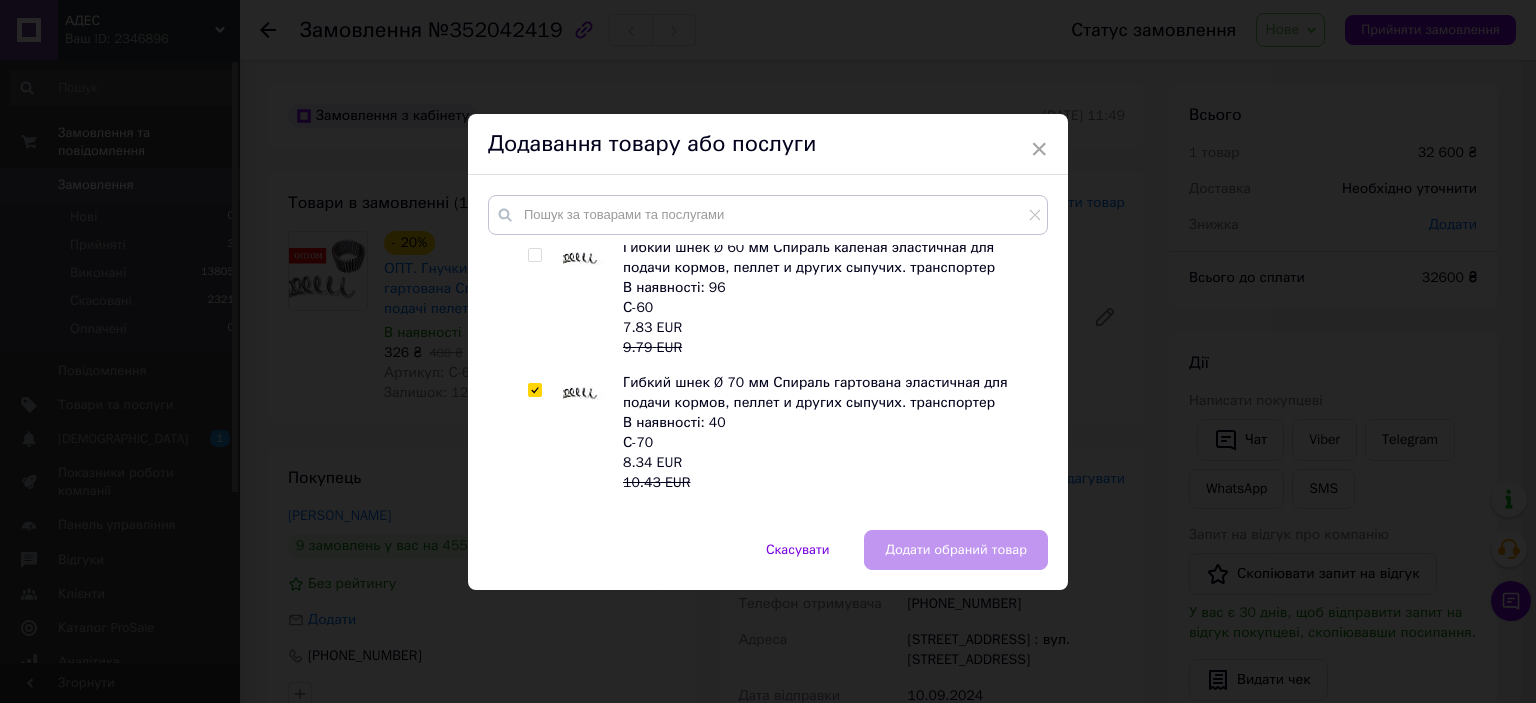 checkbox on "true" 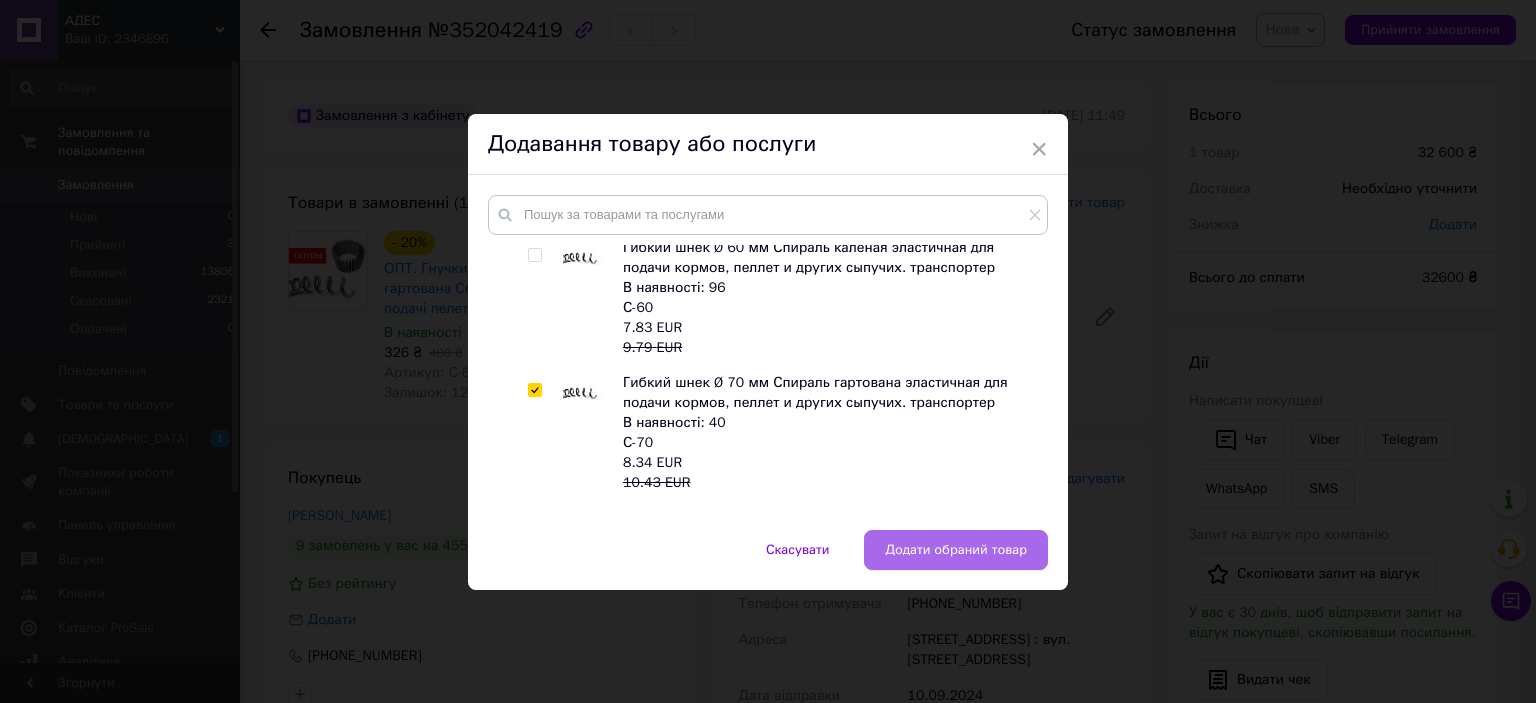 click on "Додати обраний товар" at bounding box center (956, 550) 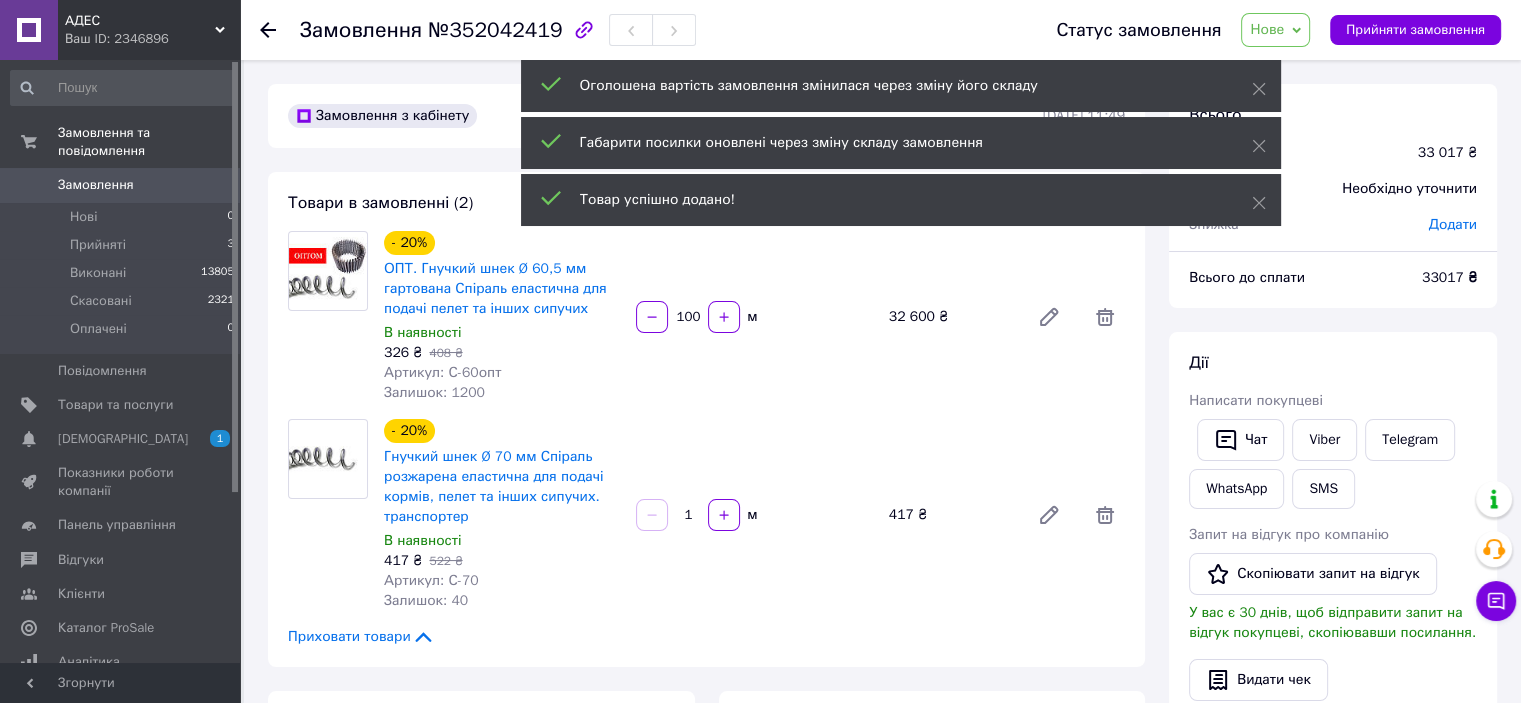 click on "1" at bounding box center [688, 515] 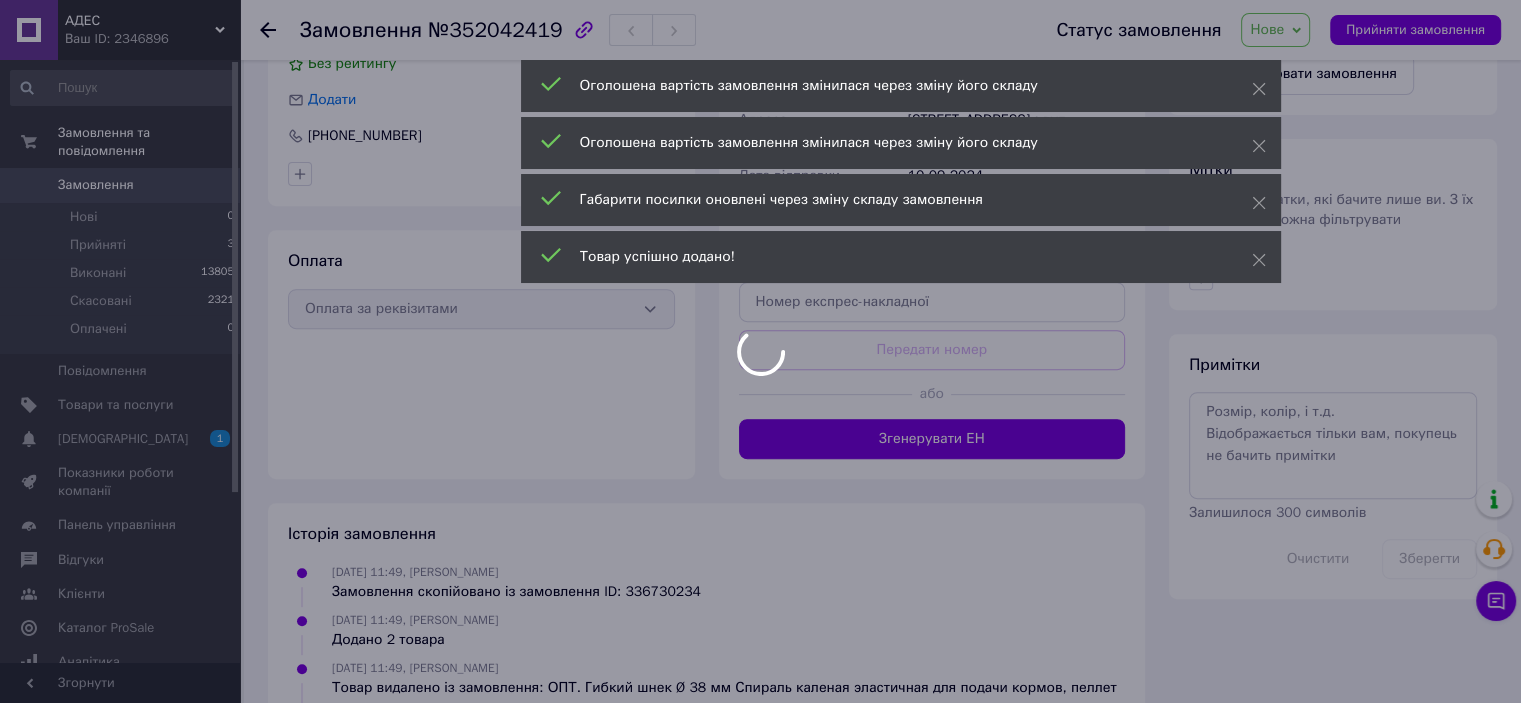 scroll, scrollTop: 600, scrollLeft: 0, axis: vertical 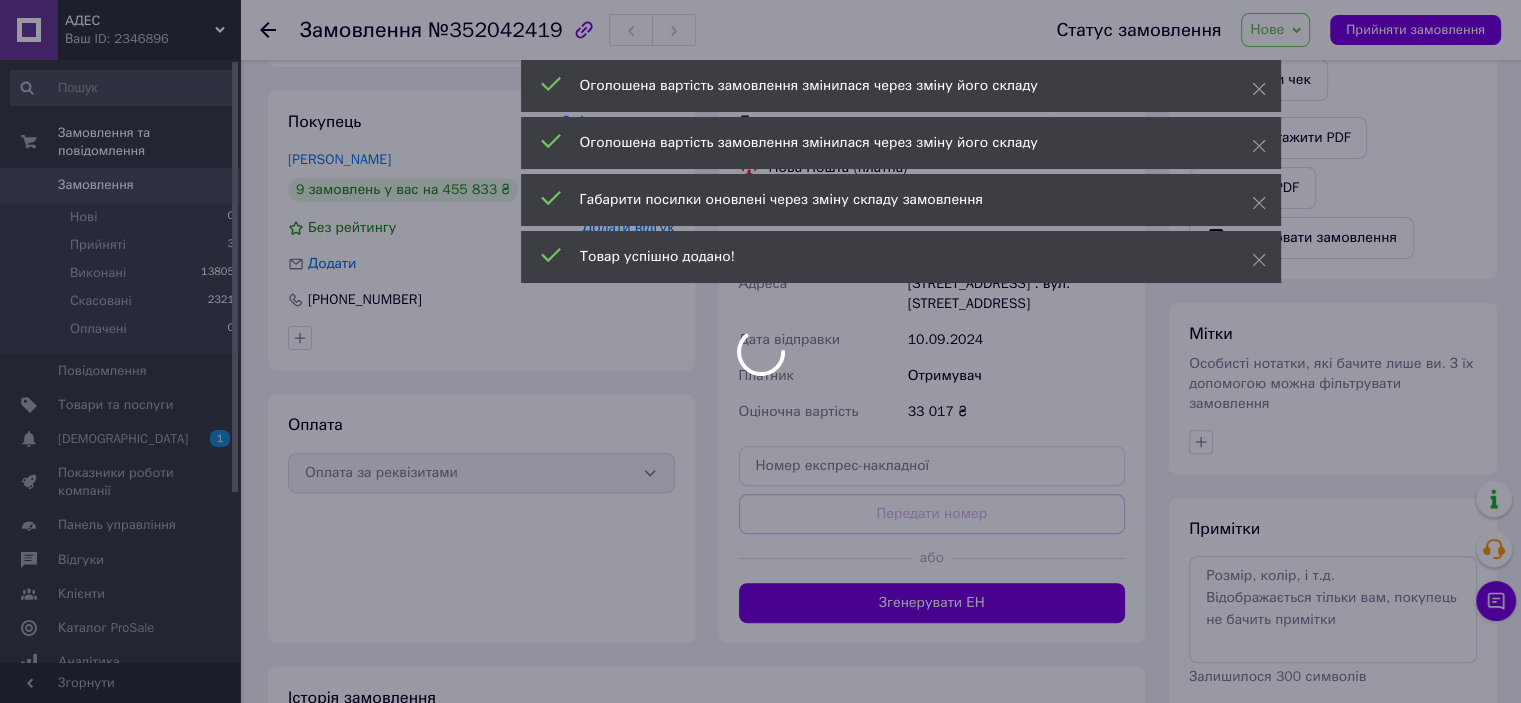 type on "20" 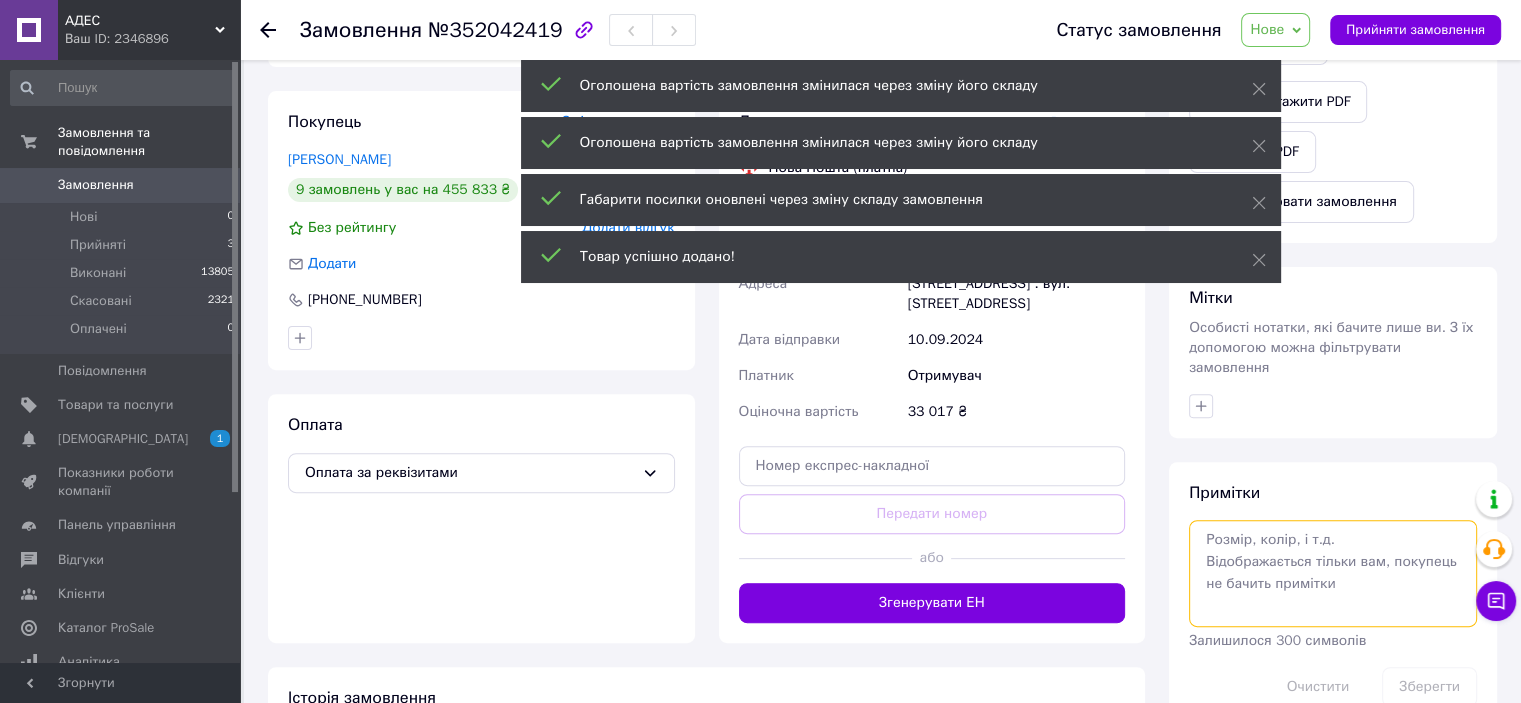 click at bounding box center [1333, 573] 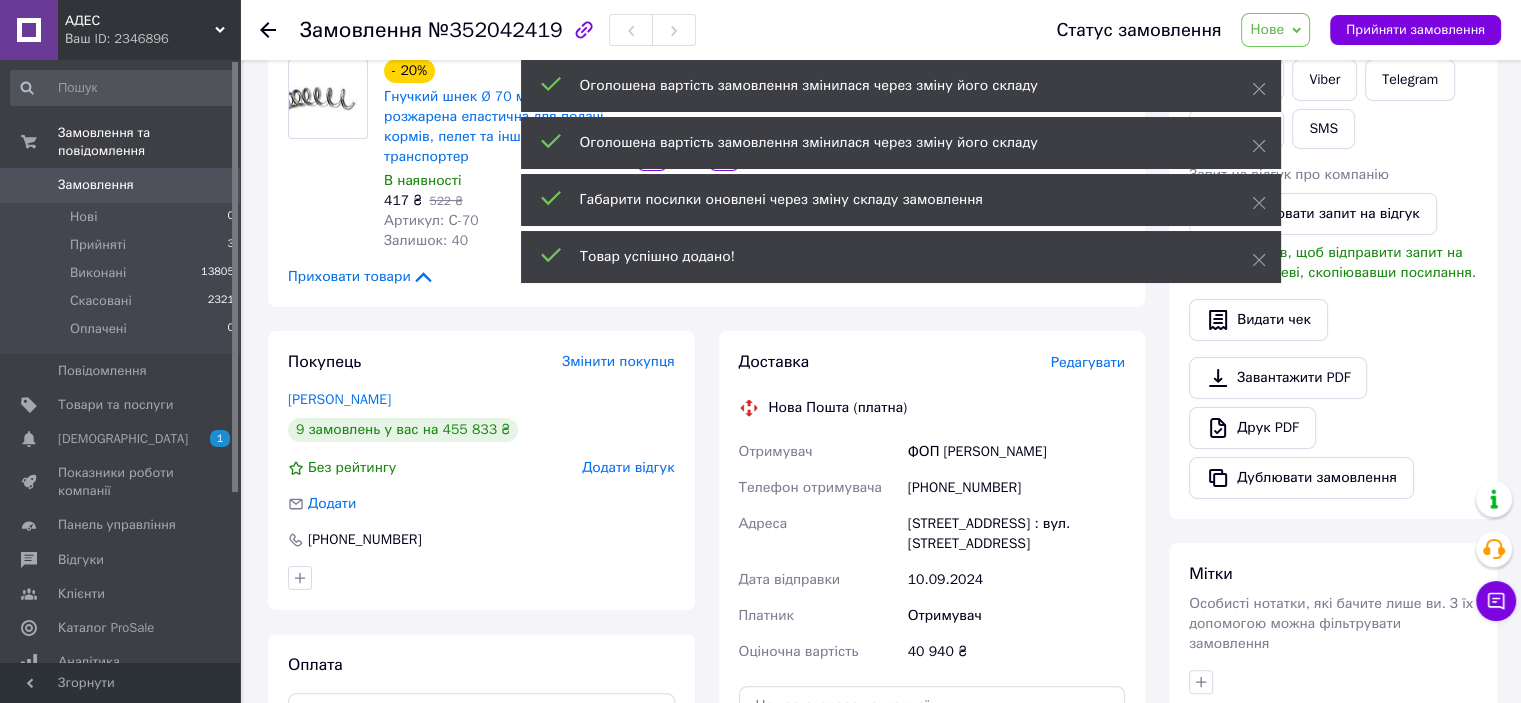 scroll, scrollTop: 0, scrollLeft: 0, axis: both 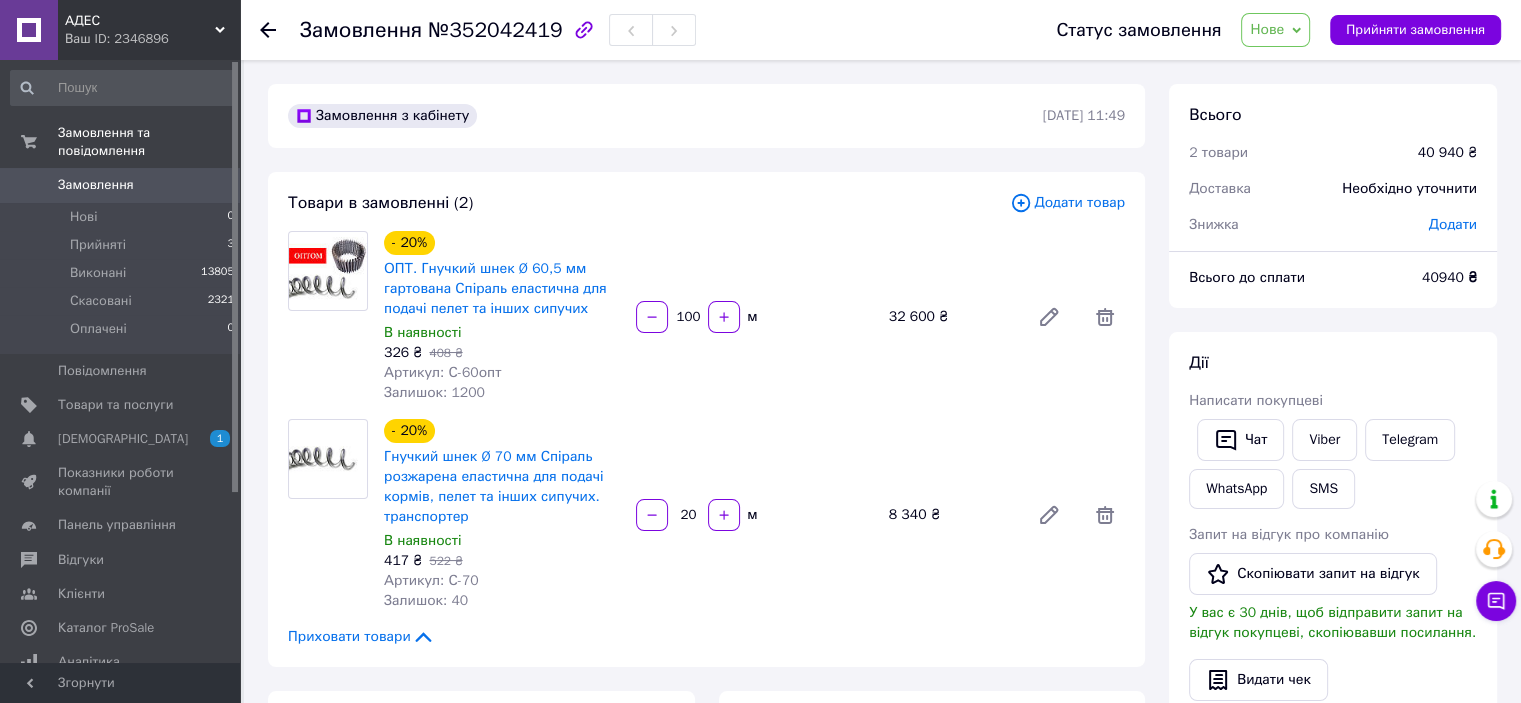 type on "C-70 оптова ціна 348 грн/м" 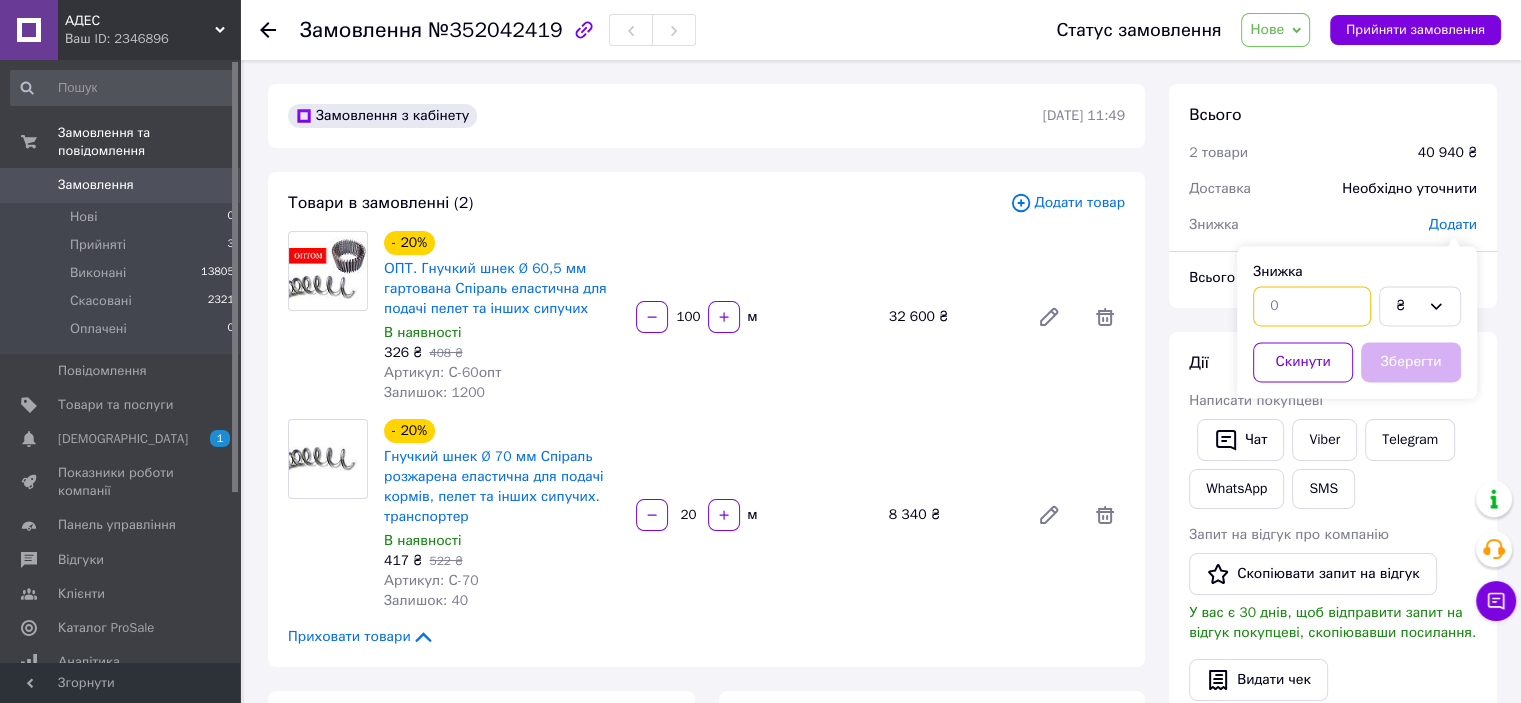 click at bounding box center (1312, 306) 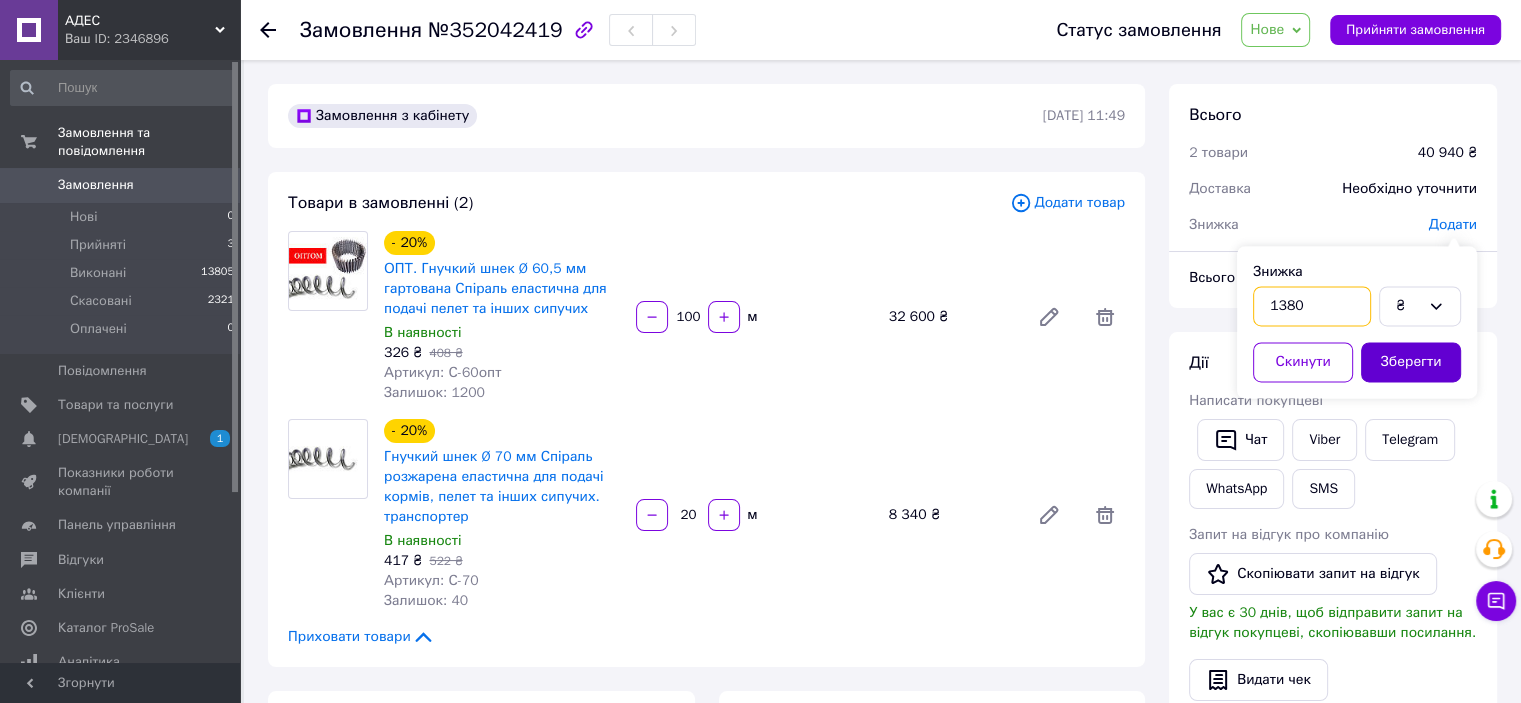 type on "1380" 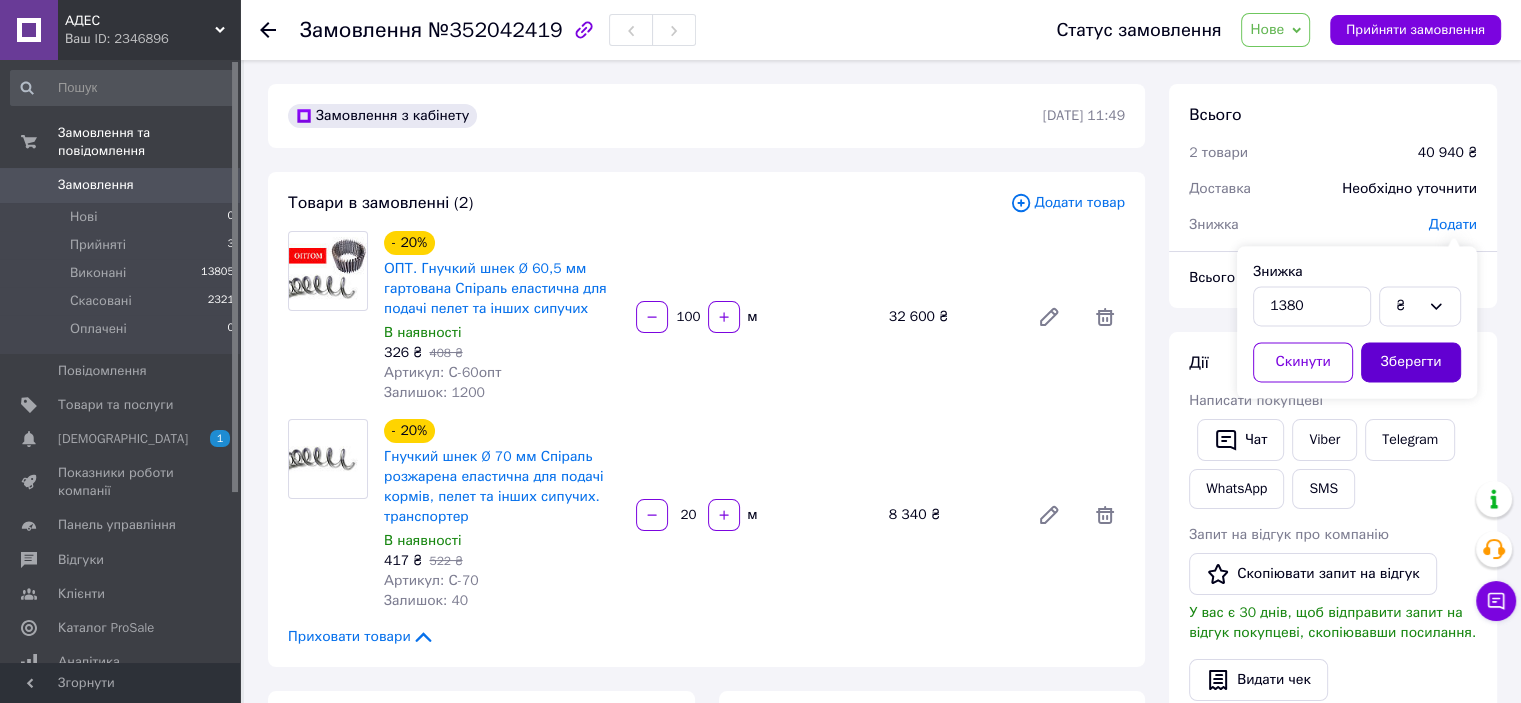 click on "Зберегти" at bounding box center (1411, 362) 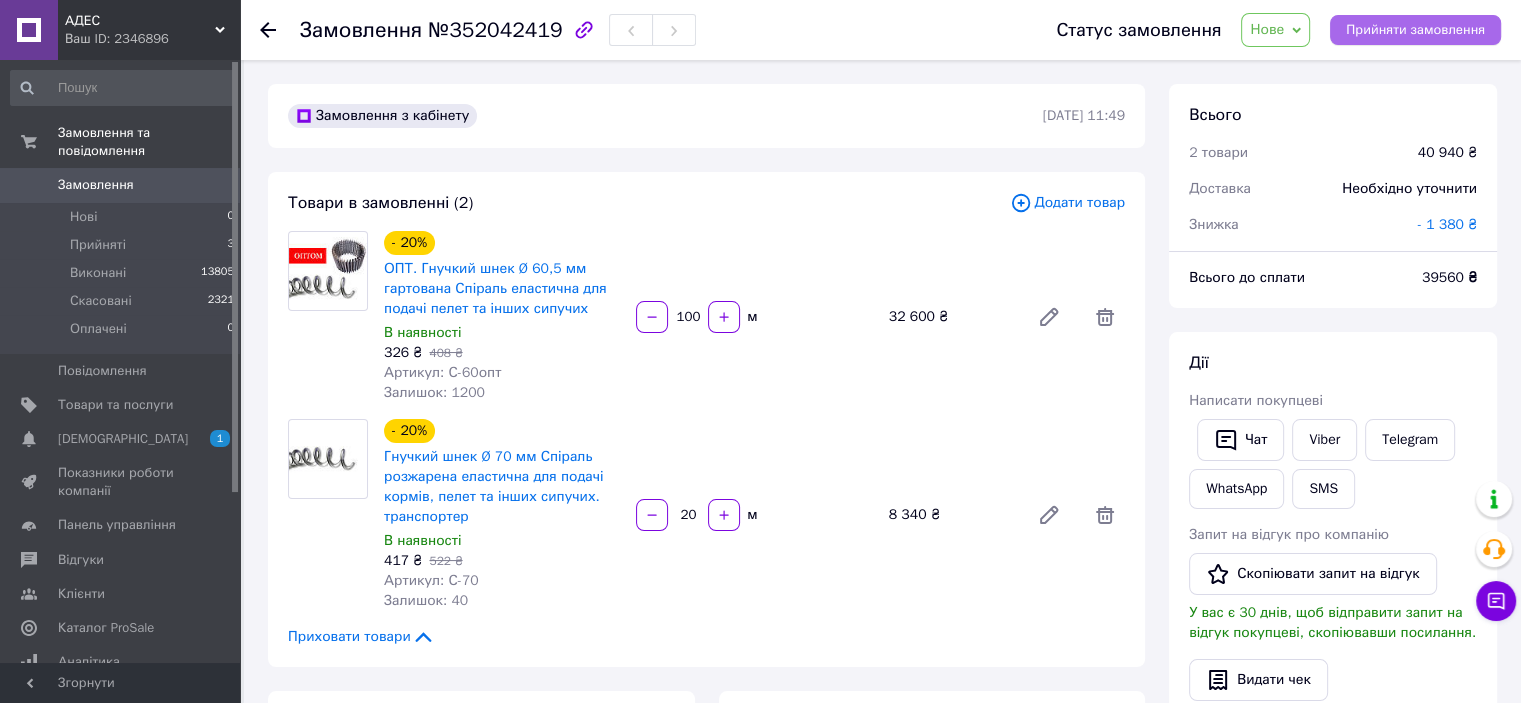 click on "Прийняти замовлення" at bounding box center (1415, 30) 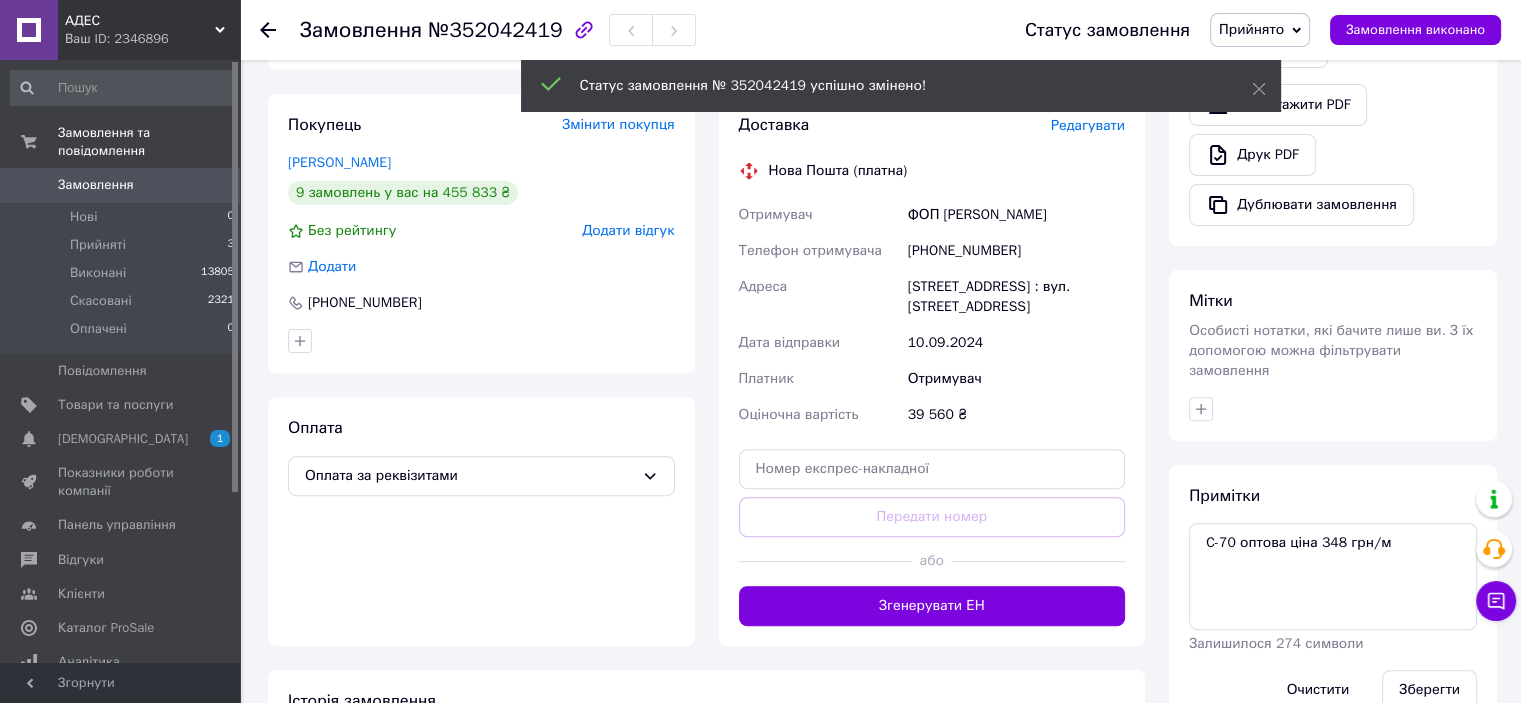 scroll, scrollTop: 600, scrollLeft: 0, axis: vertical 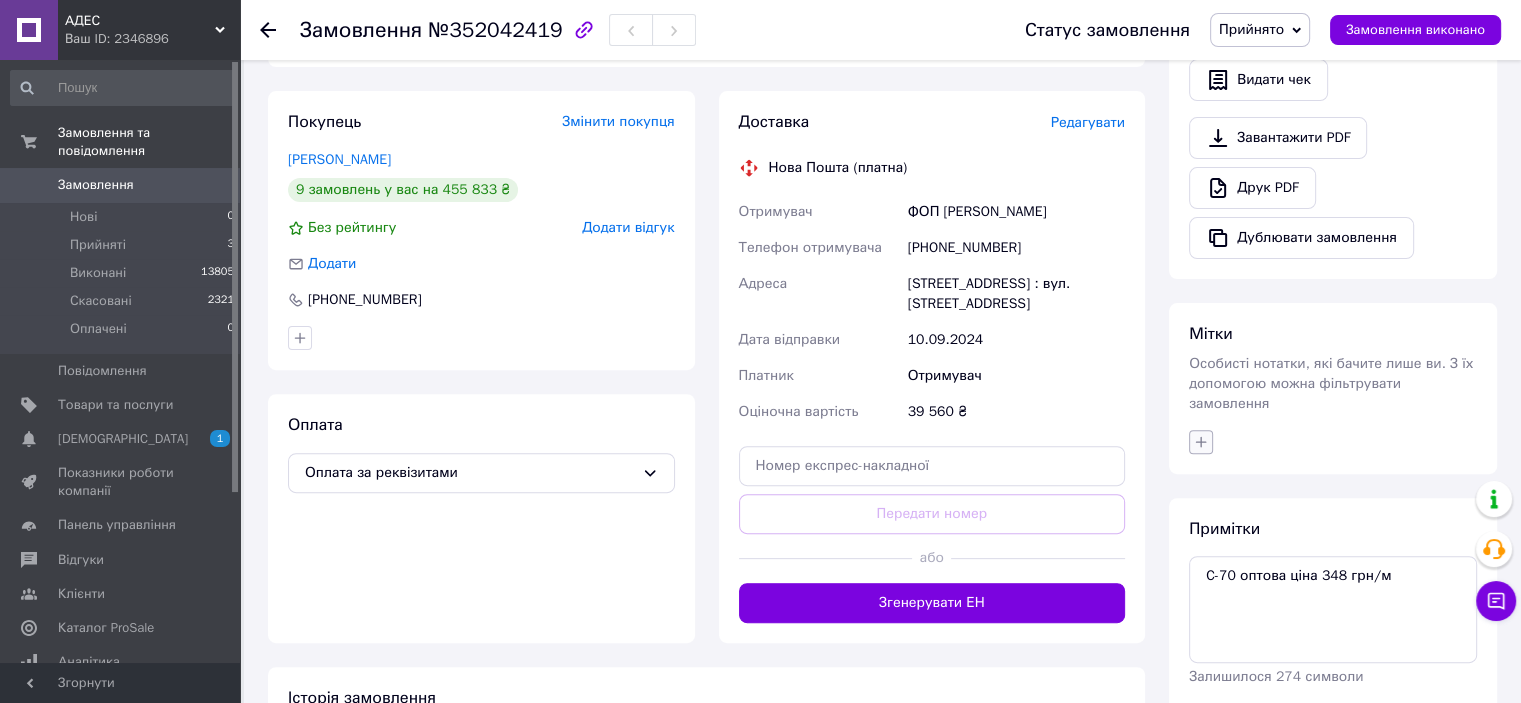 click 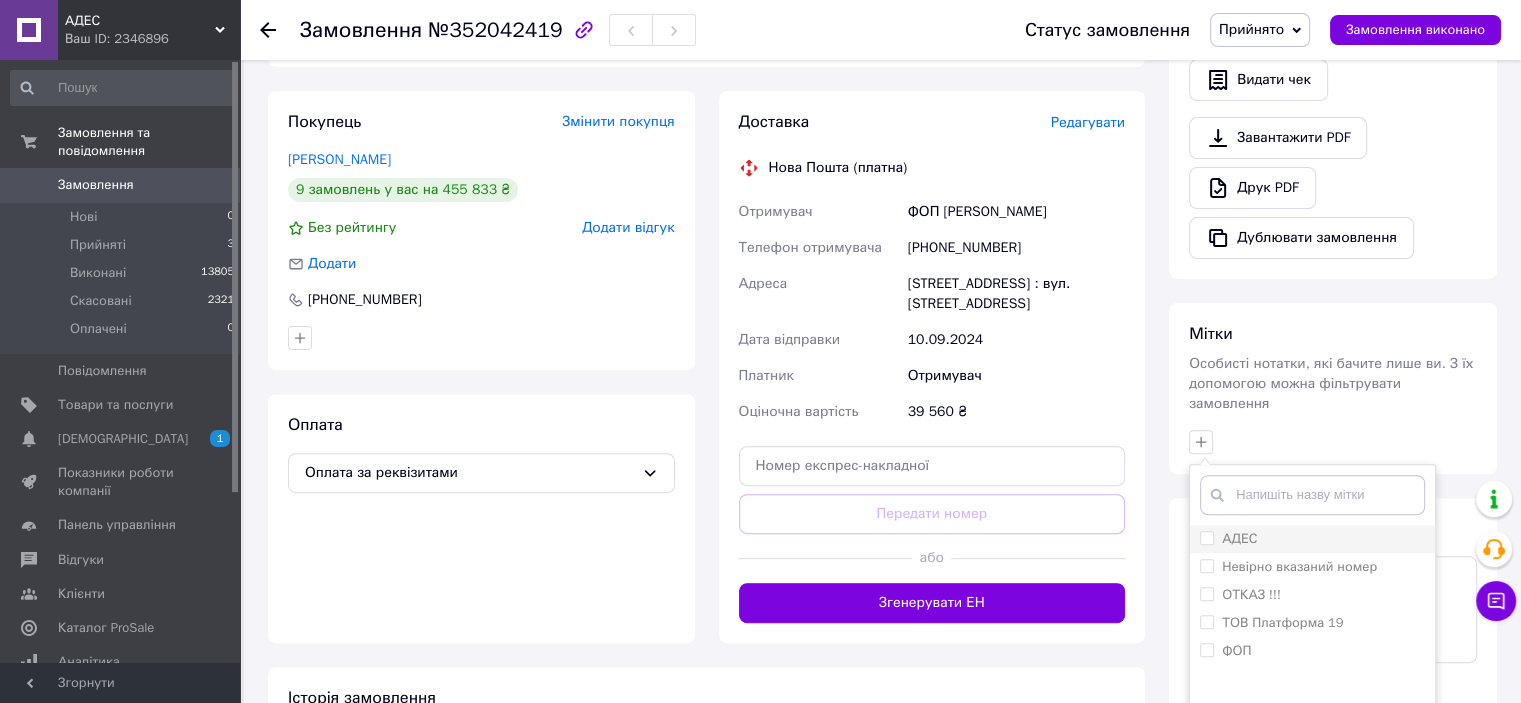 click on "АДЕС" at bounding box center [1312, 539] 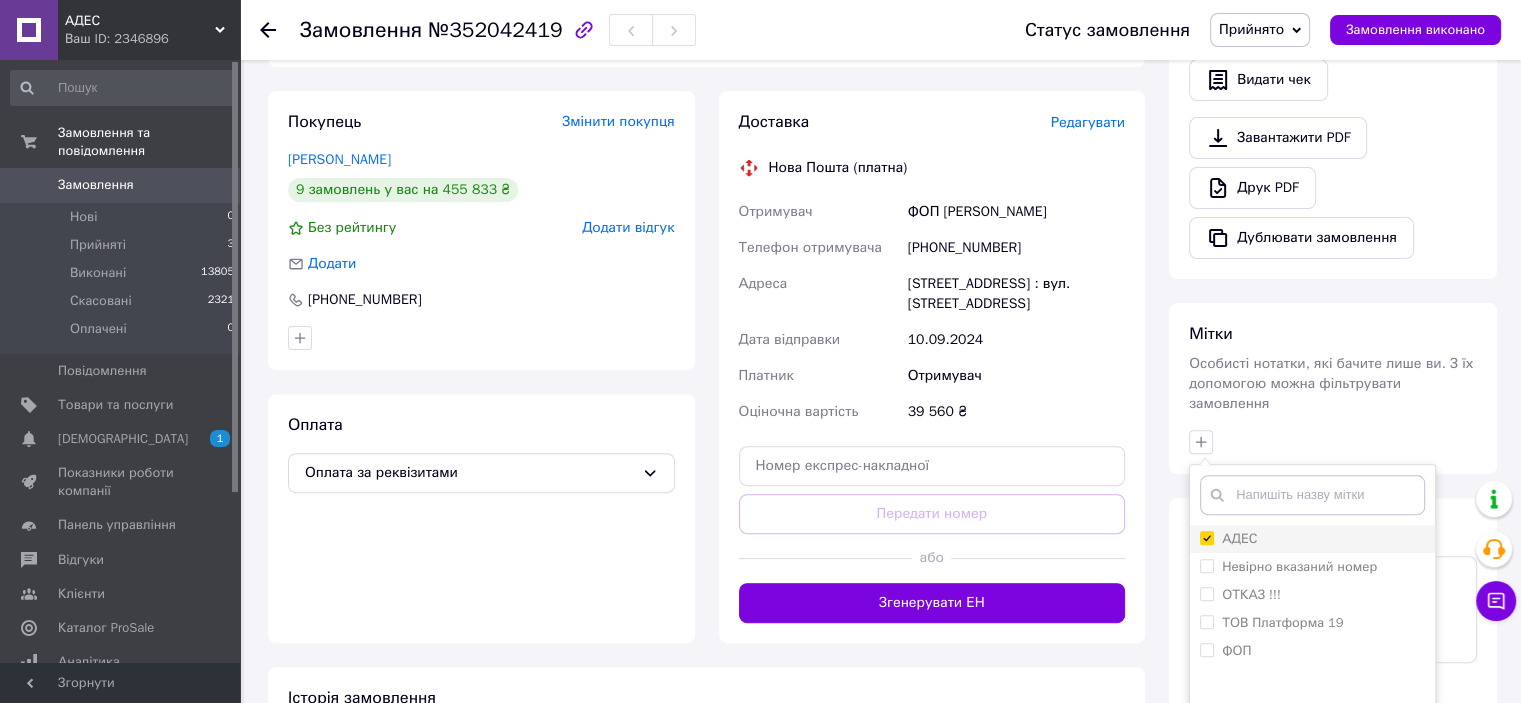 checkbox on "true" 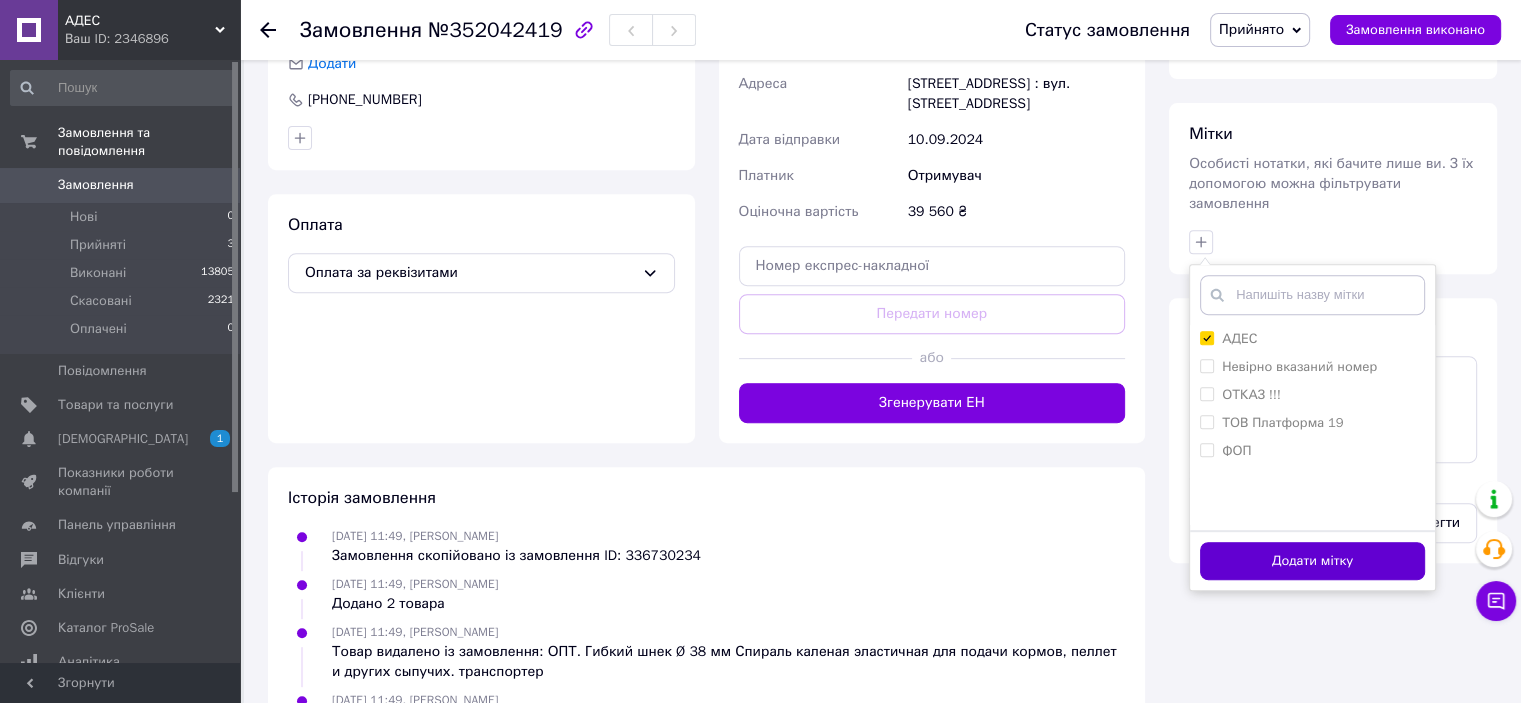 click on "Додати мітку" at bounding box center (1312, 561) 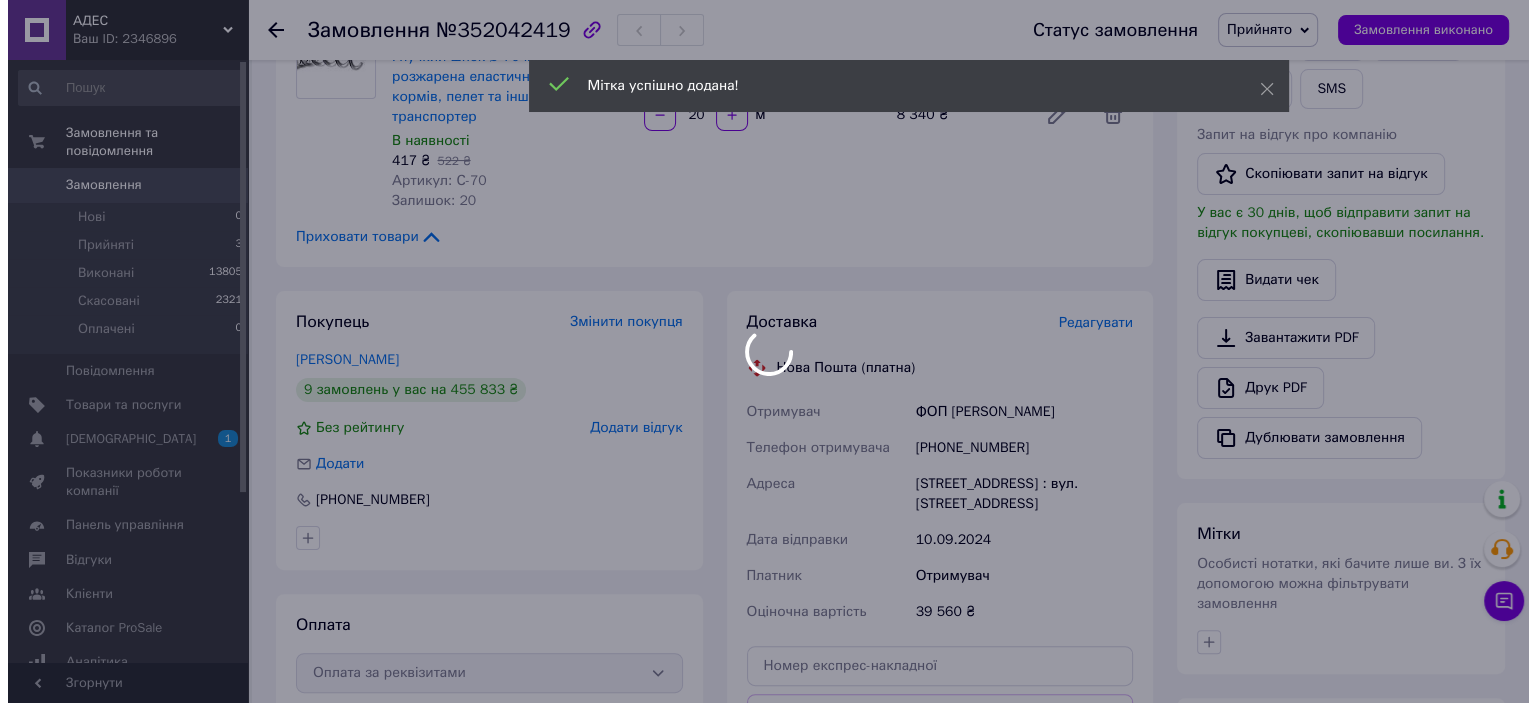 scroll, scrollTop: 400, scrollLeft: 0, axis: vertical 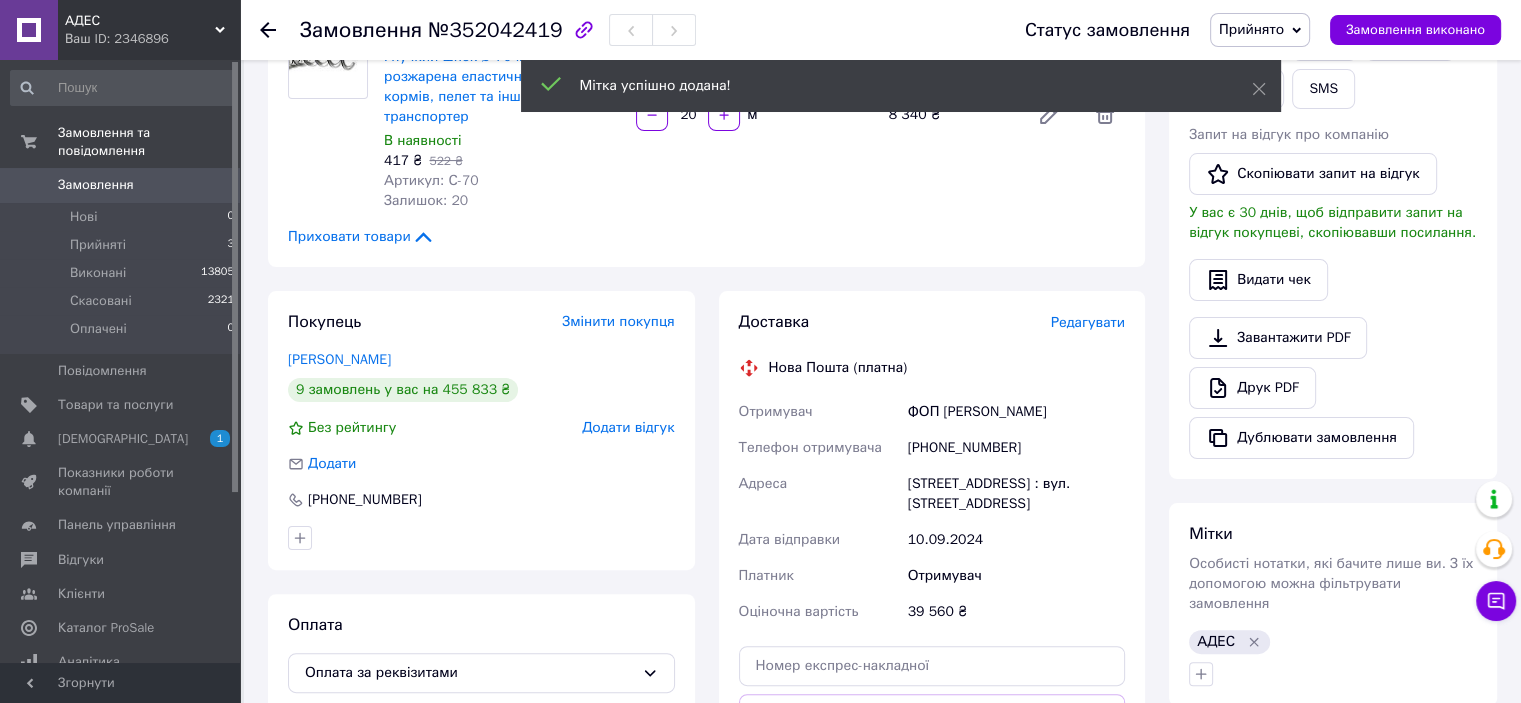 click on "Редагувати" at bounding box center [1088, 322] 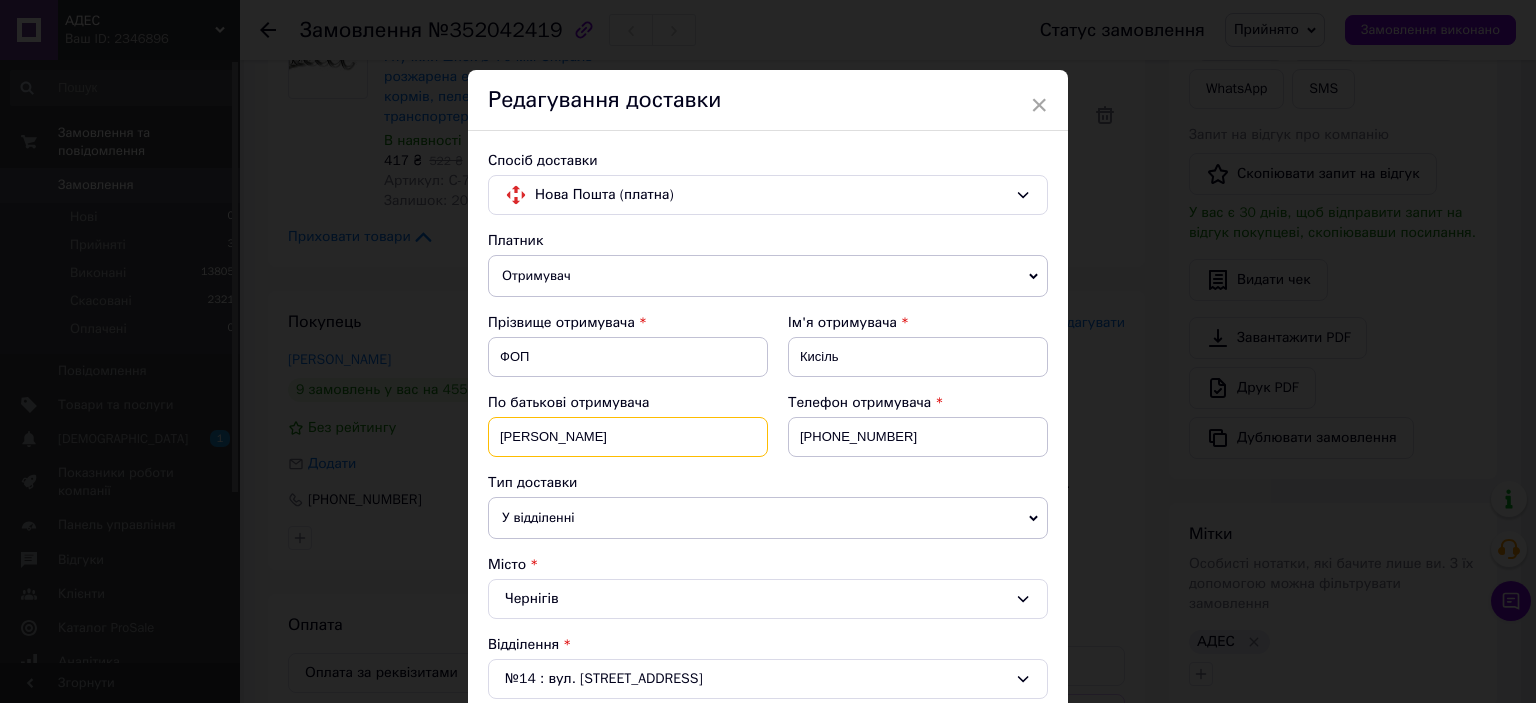 click on "[PERSON_NAME]" at bounding box center [628, 437] 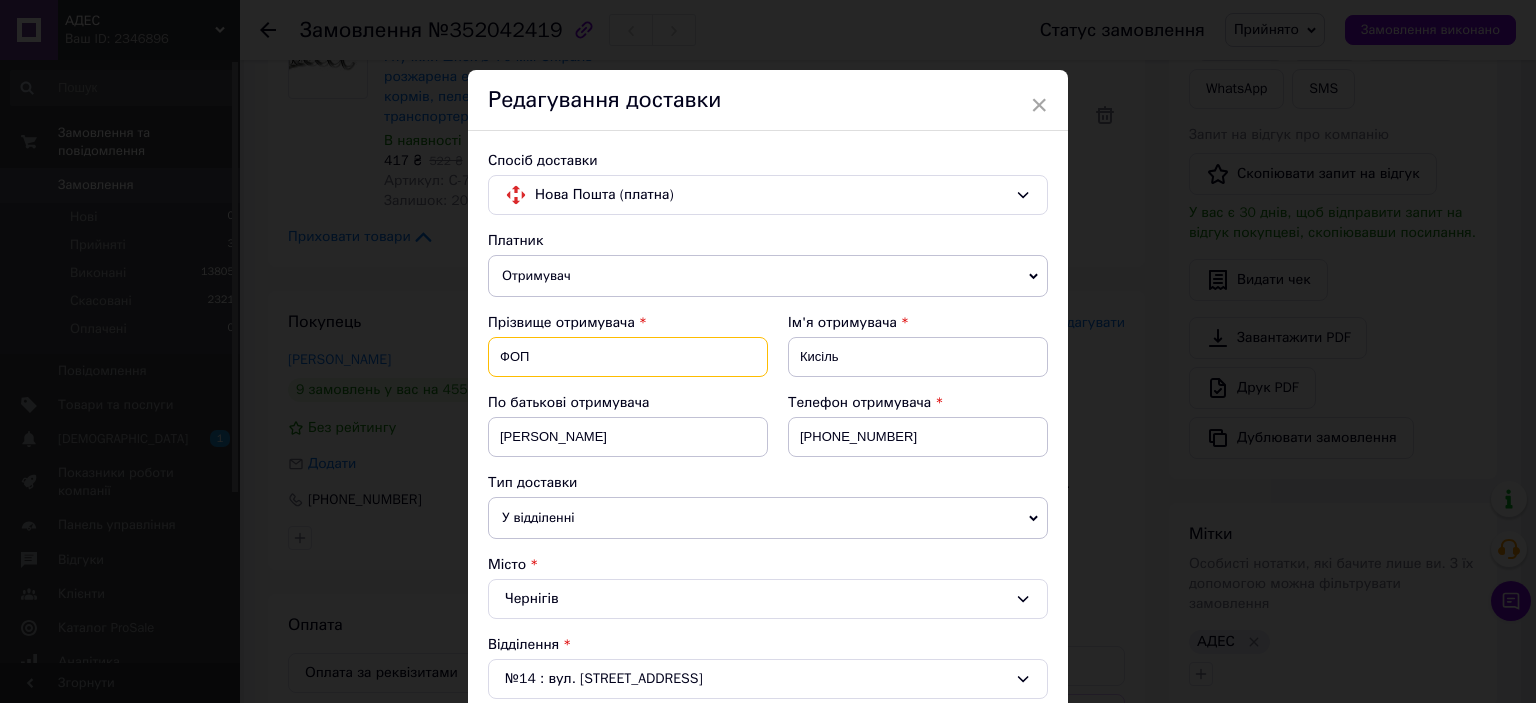 click on "ФОП" at bounding box center (628, 357) 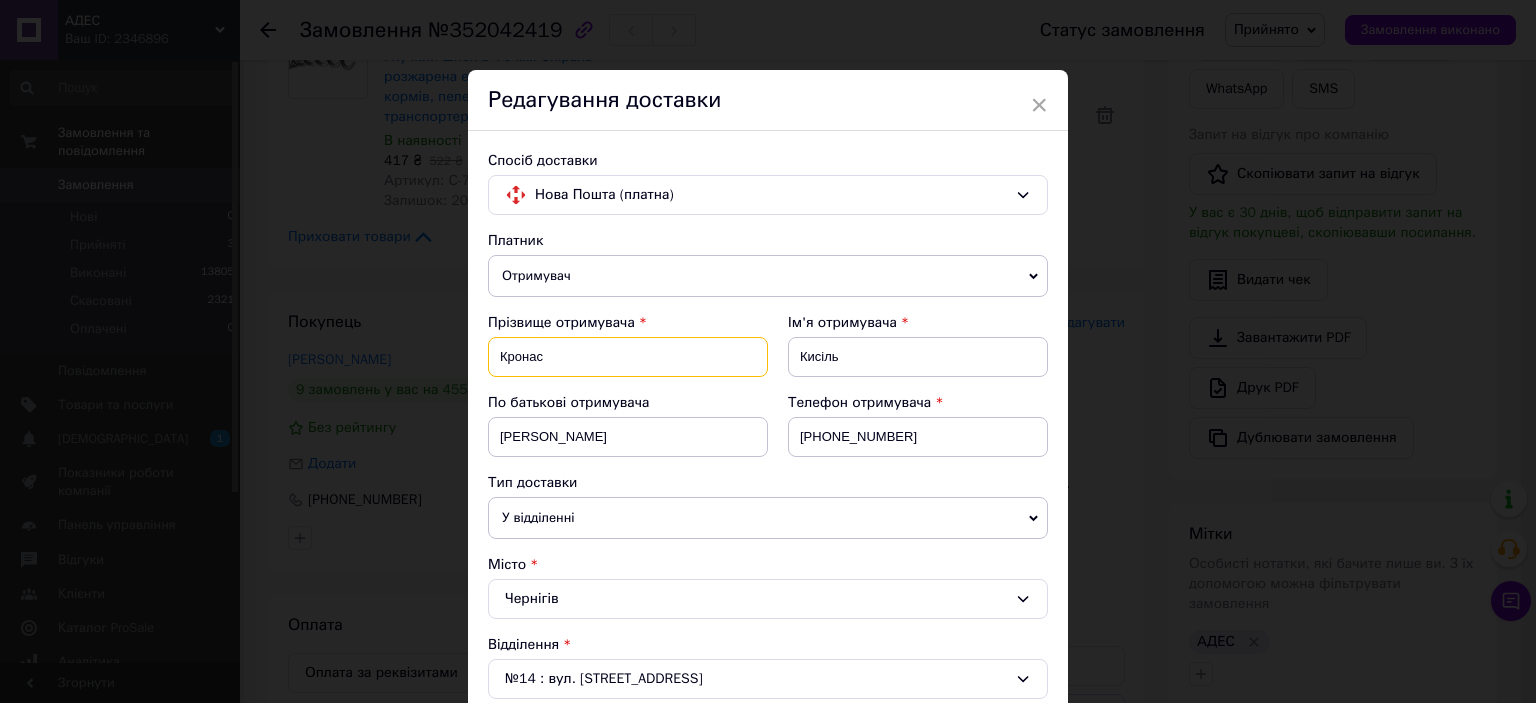 type on "Кронас" 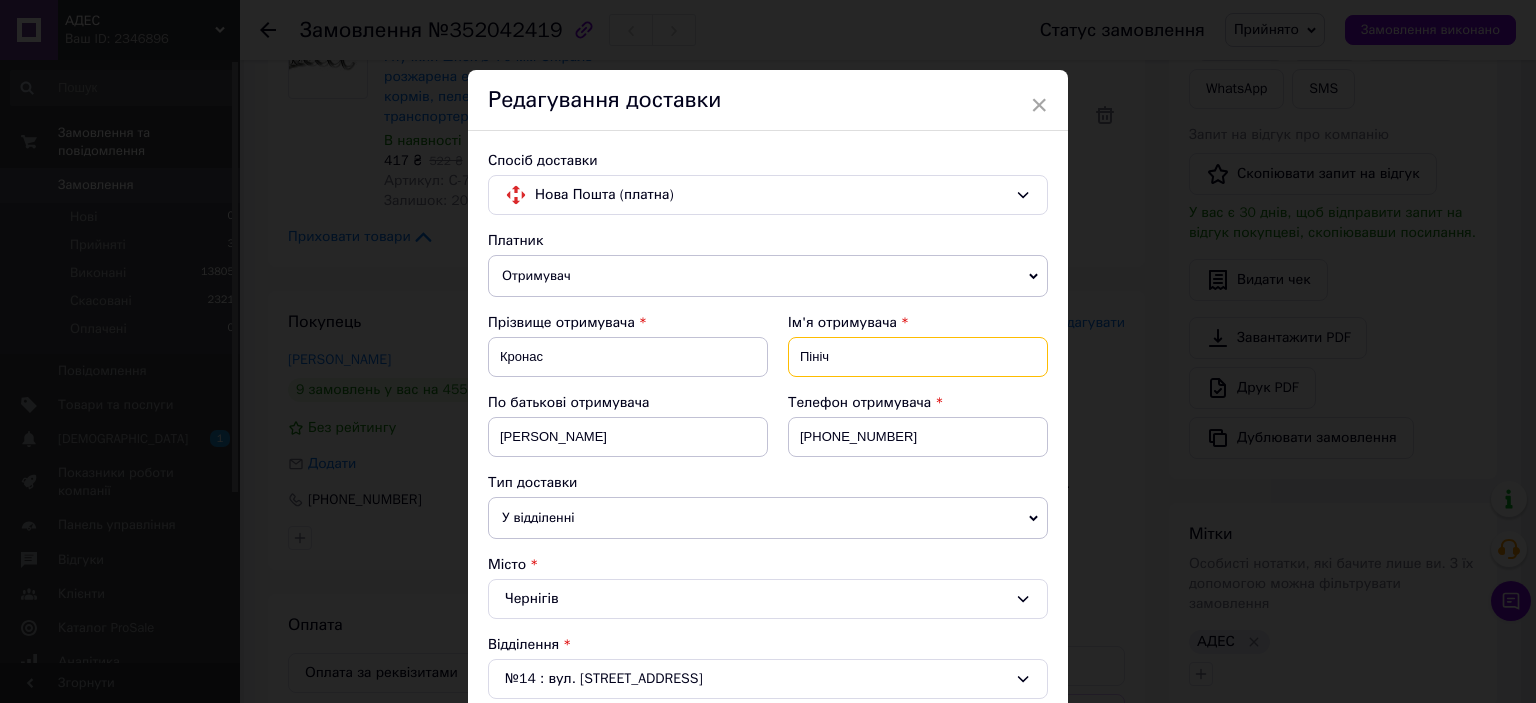 click on "Пініч" at bounding box center [918, 357] 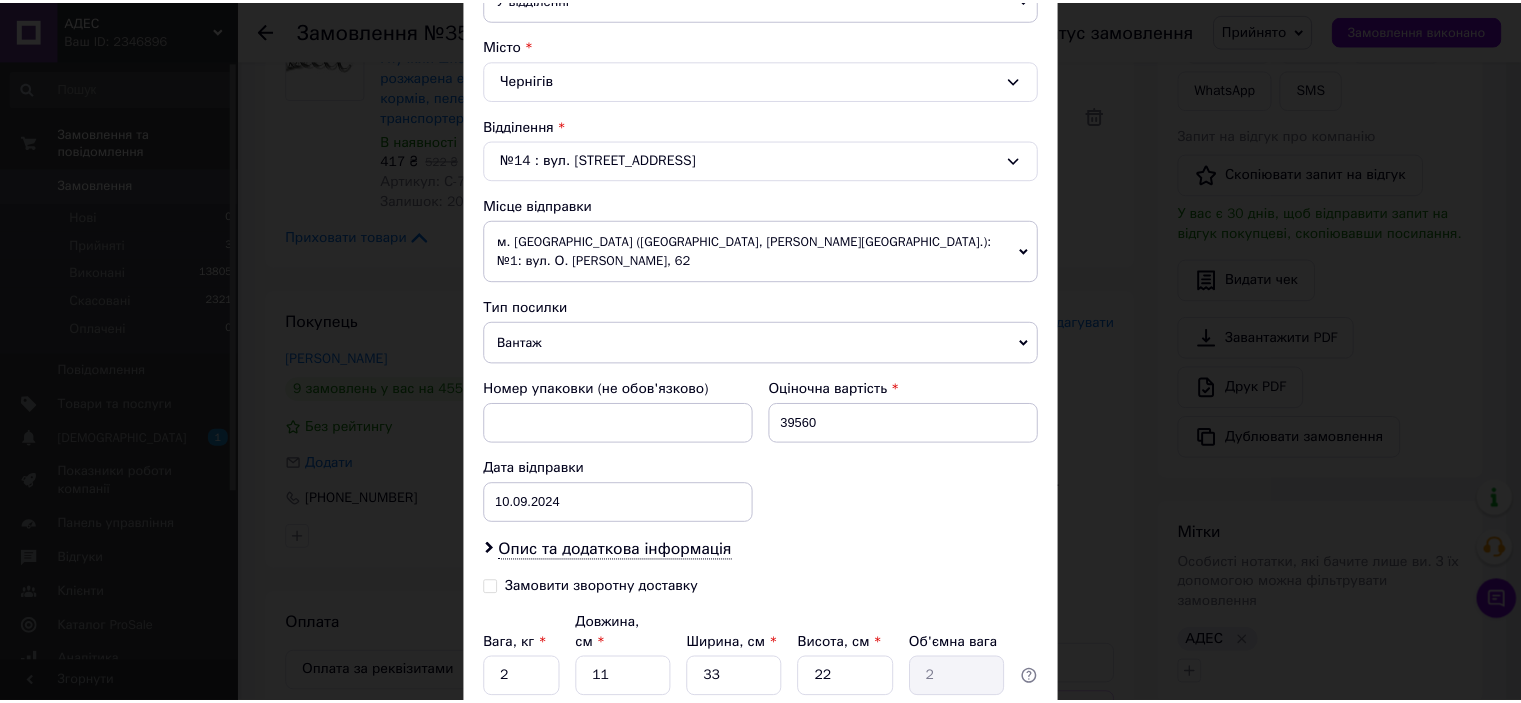 scroll, scrollTop: 655, scrollLeft: 0, axis: vertical 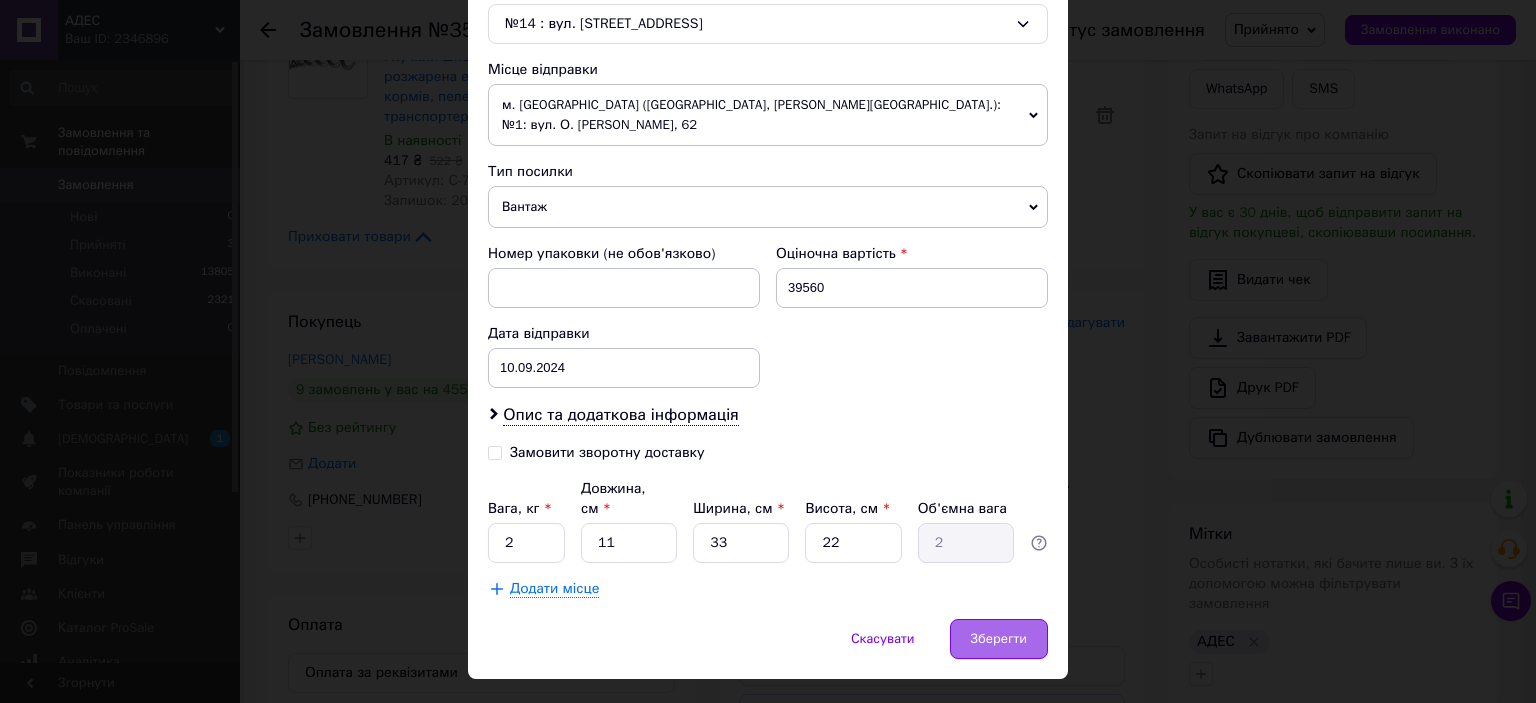 type on "Північ" 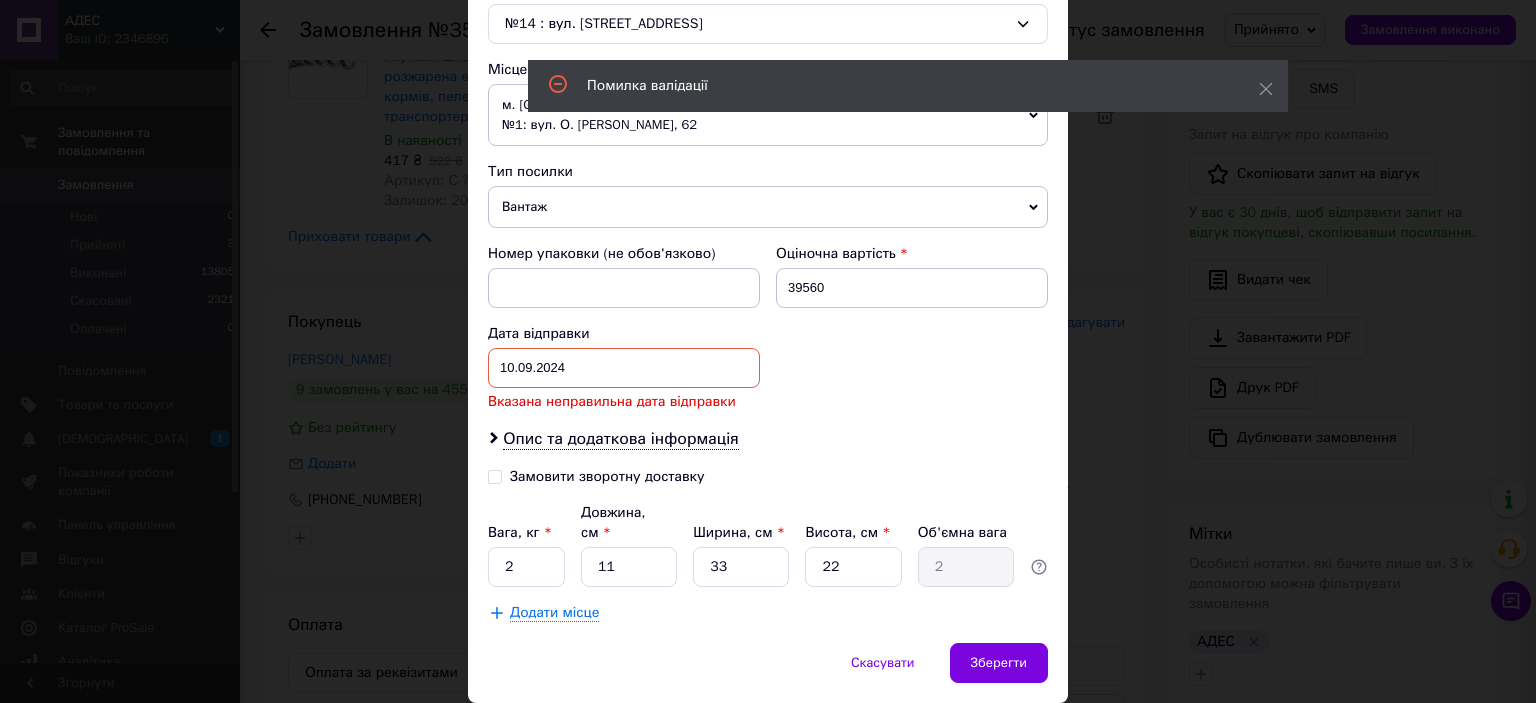 click on "10.09.2024 < 2024 > < Сентябрь > Пн Вт Ср Чт Пт Сб Вс 26 27 28 29 30 31 1 2 3 4 5 6 7 8 9 10 11 12 13 14 15 16 17 18 19 20 21 22 23 24 25 26 27 28 29 30 1 2 3 4 5 6" at bounding box center (624, 368) 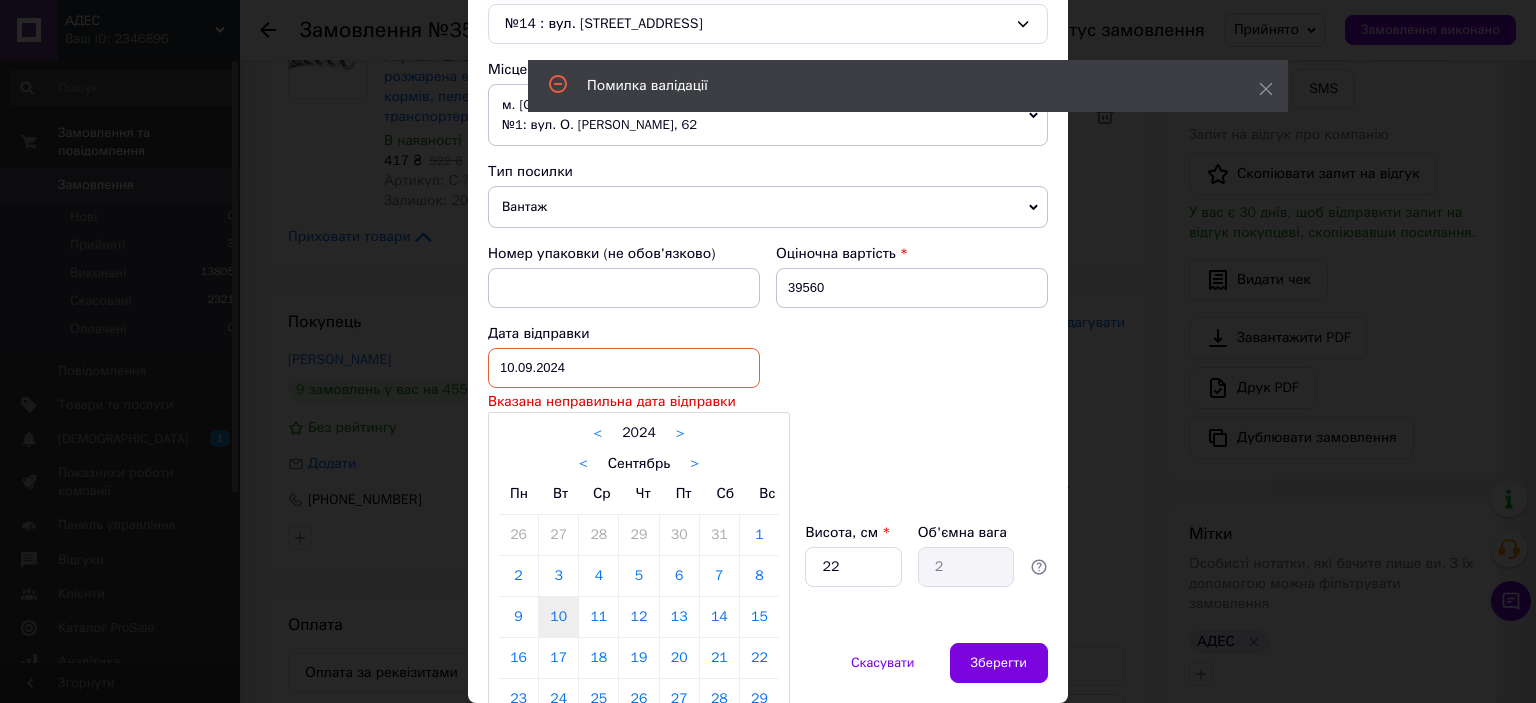 click on ">" at bounding box center [694, 464] 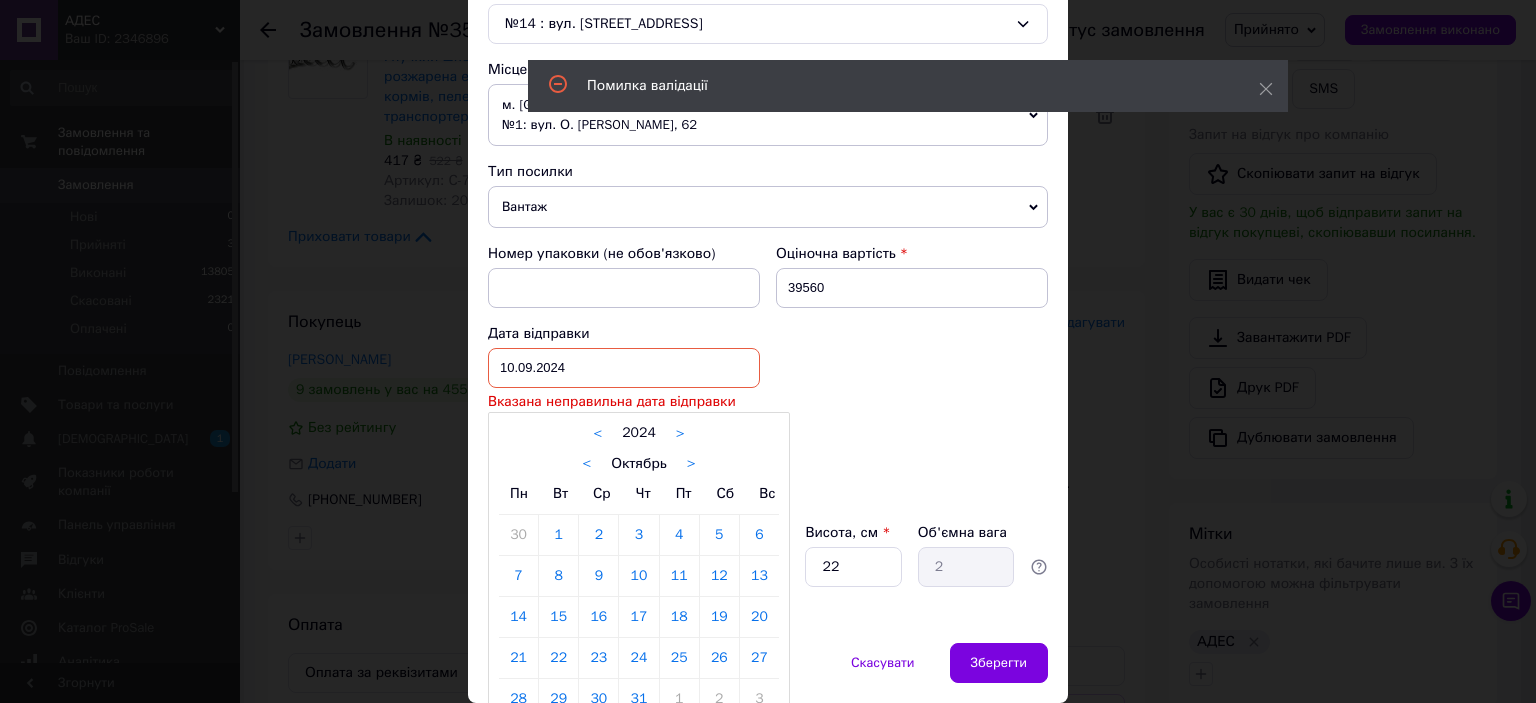 click on ">" at bounding box center [691, 464] 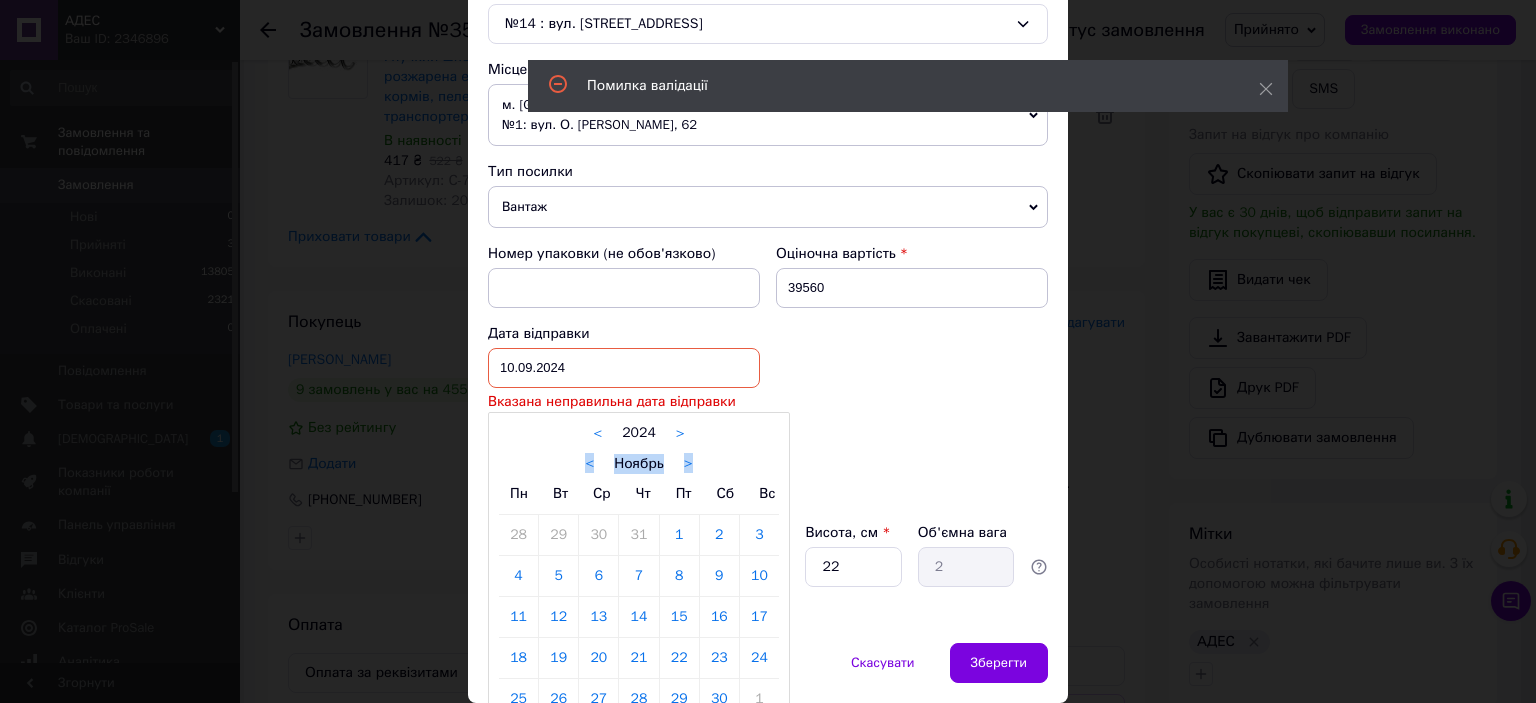 click on ">" at bounding box center [688, 464] 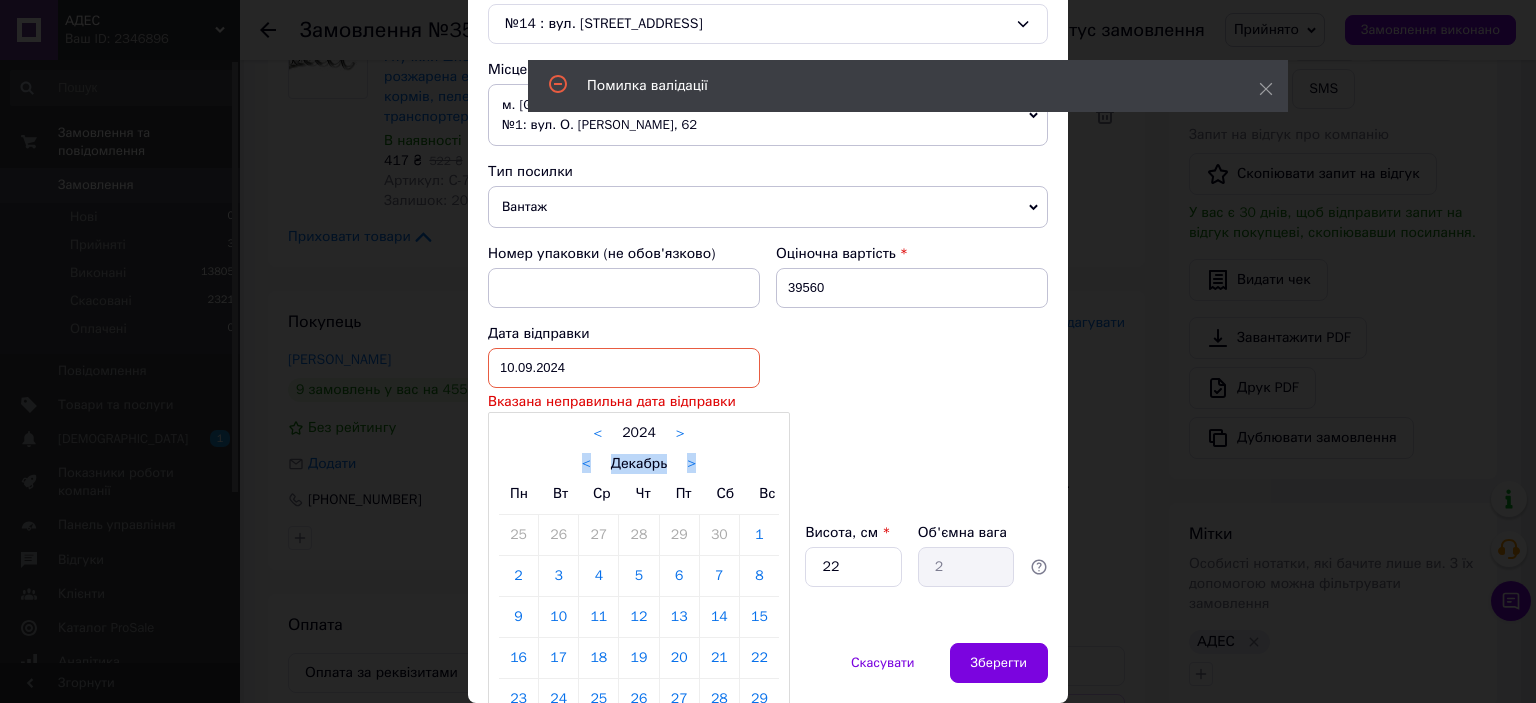 click on ">" at bounding box center [691, 464] 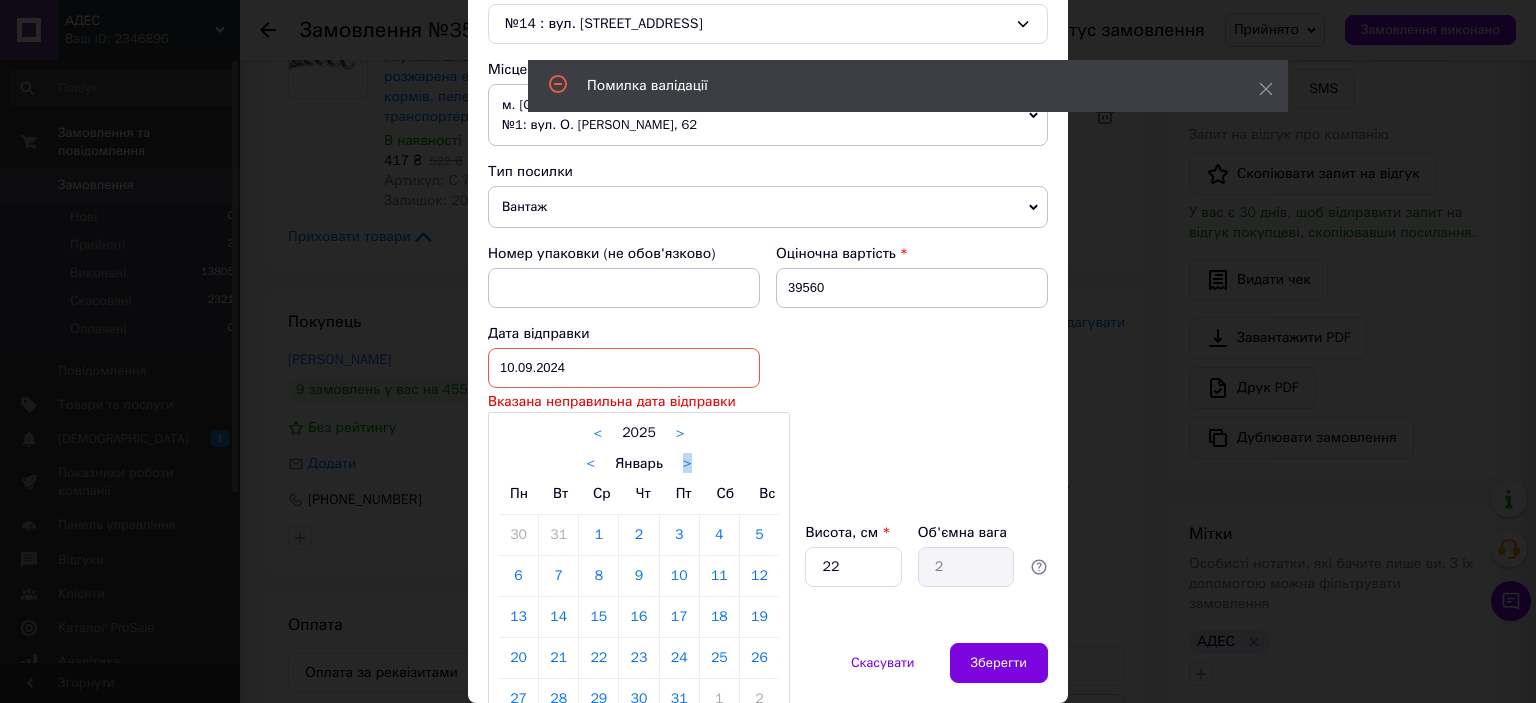 click on ">" at bounding box center [687, 464] 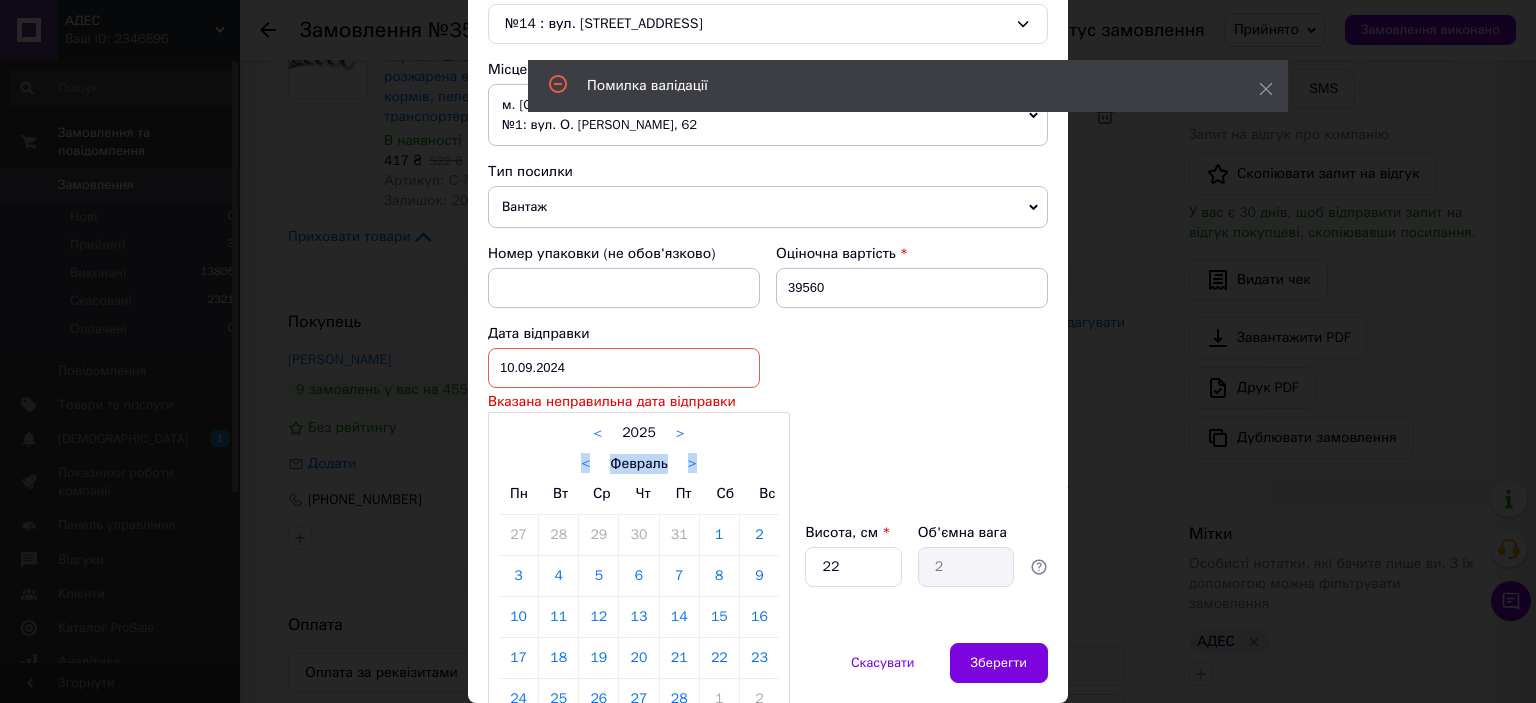 click on ">" at bounding box center [692, 464] 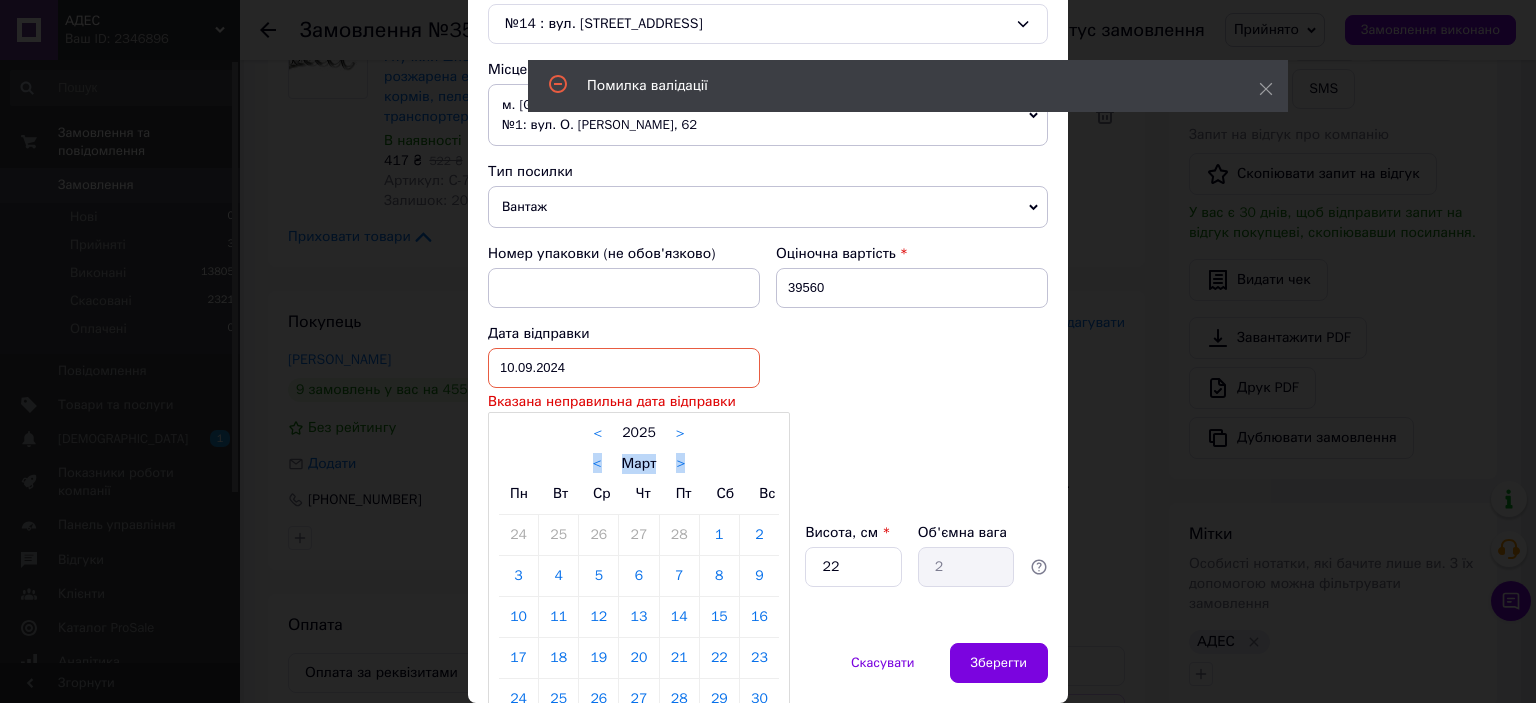click on ">" at bounding box center (680, 464) 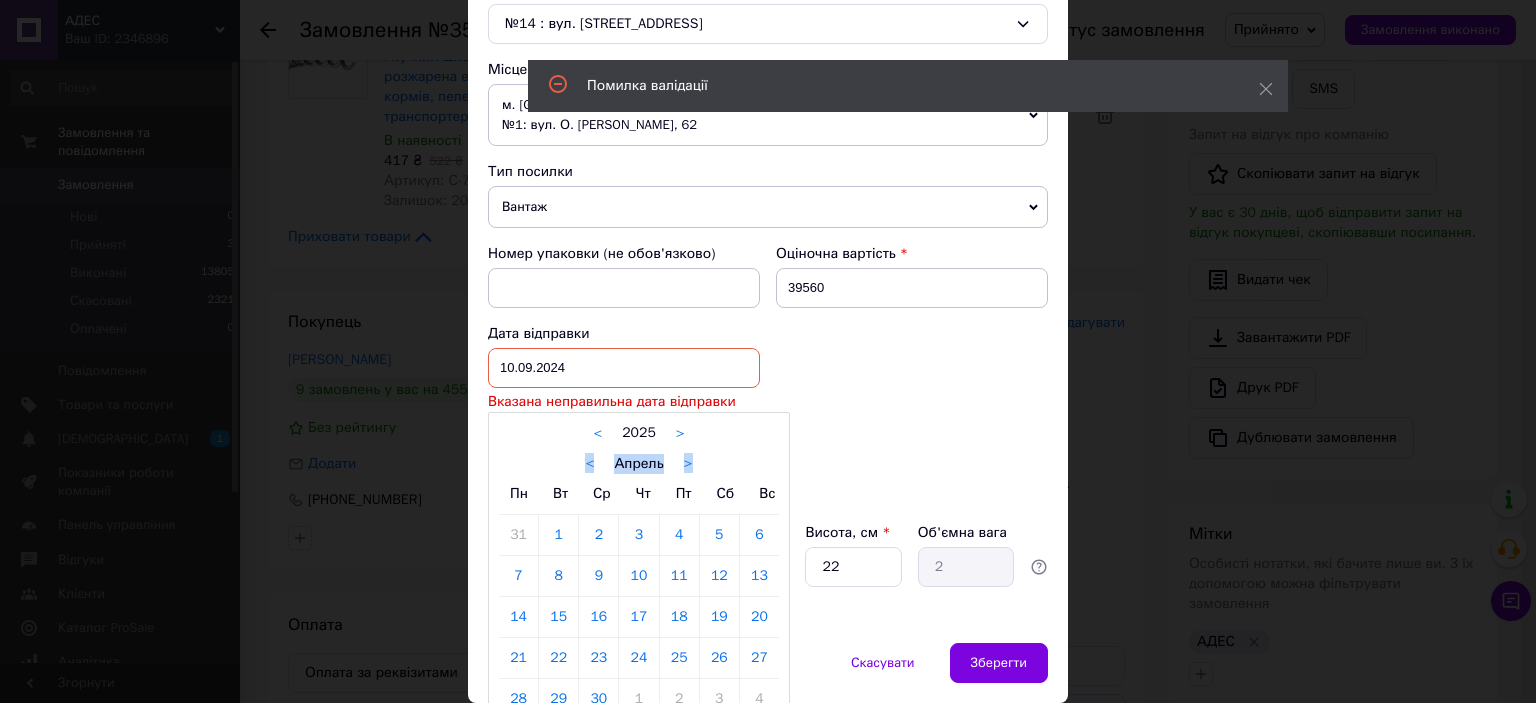click on ">" at bounding box center (688, 464) 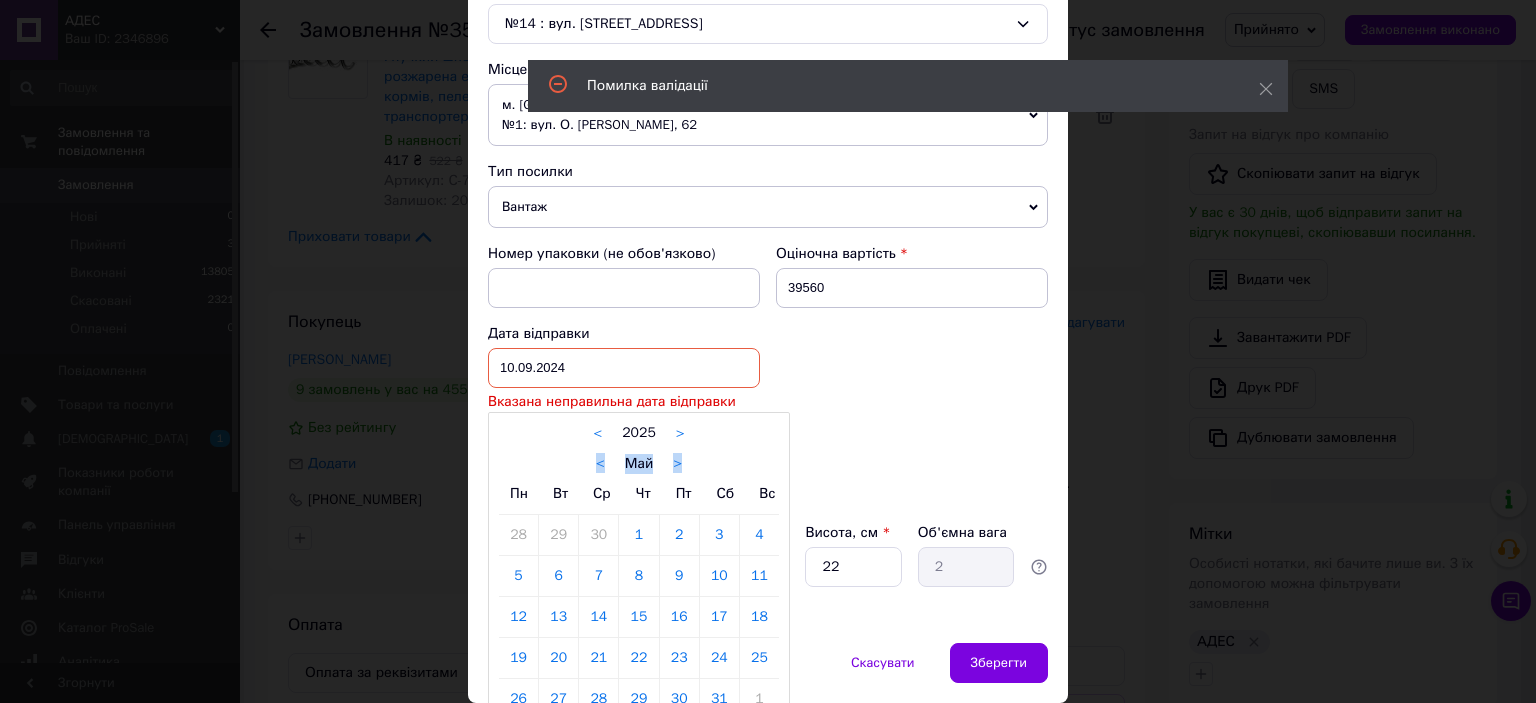 click on "< Май >" at bounding box center [639, 463] 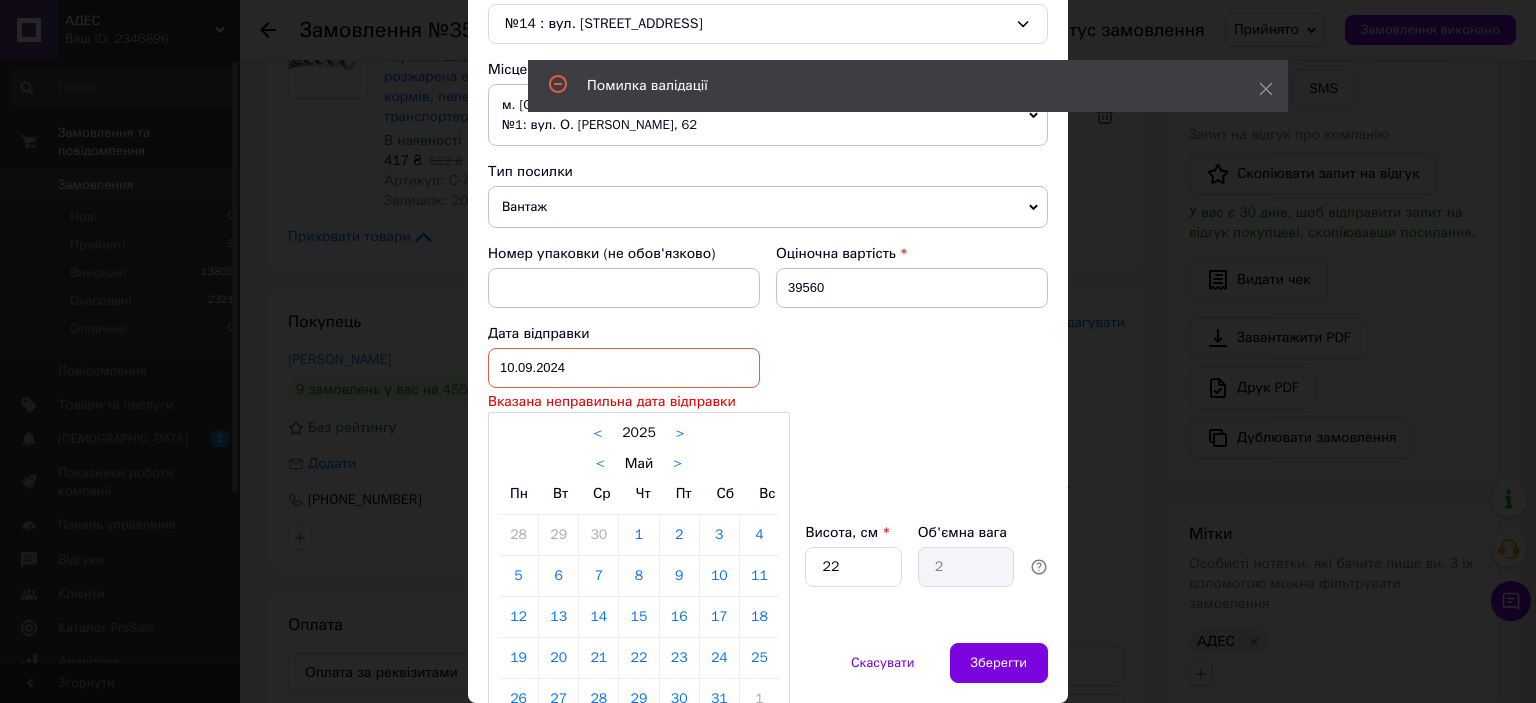 click on ">" at bounding box center (677, 464) 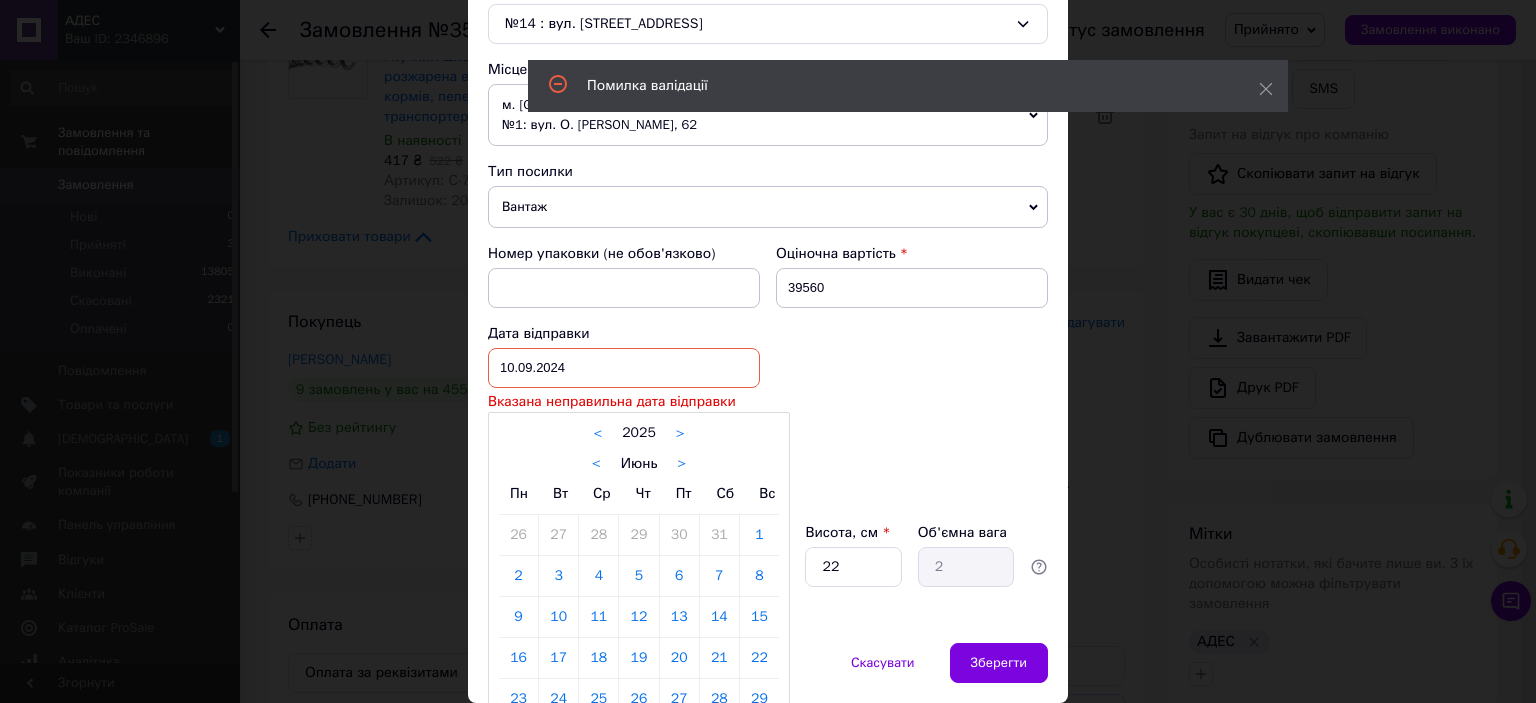 click on "< Июнь >" at bounding box center [639, 463] 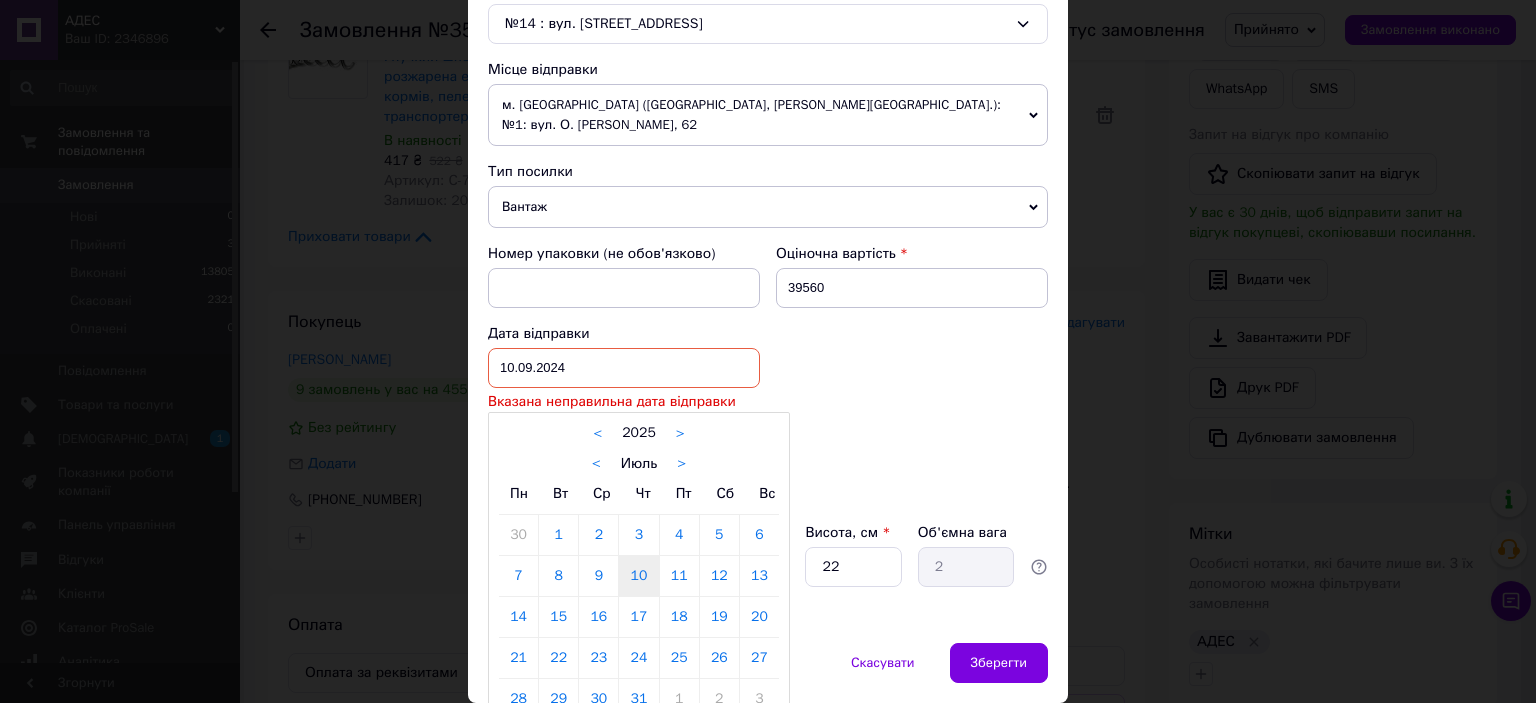 click on "10" at bounding box center [638, 576] 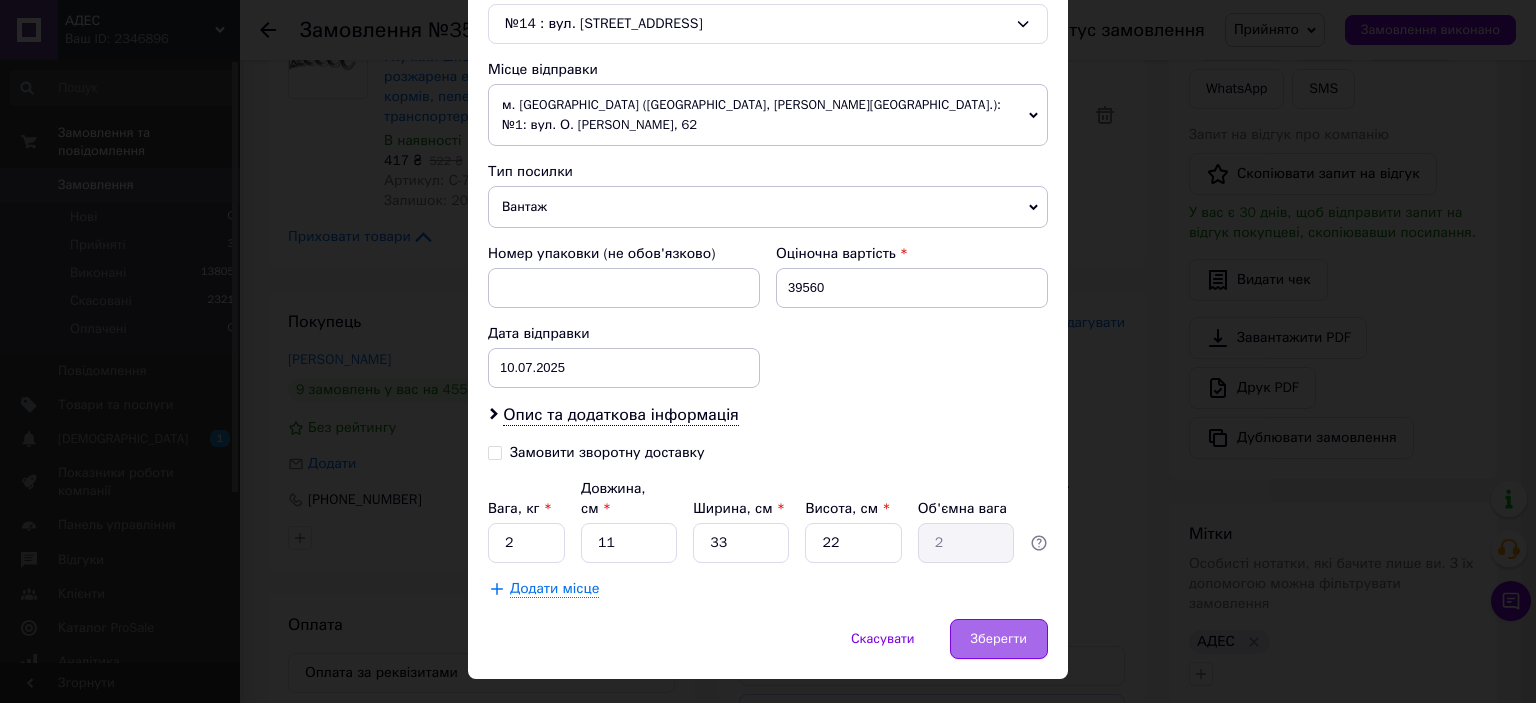 click on "Зберегти" at bounding box center (999, 639) 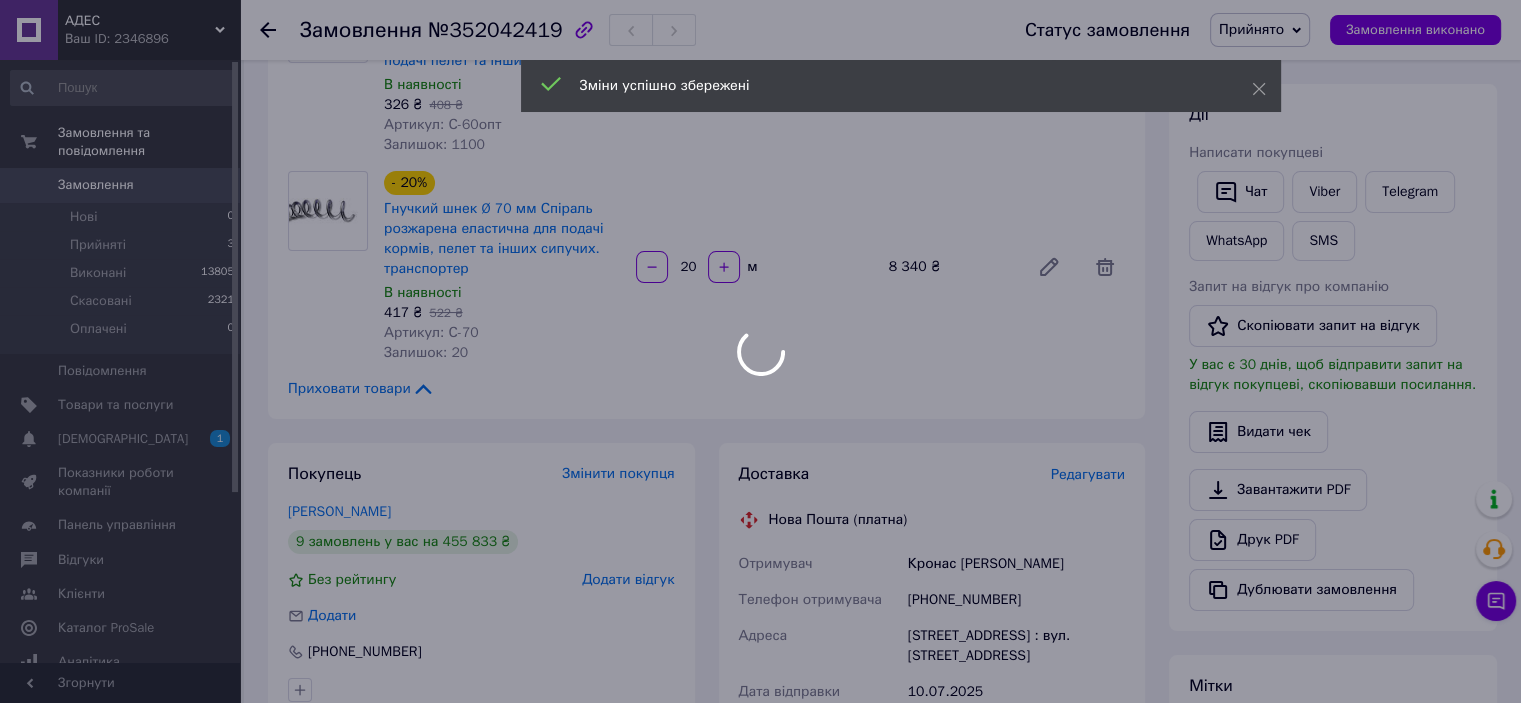 scroll, scrollTop: 0, scrollLeft: 0, axis: both 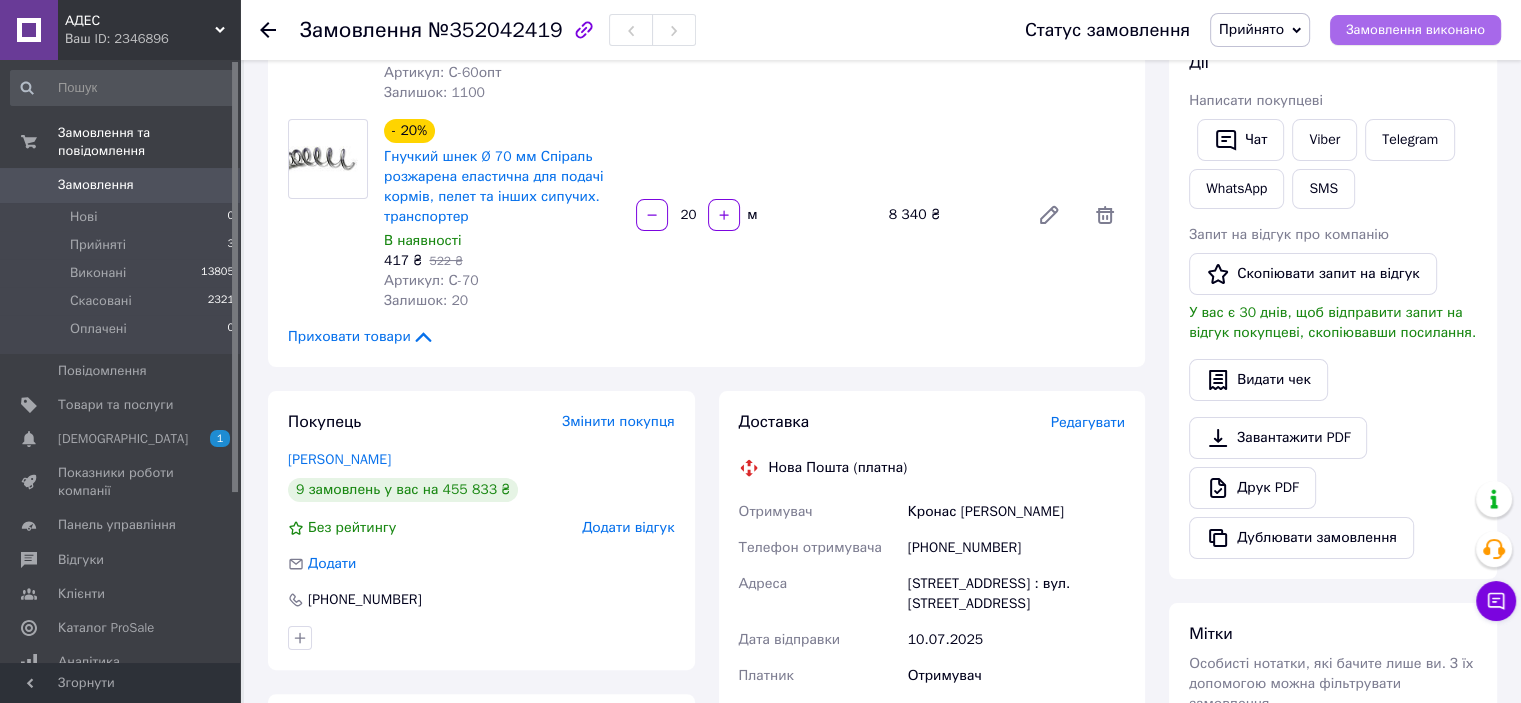 click on "Замовлення виконано" at bounding box center (1415, 30) 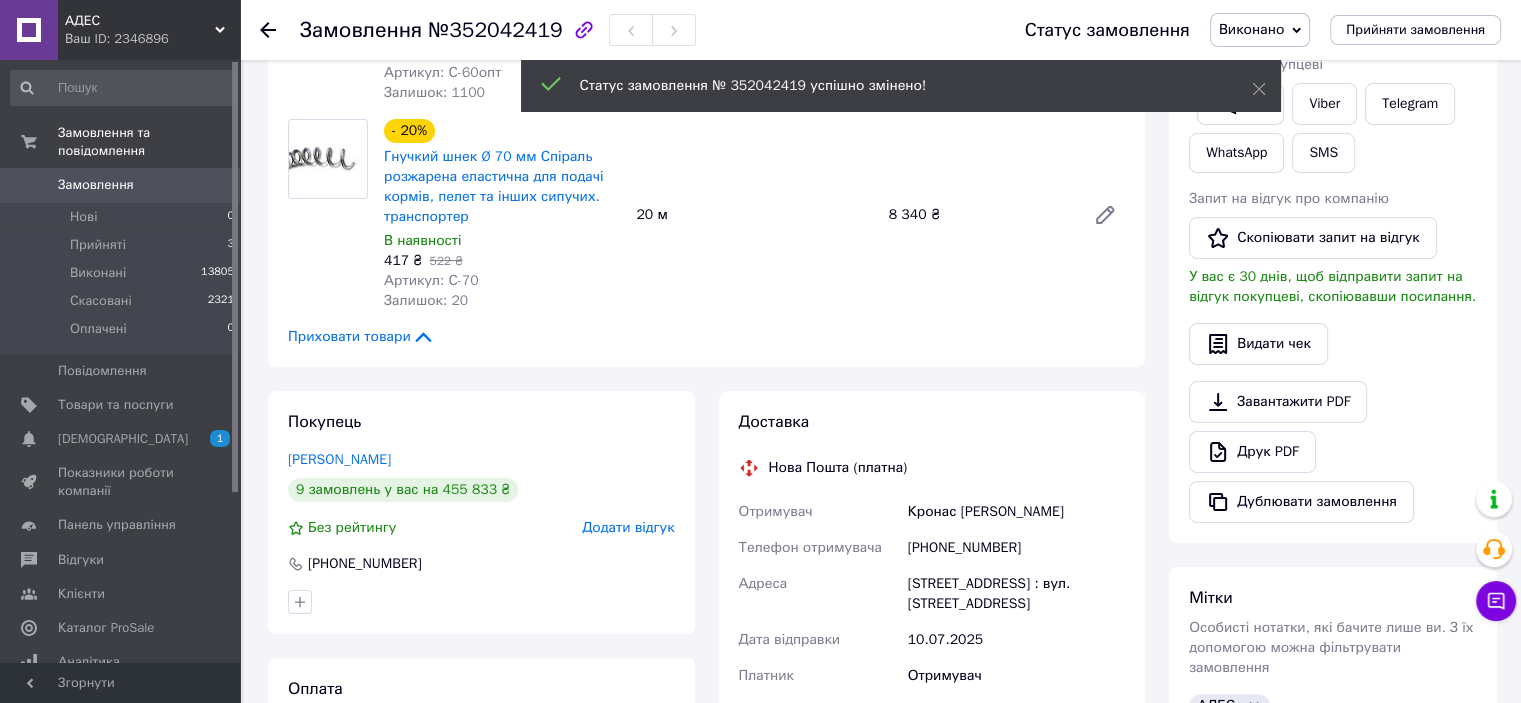 scroll, scrollTop: 92, scrollLeft: 0, axis: vertical 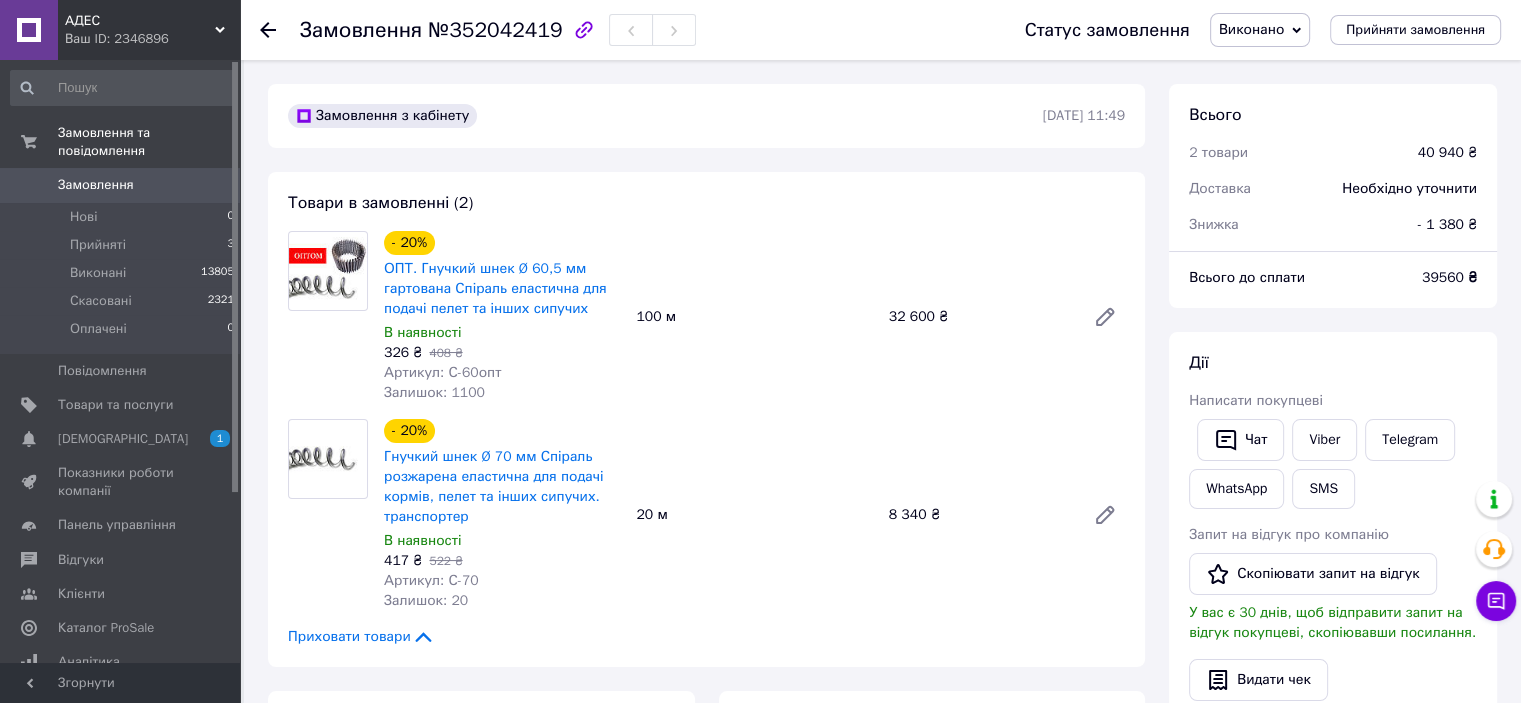 click on "Замовлення" at bounding box center [121, 185] 